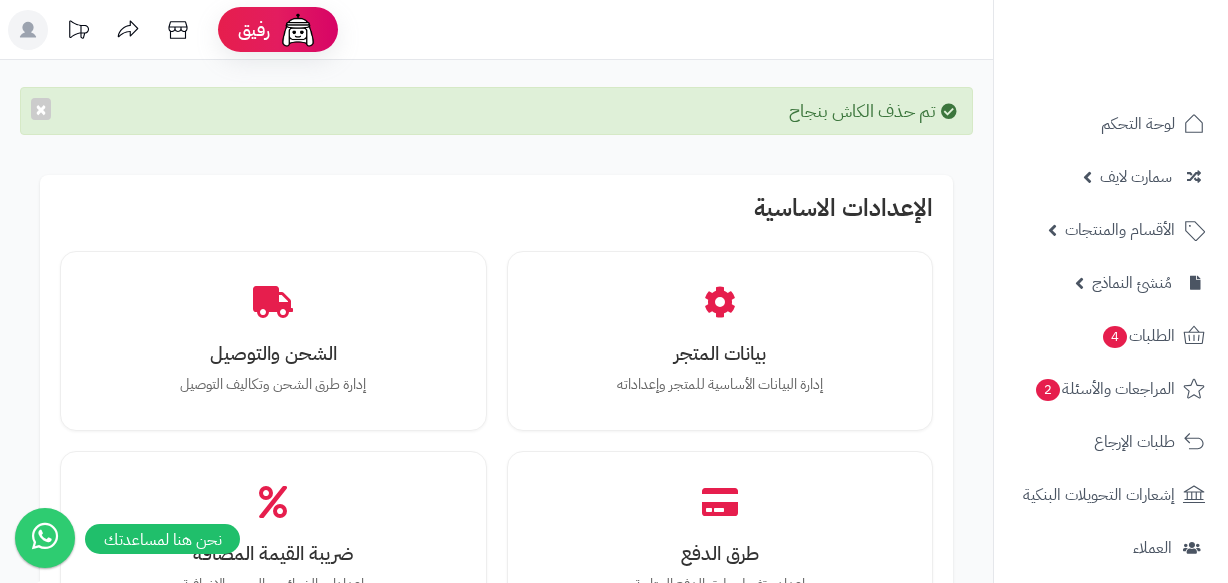 scroll, scrollTop: 0, scrollLeft: 0, axis: both 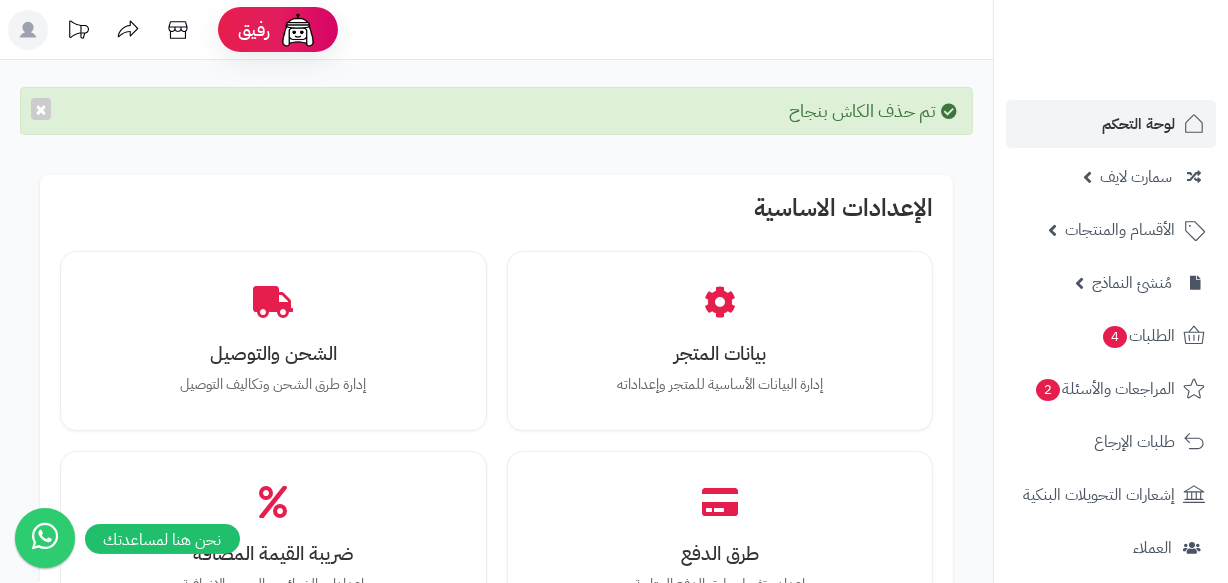 click on "لوحة التحكم" at bounding box center (1111, 124) 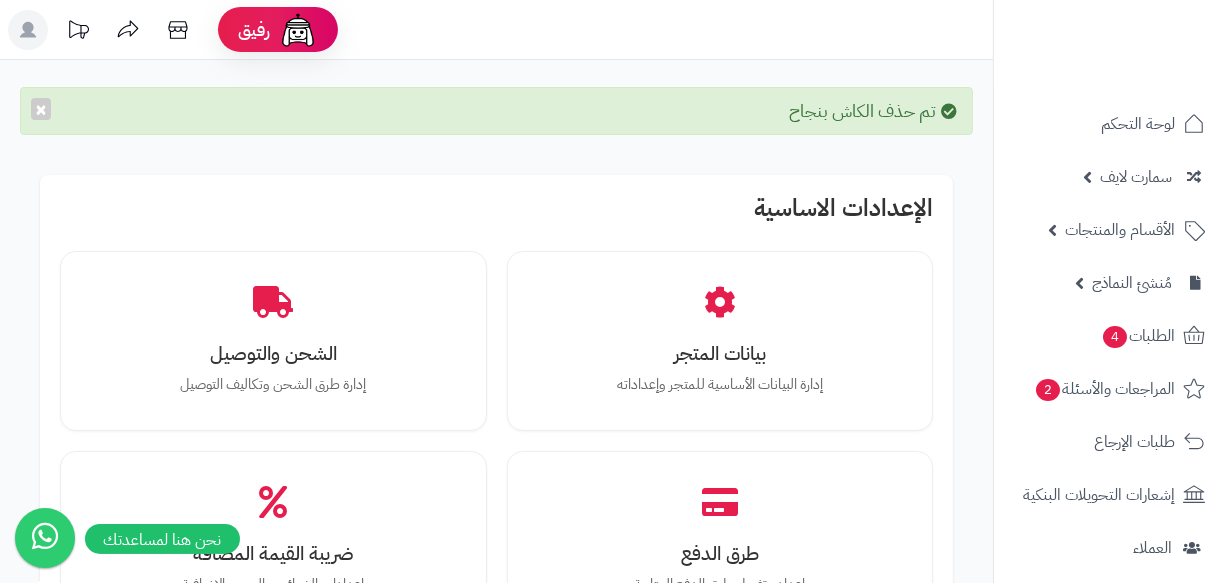 click on "تم حذف الكاش بنجاح                  ×" at bounding box center (496, 111) 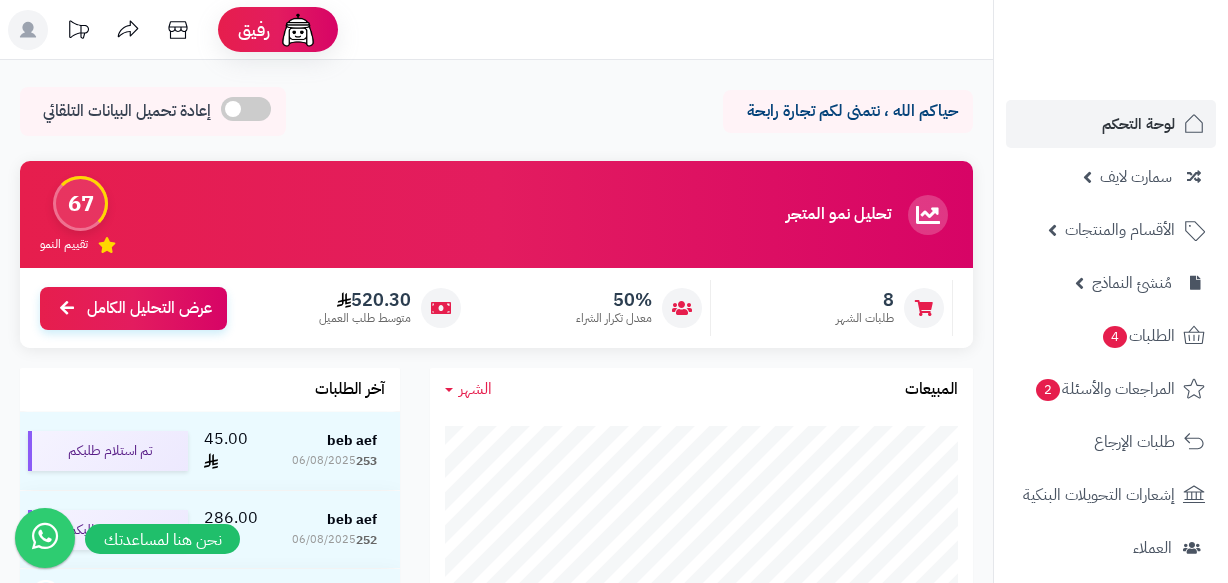 scroll, scrollTop: 0, scrollLeft: 0, axis: both 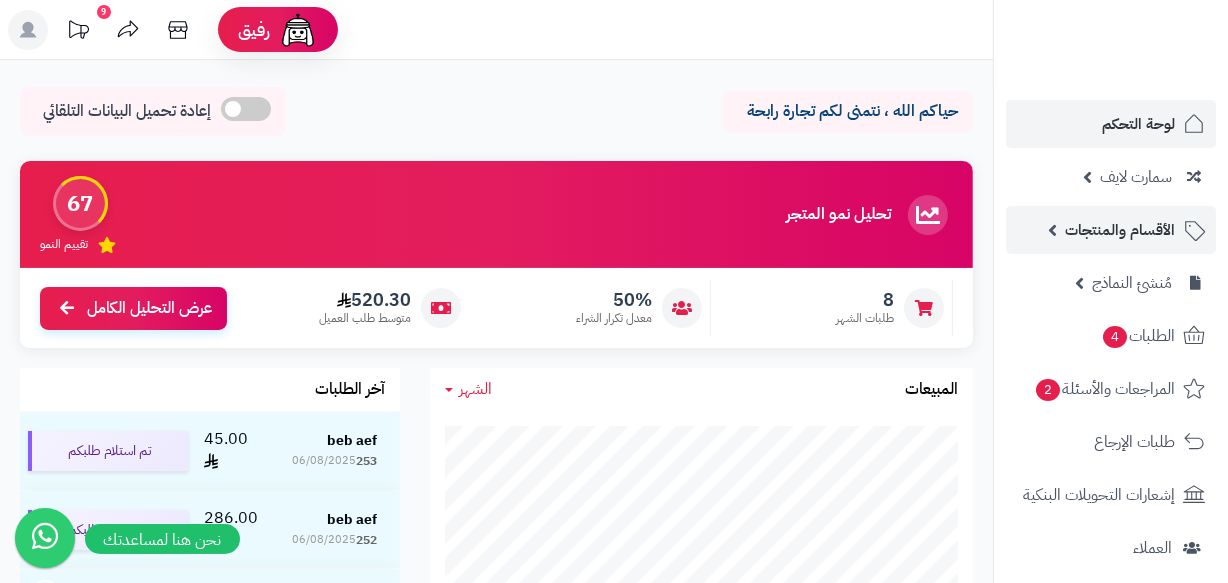 click on "الأقسام والمنتجات" at bounding box center [1120, 230] 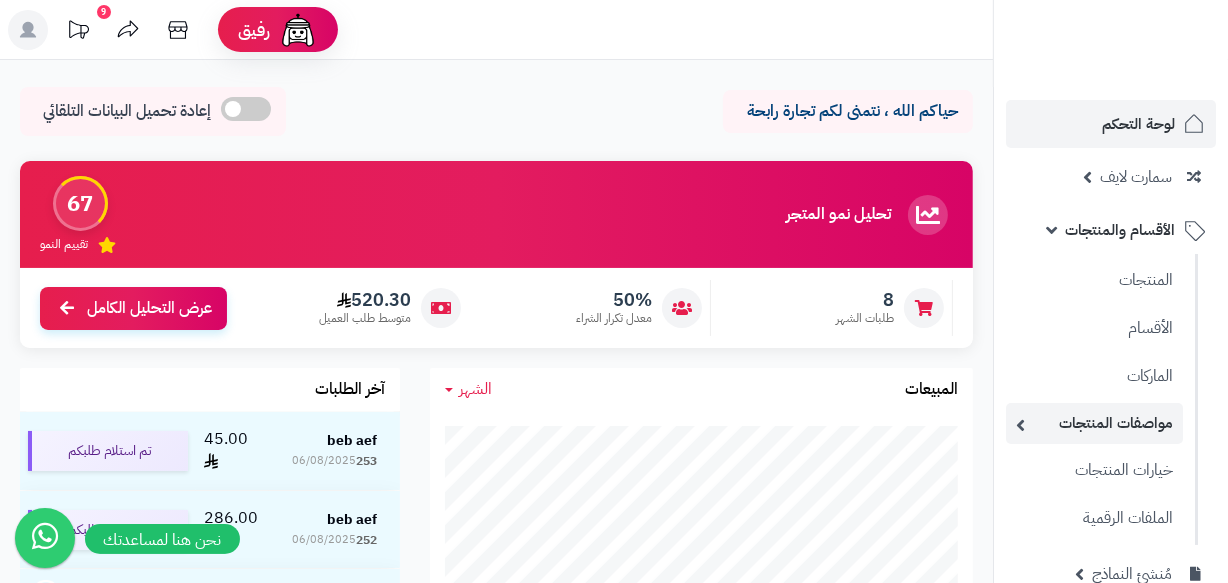 click on "مواصفات المنتجات" at bounding box center [1094, 423] 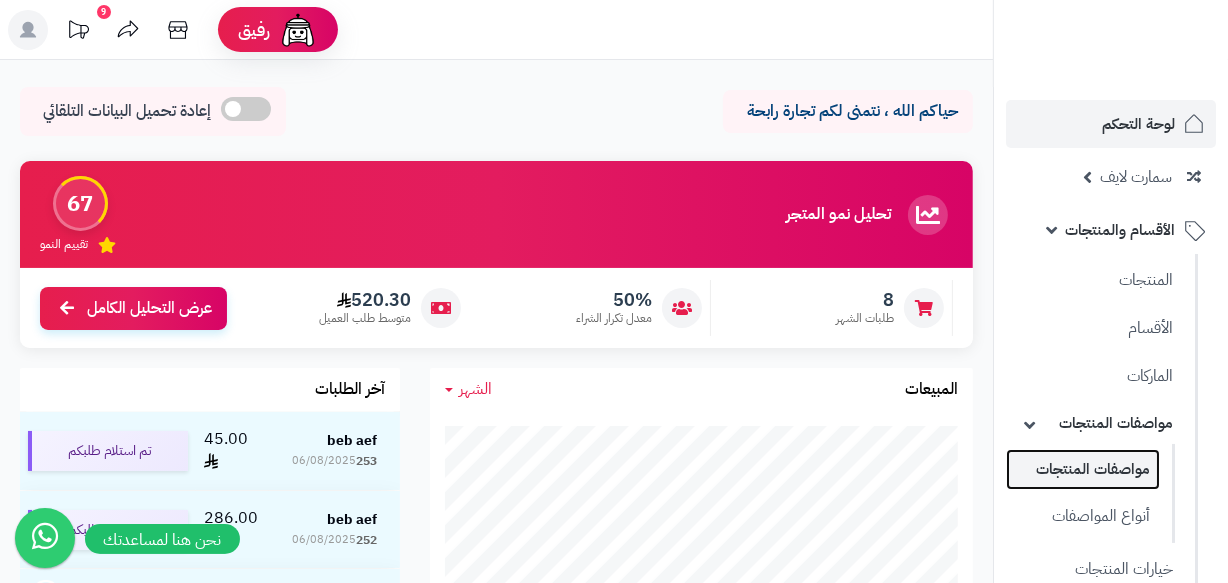 click on "مواصفات المنتجات" at bounding box center [1083, 469] 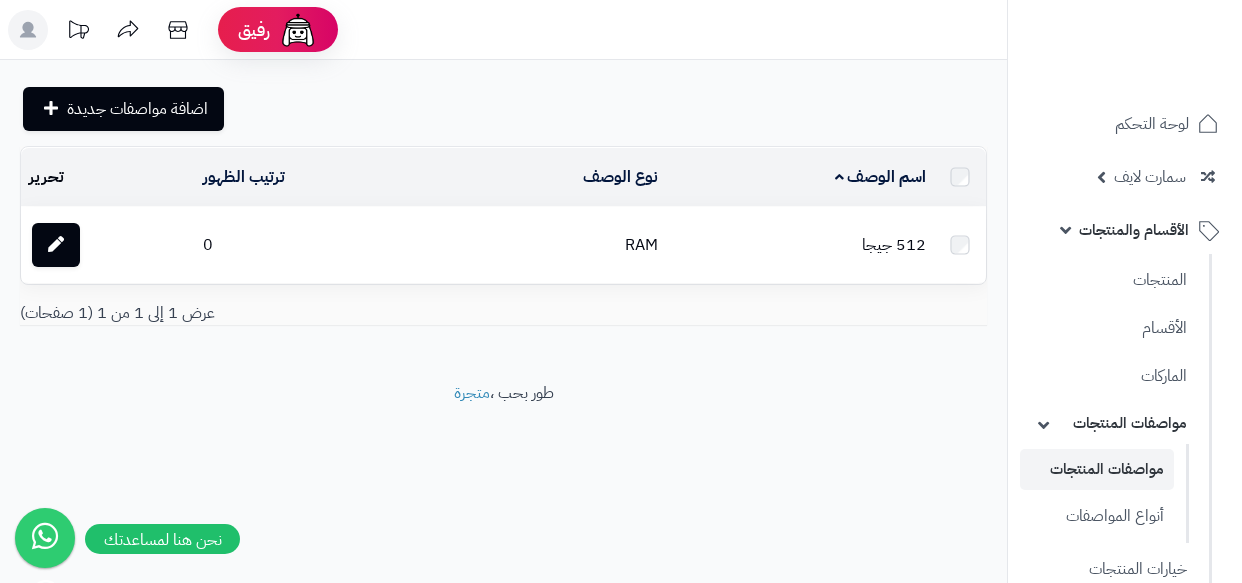 scroll, scrollTop: 0, scrollLeft: 0, axis: both 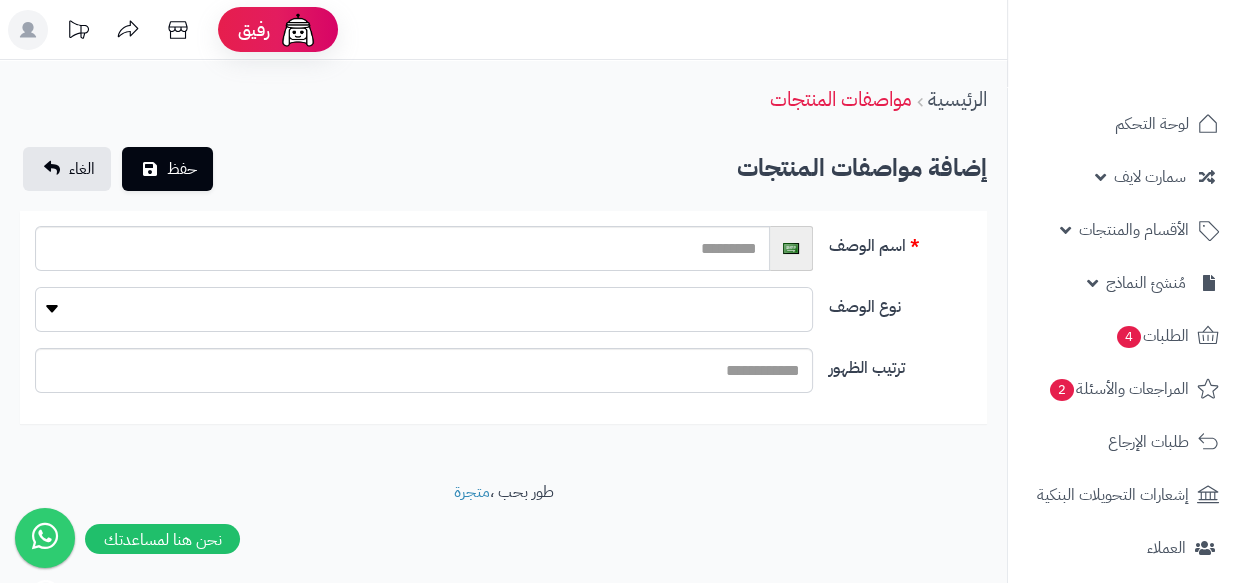 click on "***" at bounding box center (424, 309) 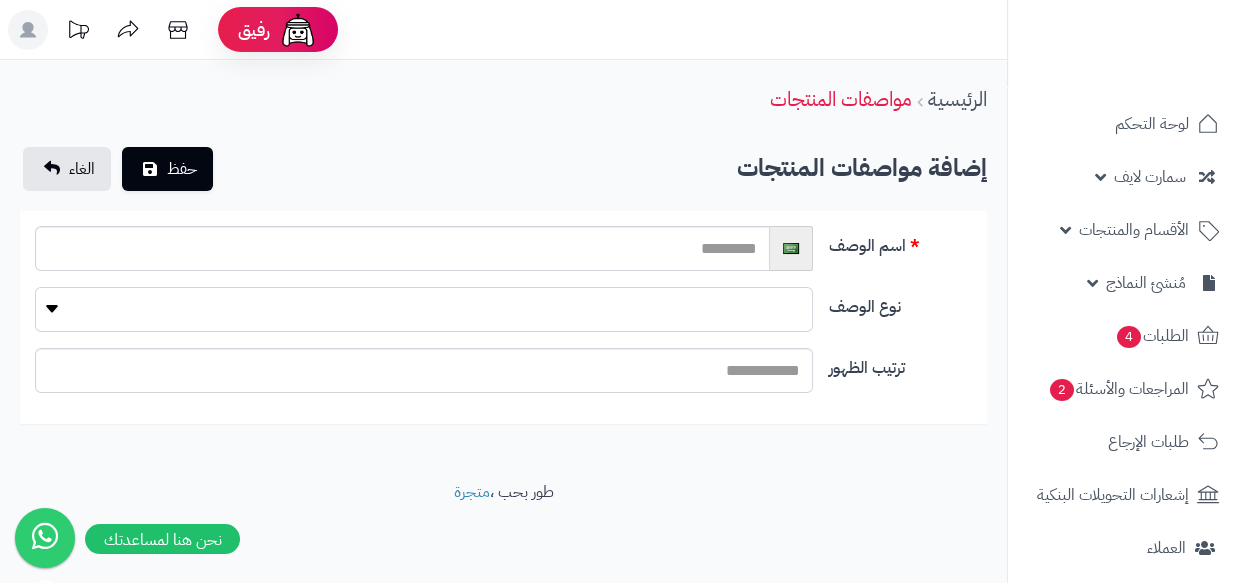 click on "***" at bounding box center (424, 309) 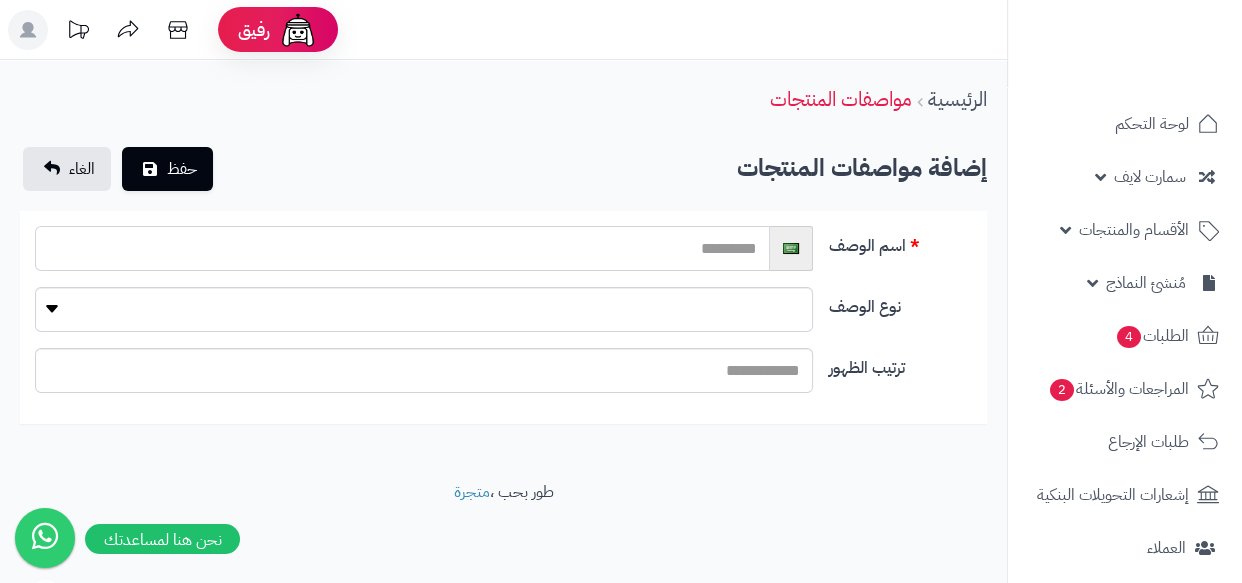click at bounding box center (402, 248) 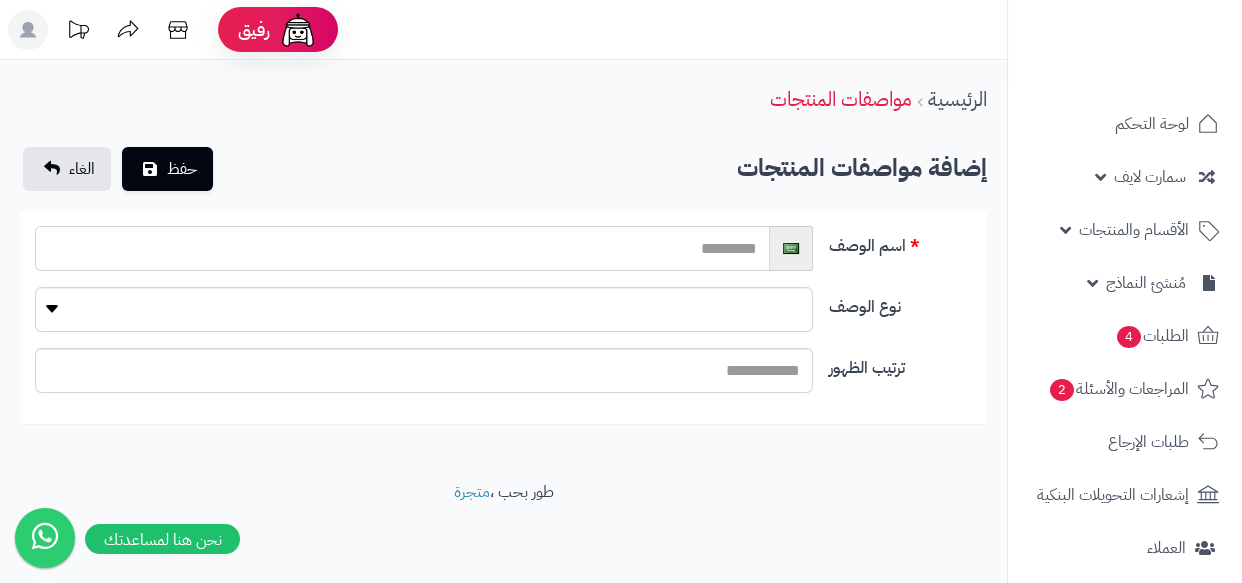 click at bounding box center (402, 248) 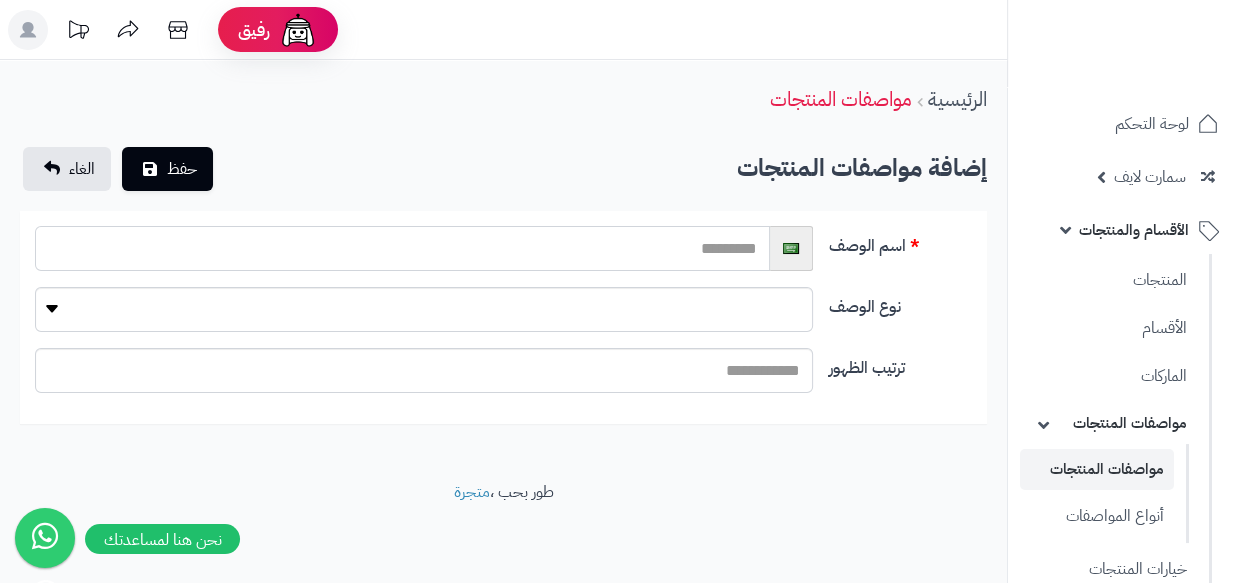 click at bounding box center [402, 248] 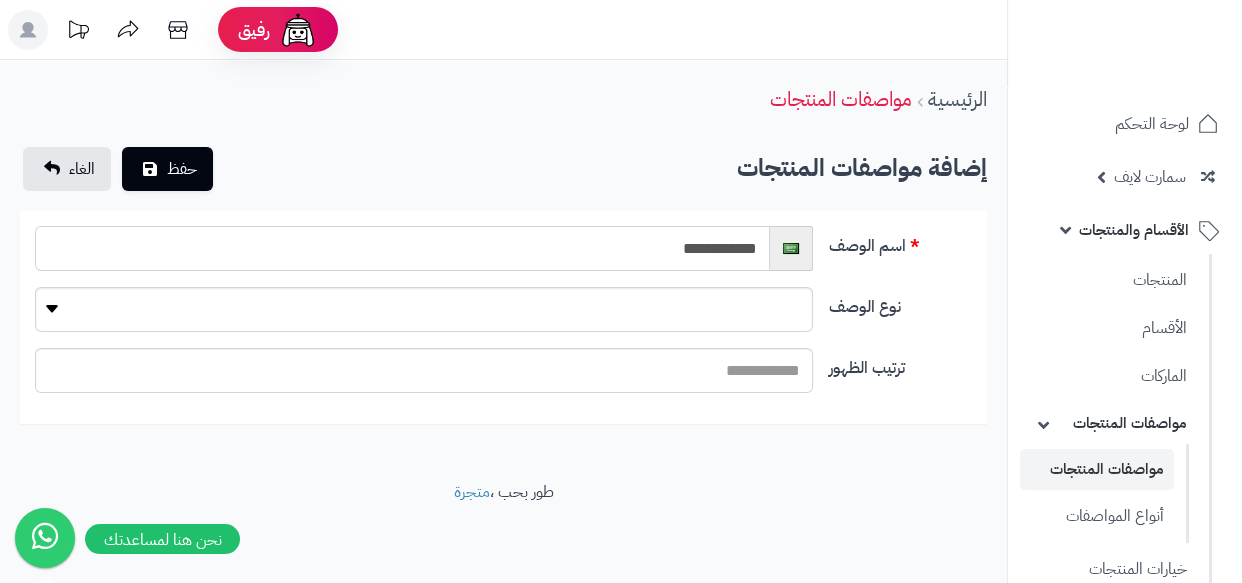 type on "**********" 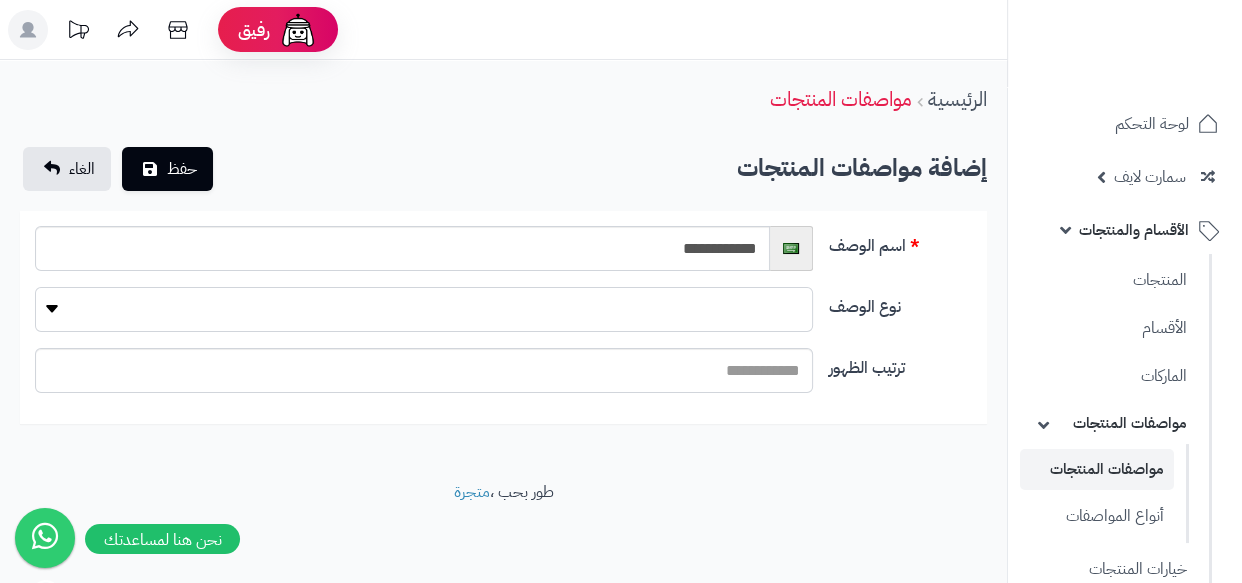 click on "***" at bounding box center (424, 309) 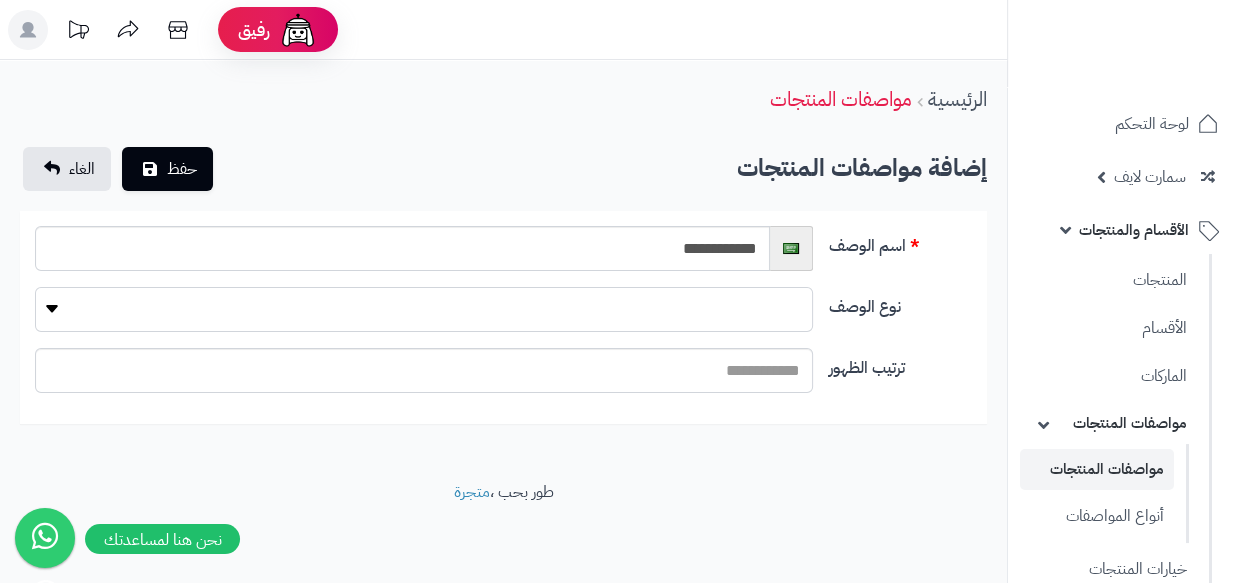 click on "***" at bounding box center (424, 309) 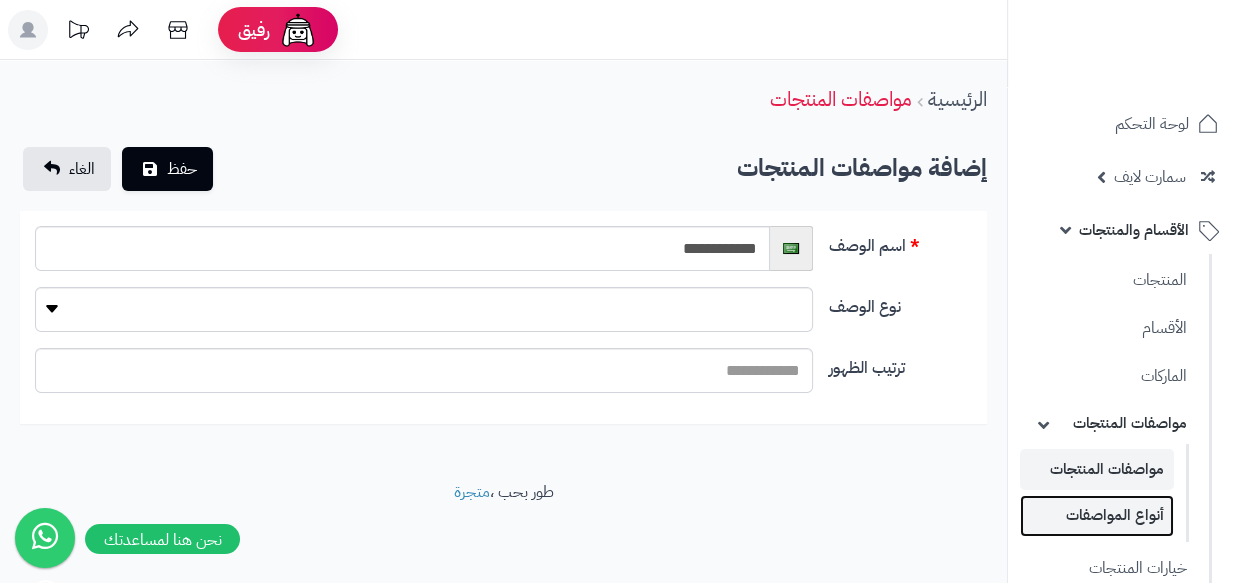 click on "أنواع المواصفات" at bounding box center (1097, 515) 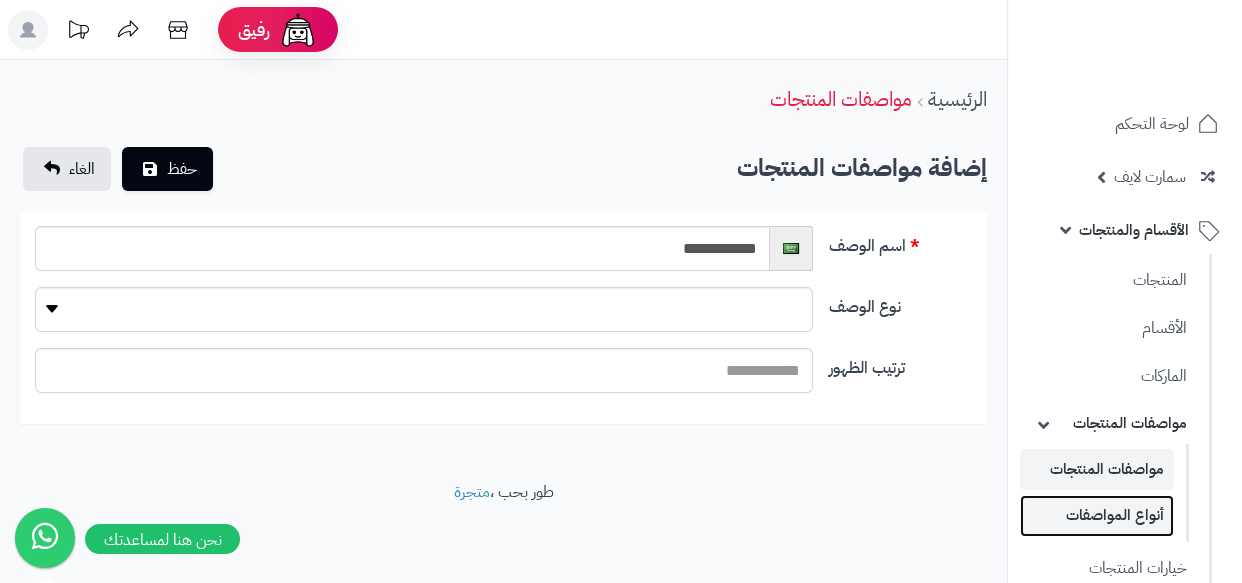 click on "أنواع المواصفات" at bounding box center (1097, 515) 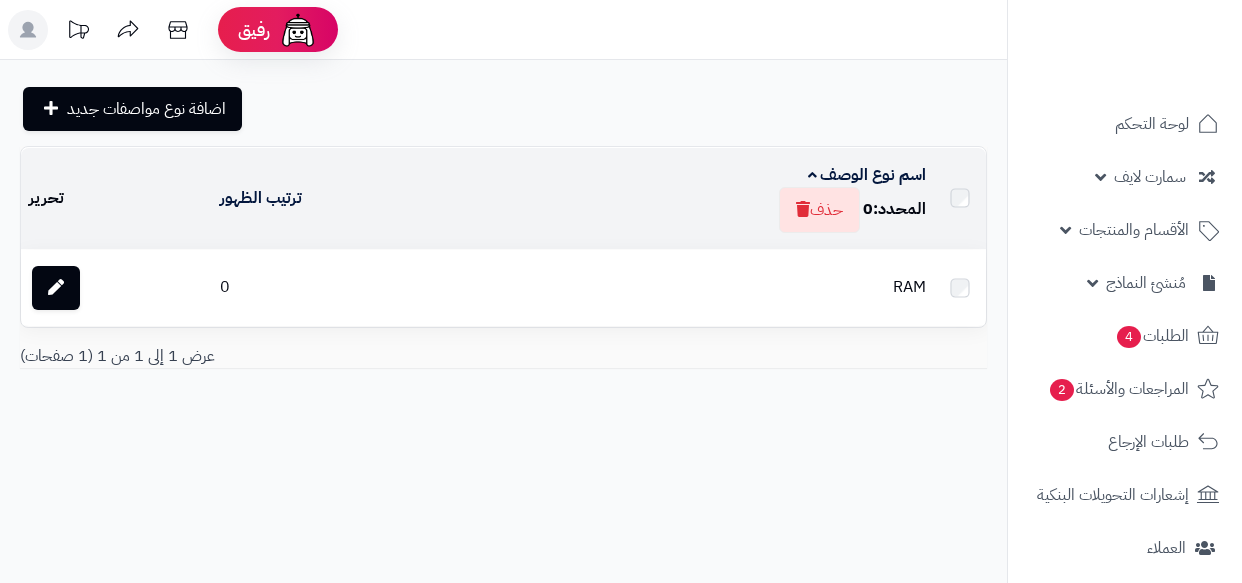 scroll, scrollTop: 0, scrollLeft: 0, axis: both 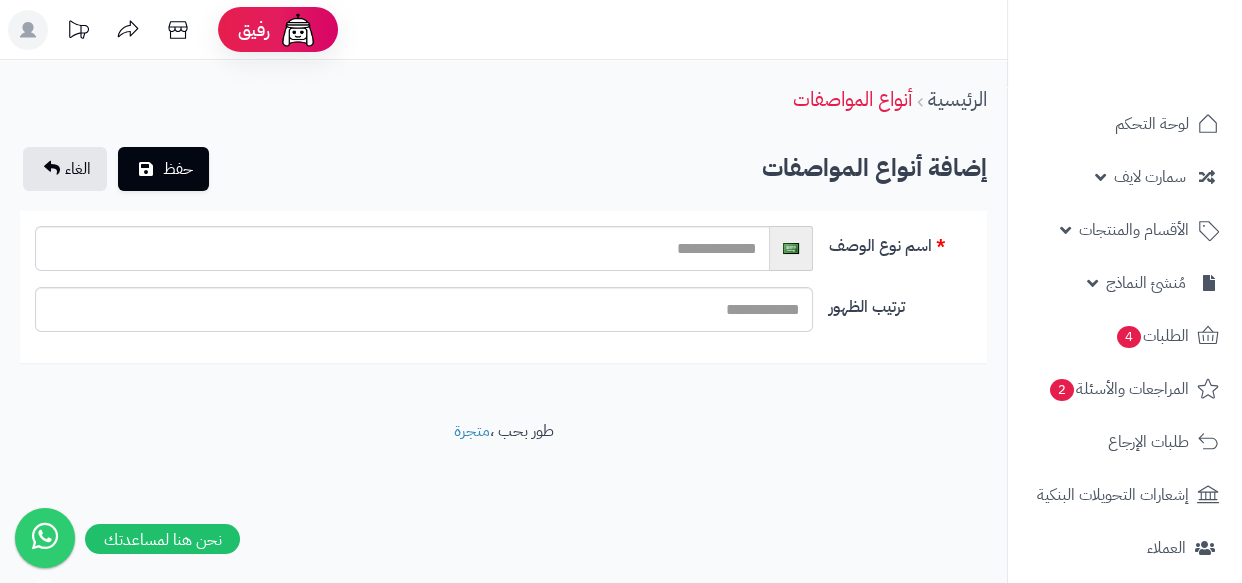 click on "اسم نوع الوصف" at bounding box center (503, 256) 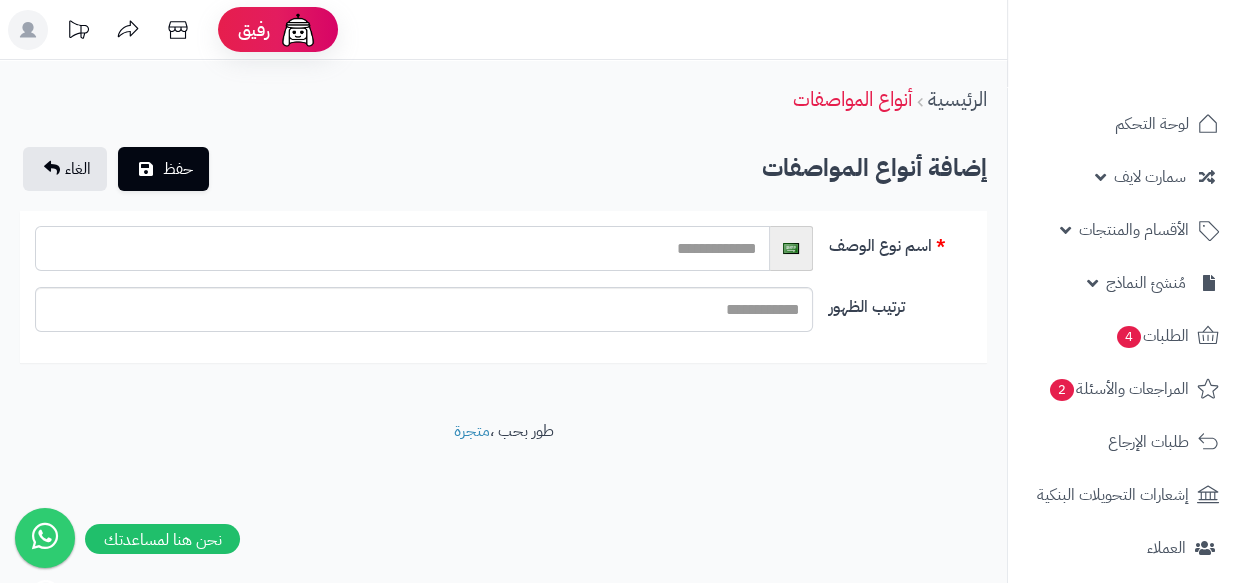 click at bounding box center (402, 248) 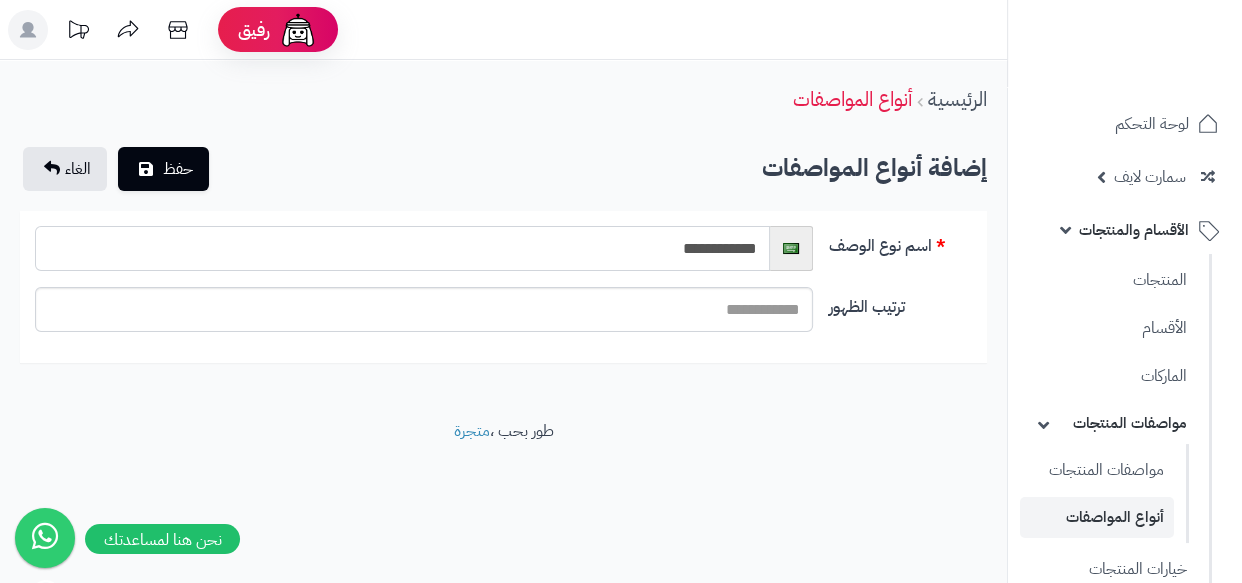 type on "**********" 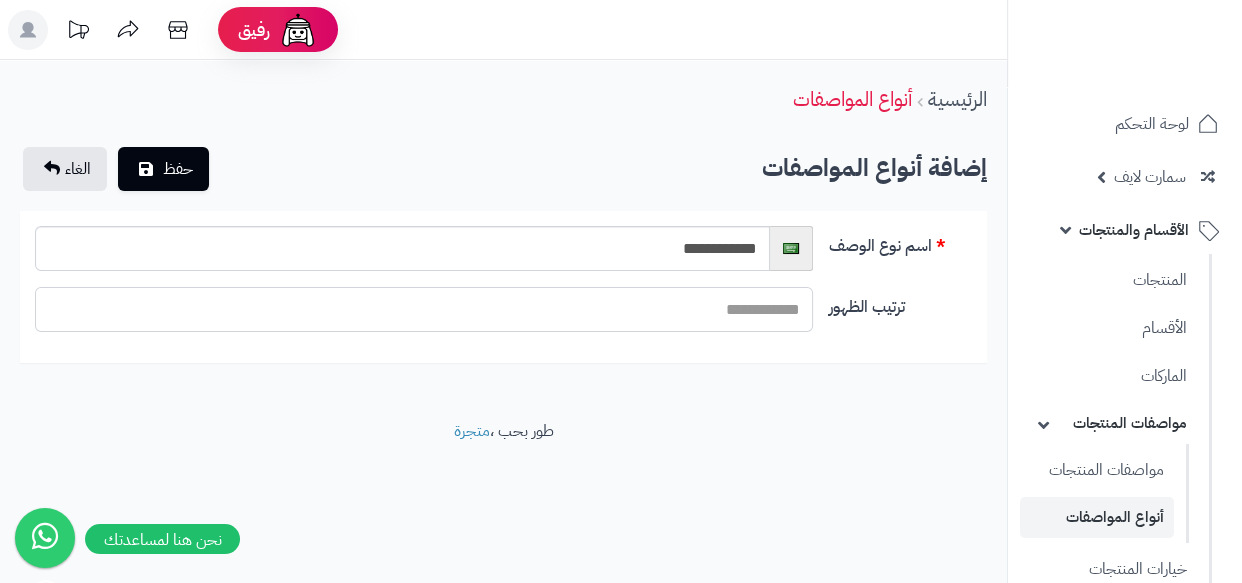 click on "ترتيب الظهور" at bounding box center (424, 309) 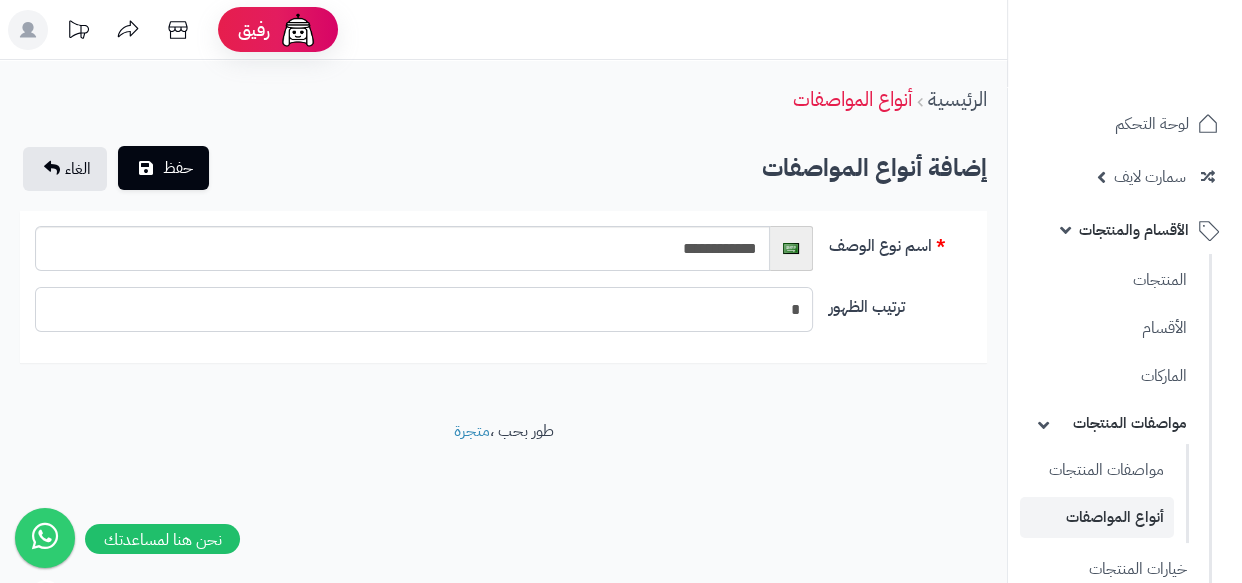 type on "*" 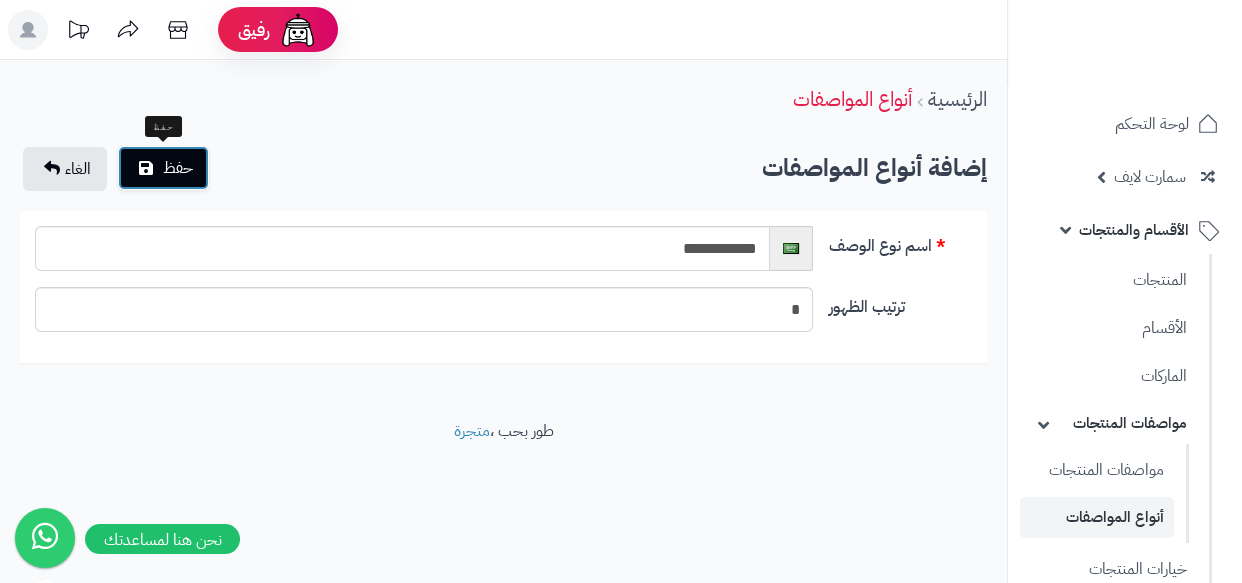click on "حفظ" at bounding box center [163, 168] 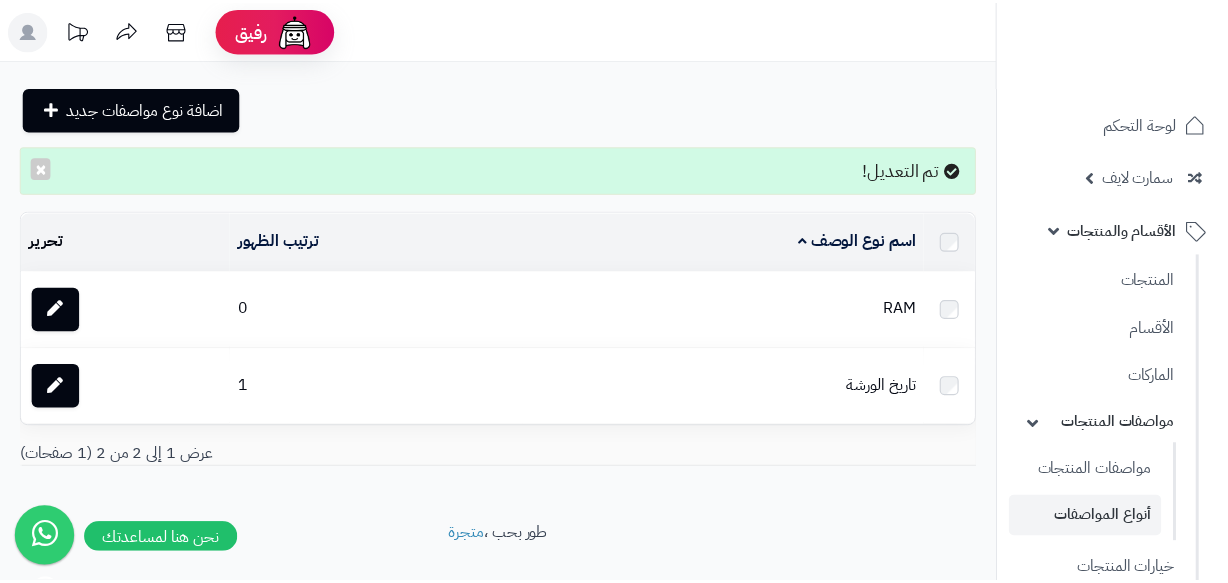 scroll, scrollTop: 0, scrollLeft: 0, axis: both 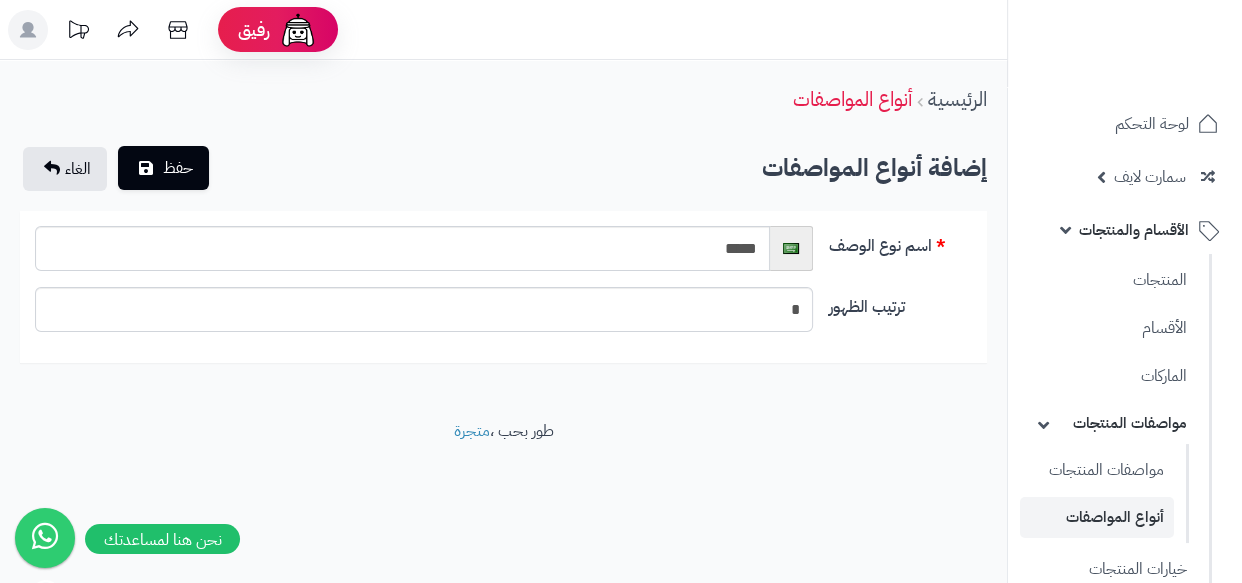 type on "*" 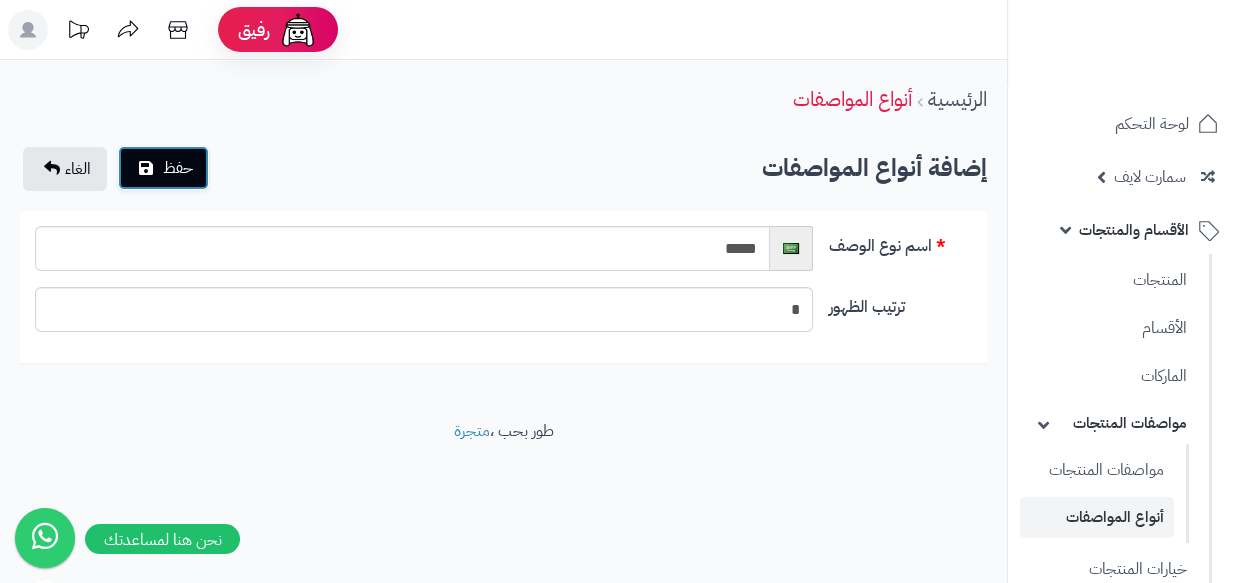 click on "حفظ" at bounding box center (178, 168) 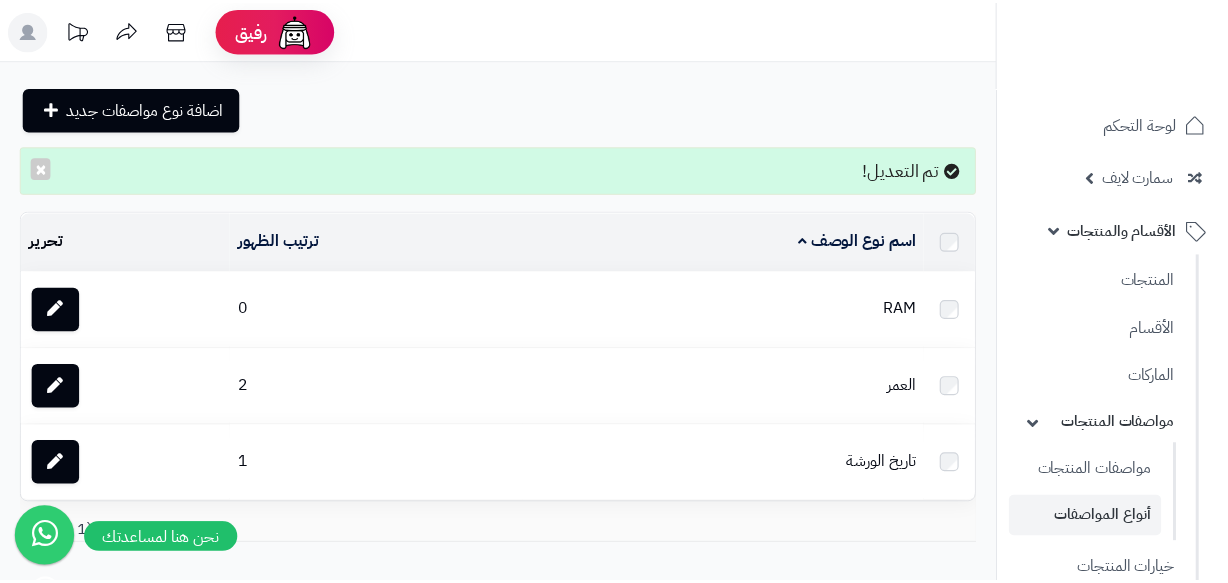 scroll, scrollTop: 0, scrollLeft: 0, axis: both 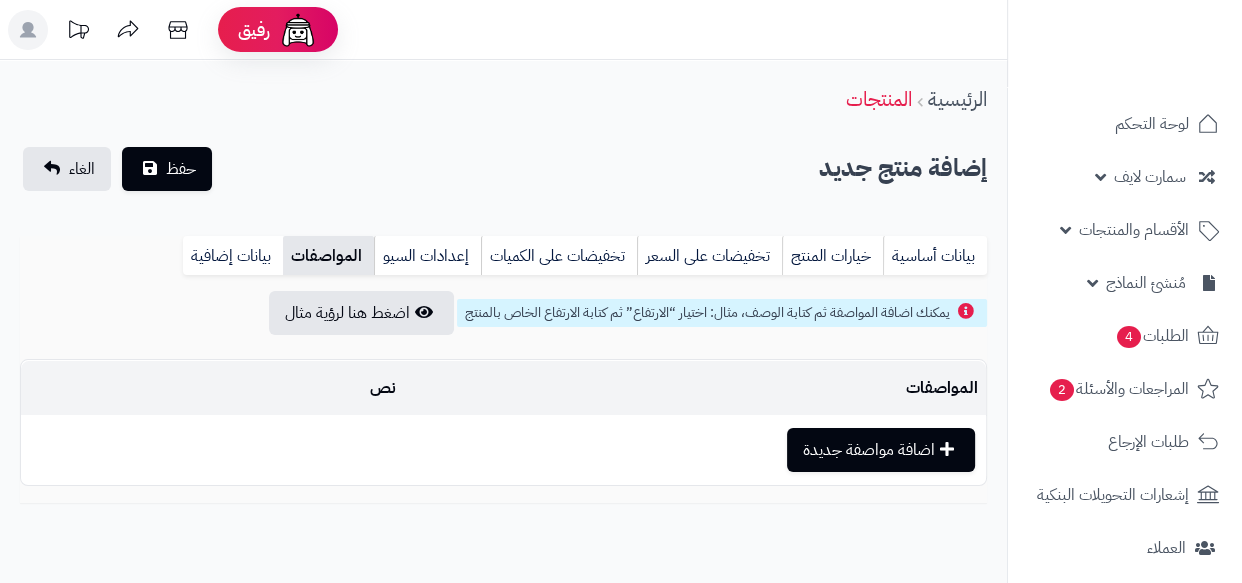 click on "اضافة مواصفة جديدة" at bounding box center [881, 450] 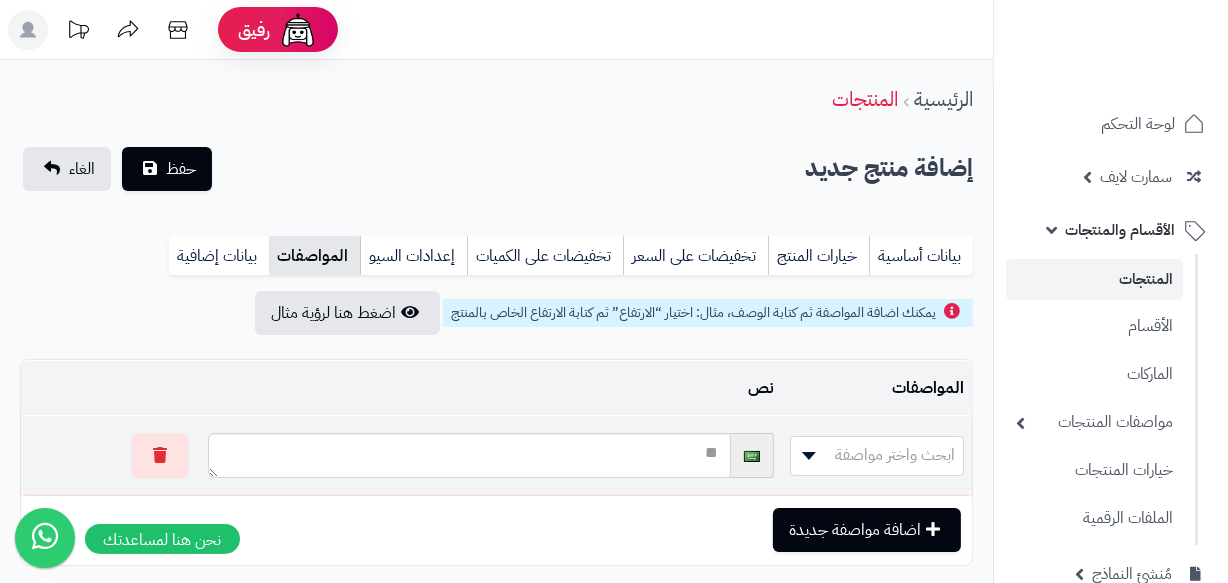 click on "ابحث واختر مواصفة" at bounding box center (895, 455) 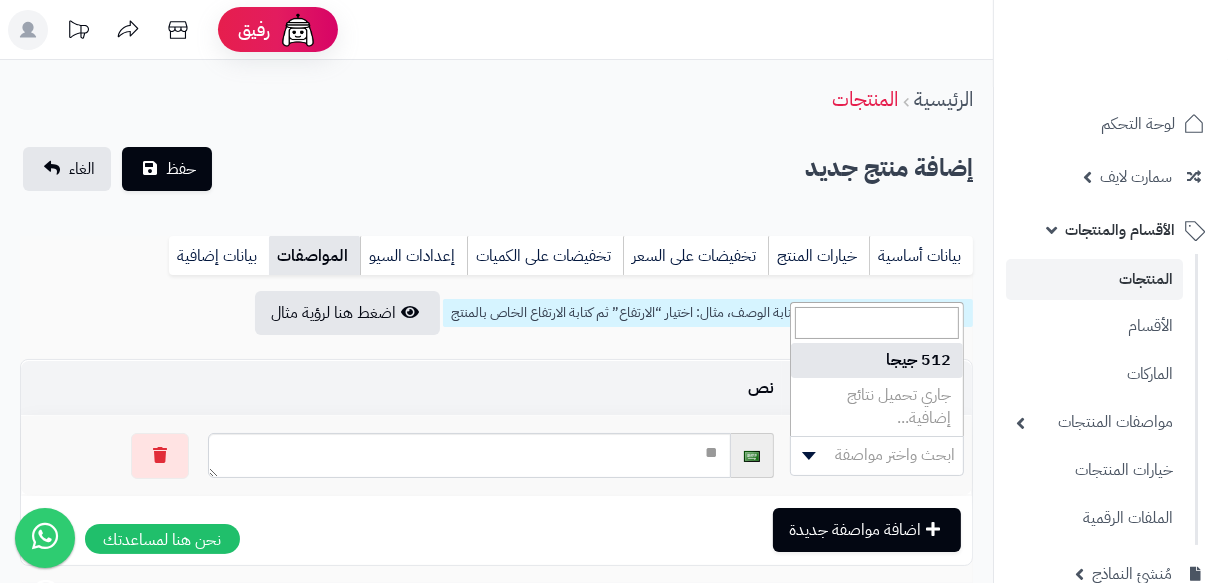 click at bounding box center (877, 323) 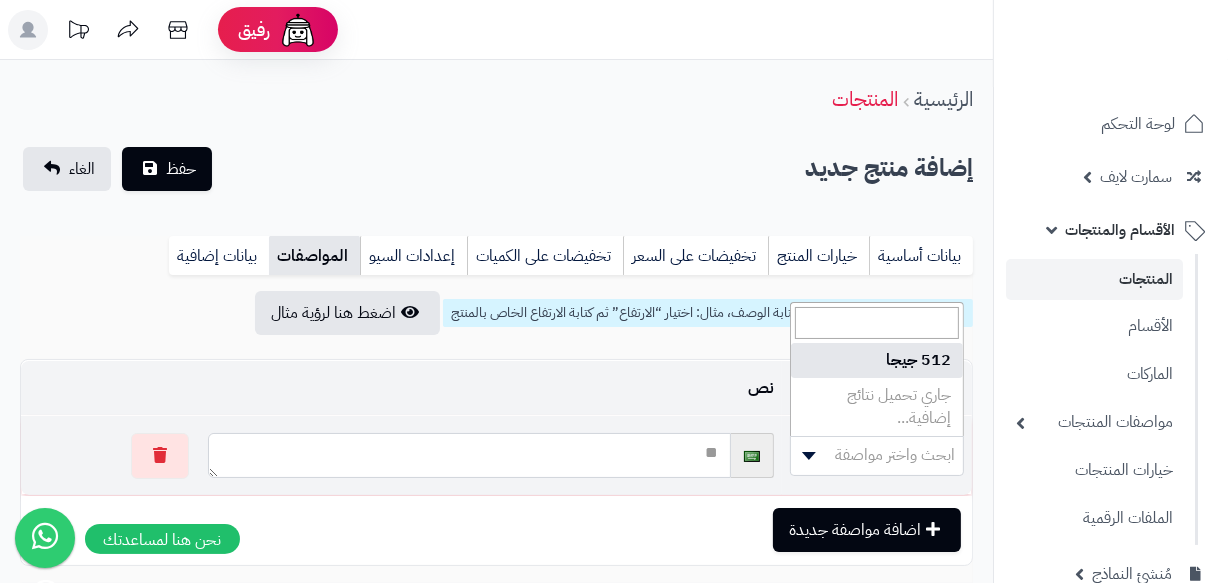 click at bounding box center (469, 455) 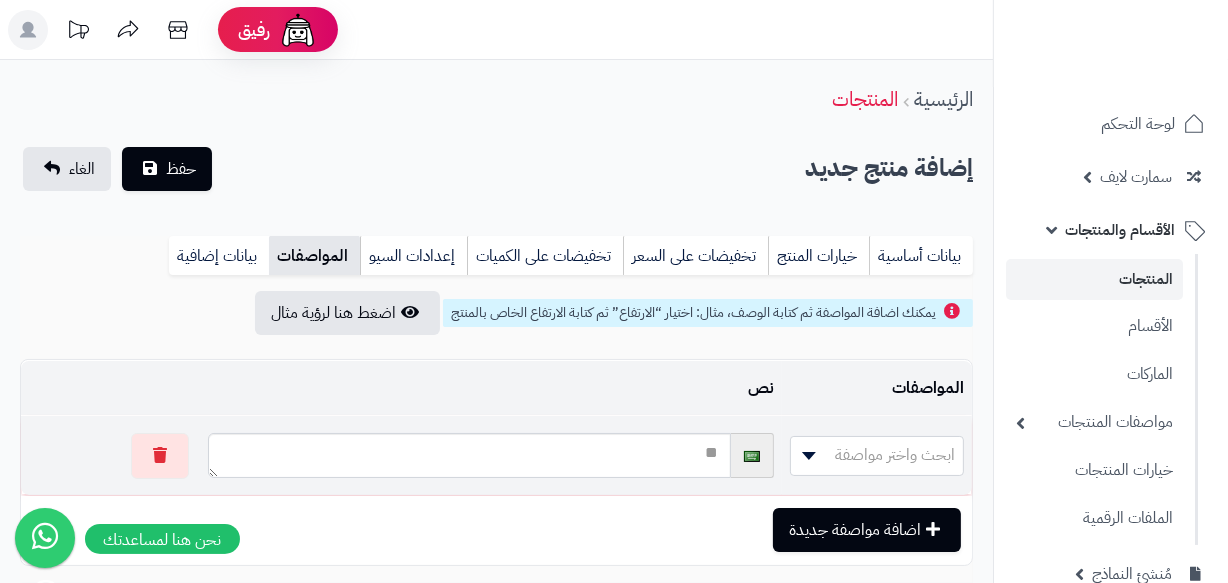 click on "ابحث واختر مواصفة" at bounding box center (895, 455) 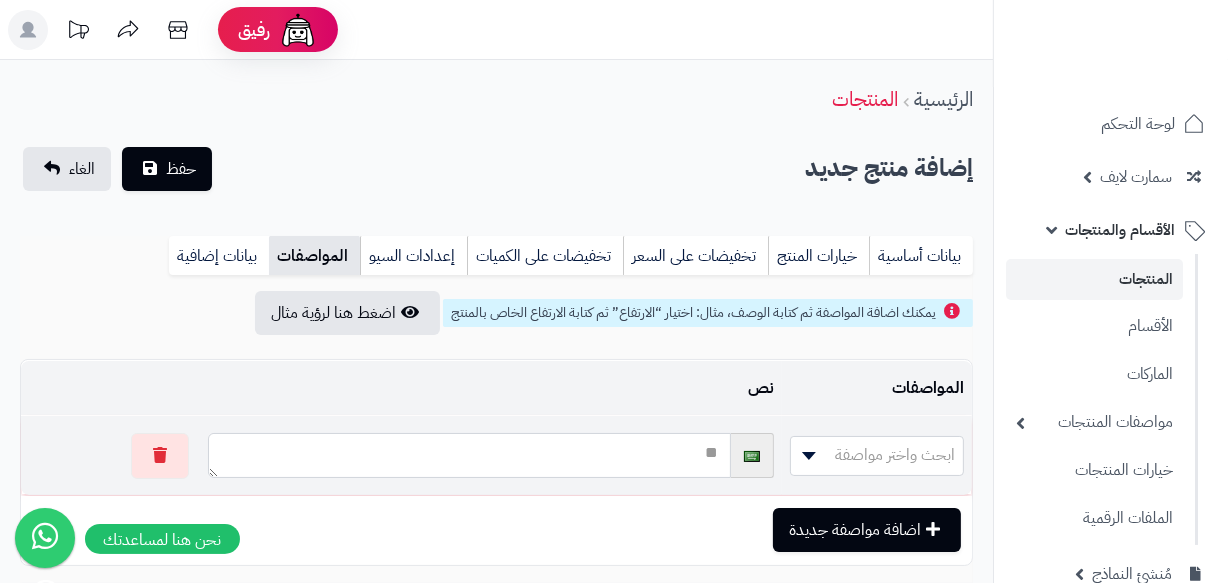 click at bounding box center [469, 455] 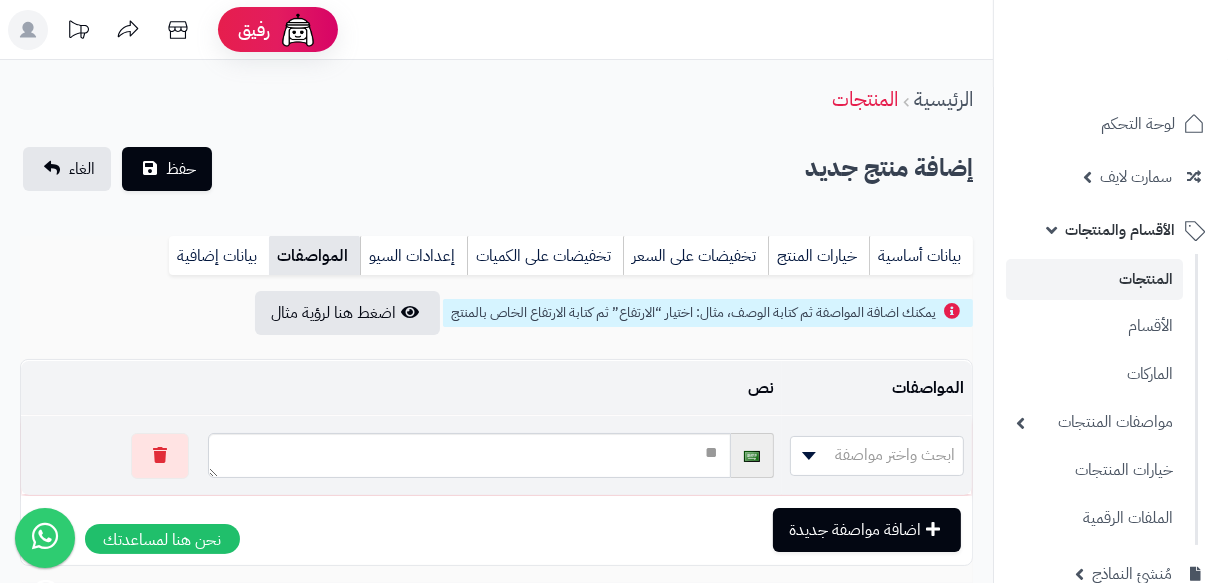click on "ابحث واختر مواصفة" at bounding box center (895, 455) 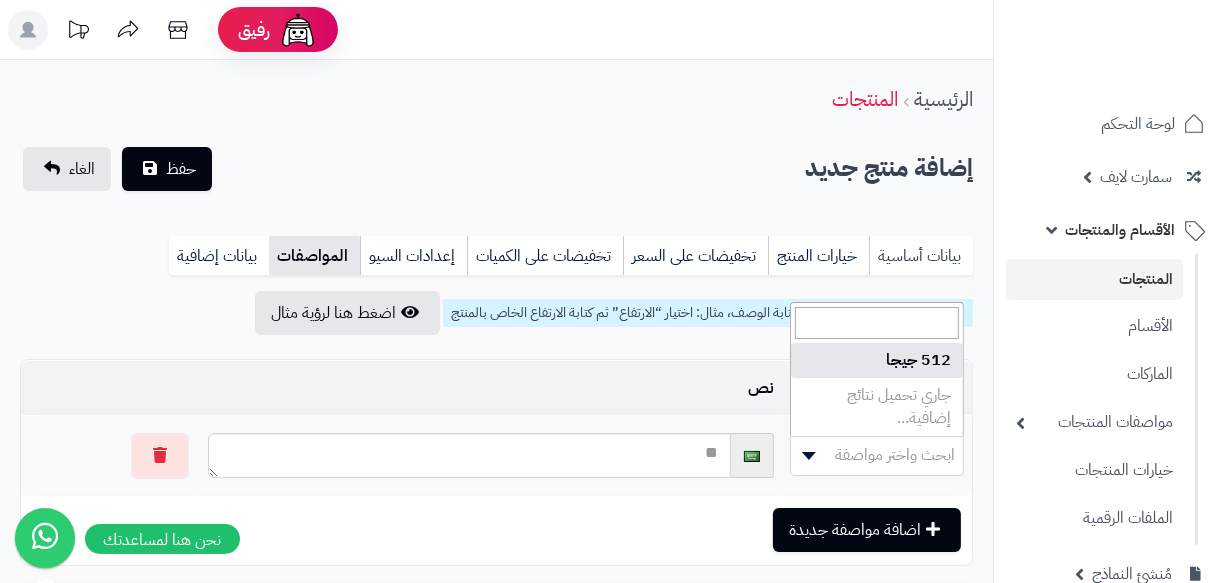 click on "بيانات أساسية" at bounding box center (921, 256) 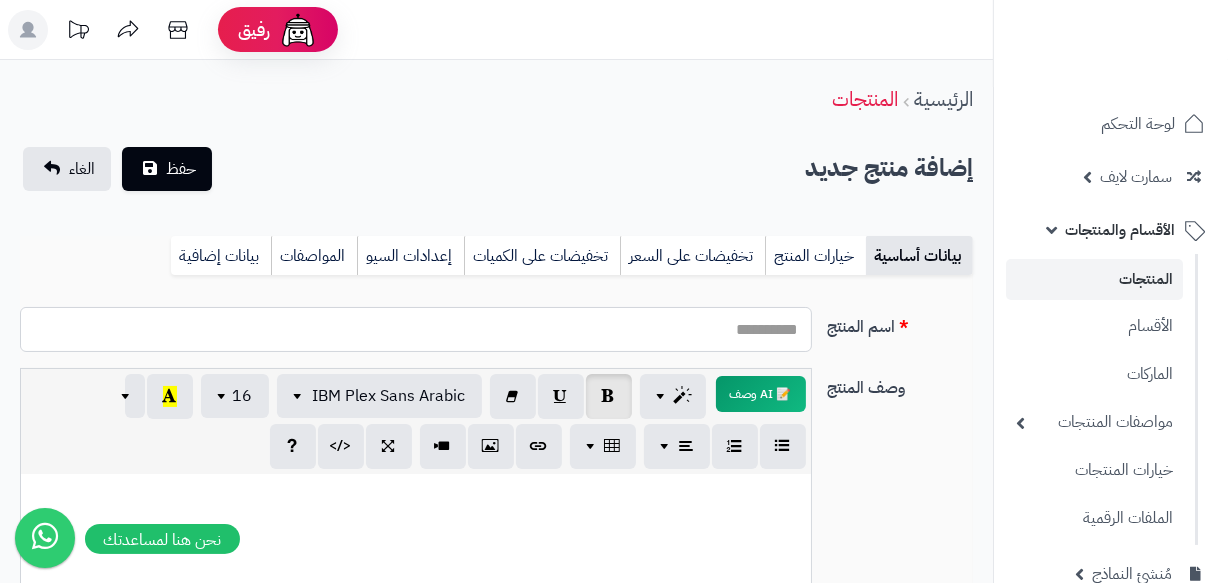 click on "اسم المنتج" at bounding box center [415, 329] 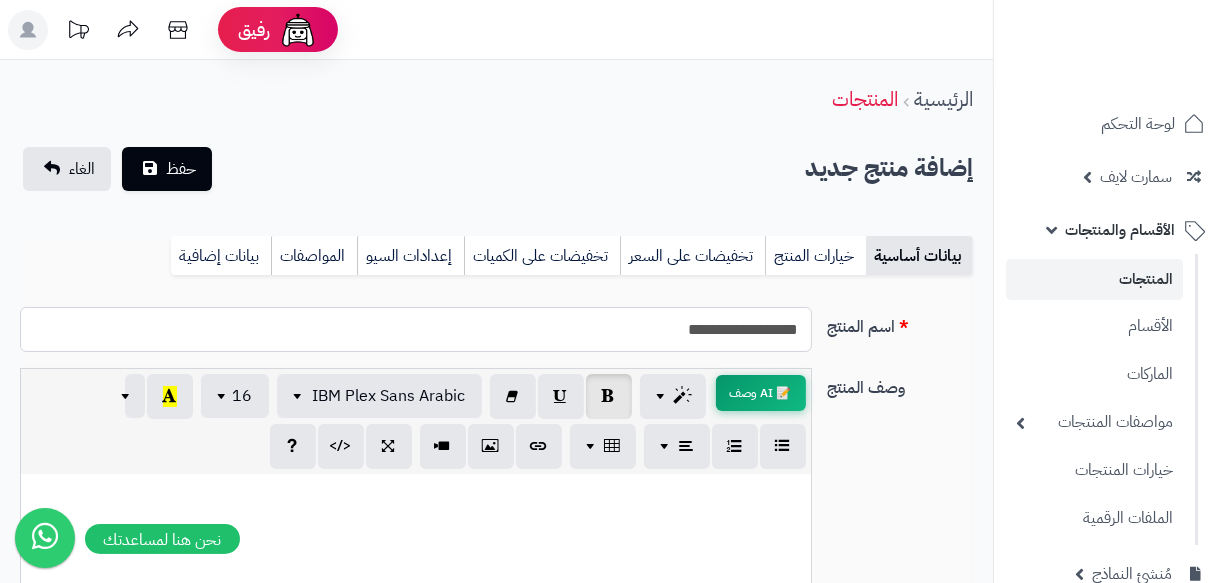 type on "**********" 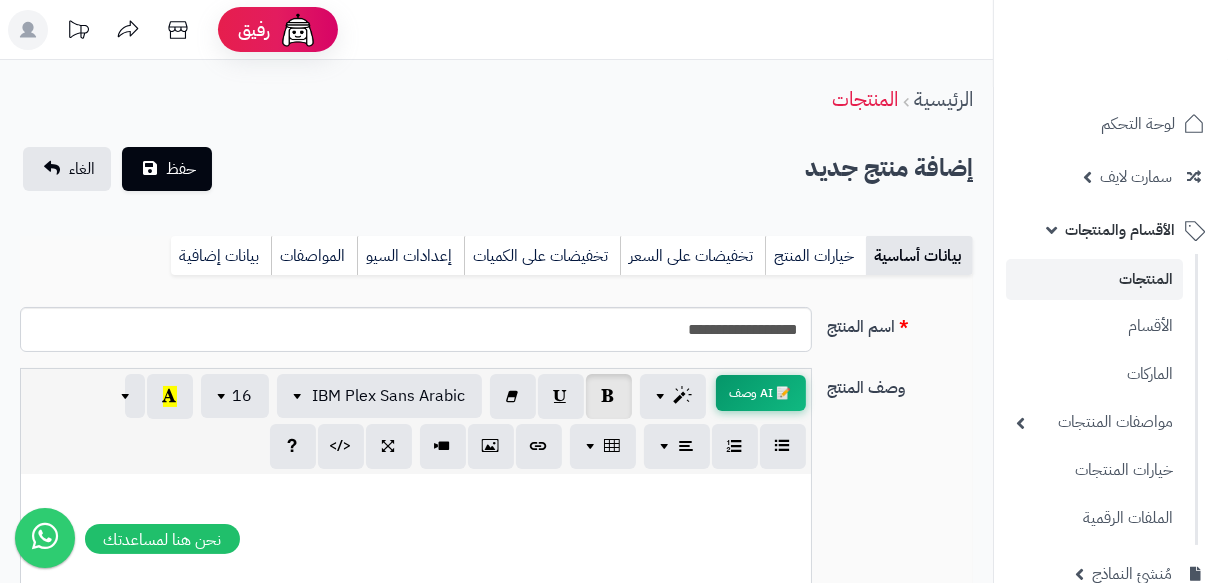 click on "📝 AI وصف" at bounding box center (761, 393) 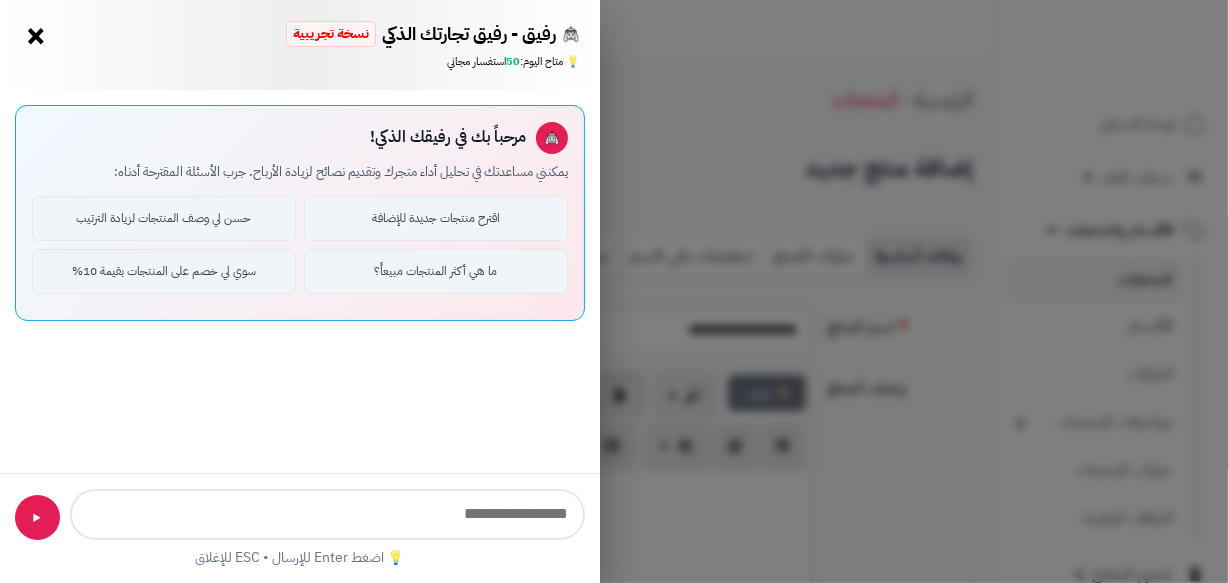 type on "**********" 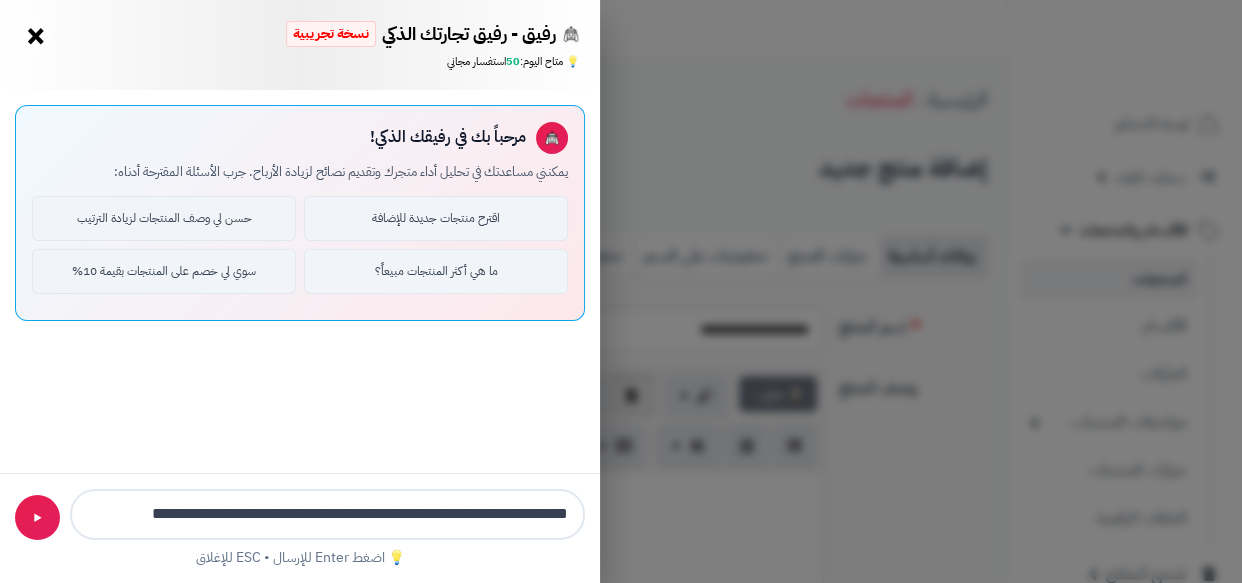 type 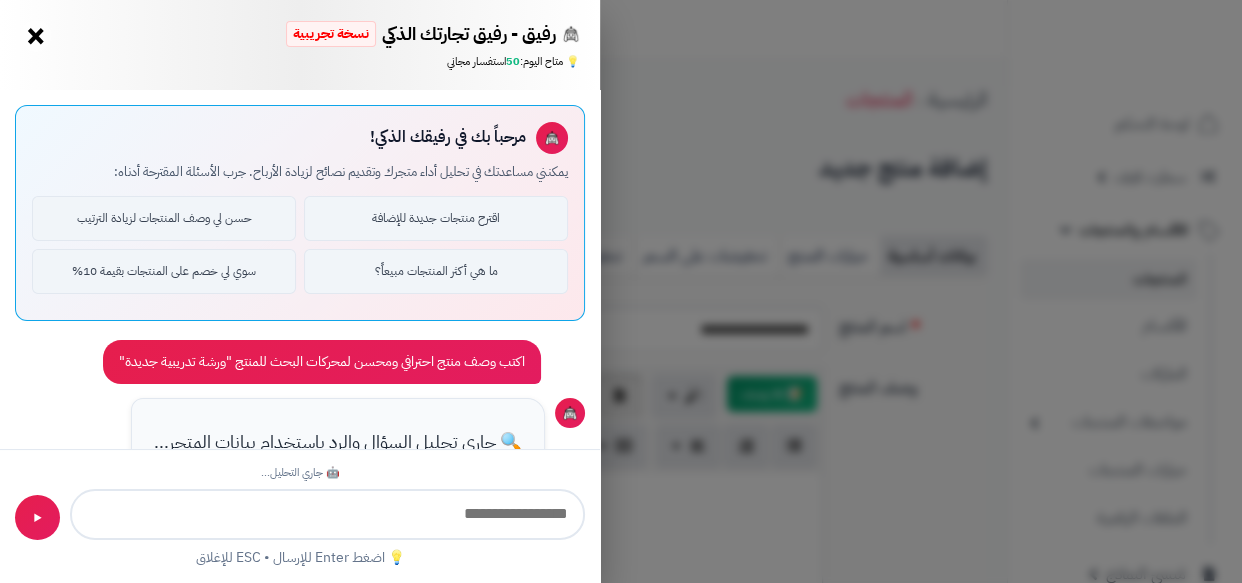 scroll, scrollTop: 63, scrollLeft: 0, axis: vertical 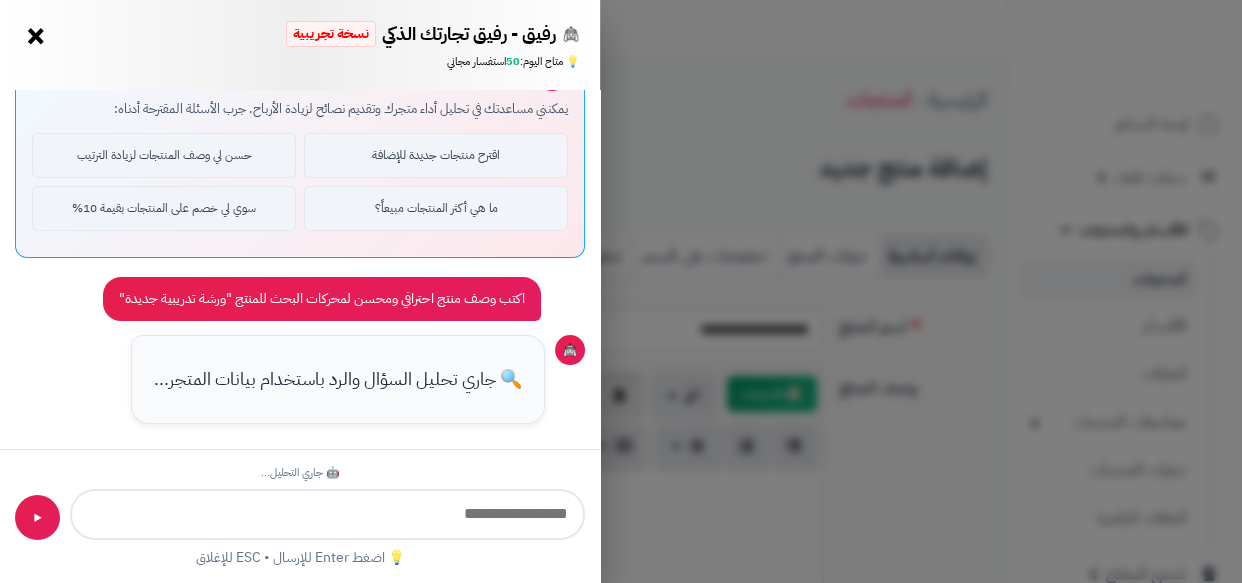click at bounding box center (327, 514) 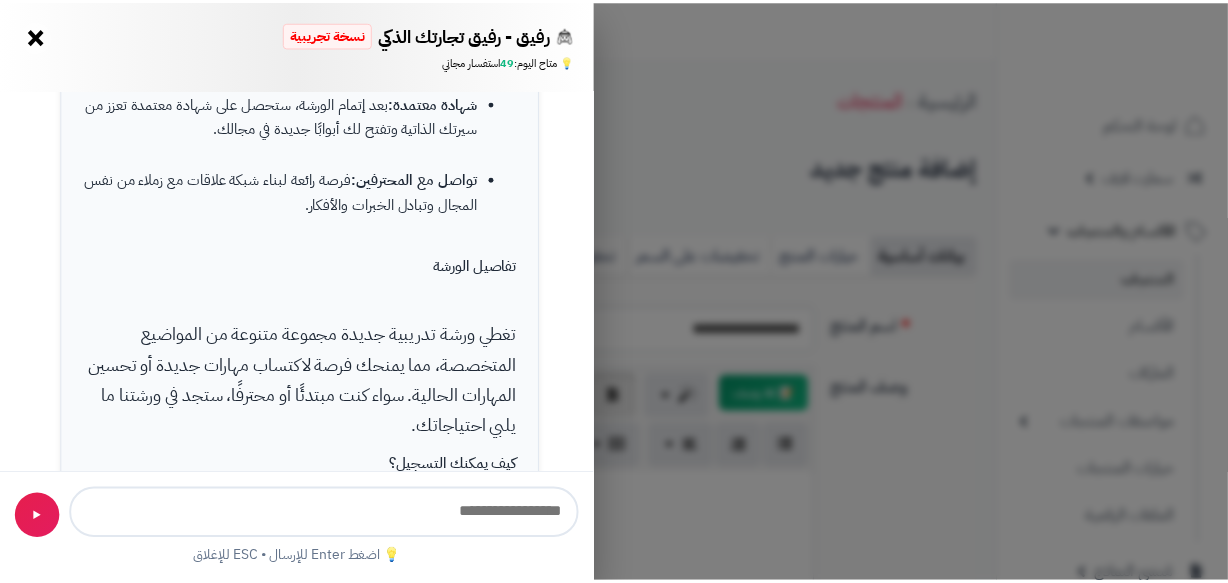 scroll, scrollTop: 1014, scrollLeft: 0, axis: vertical 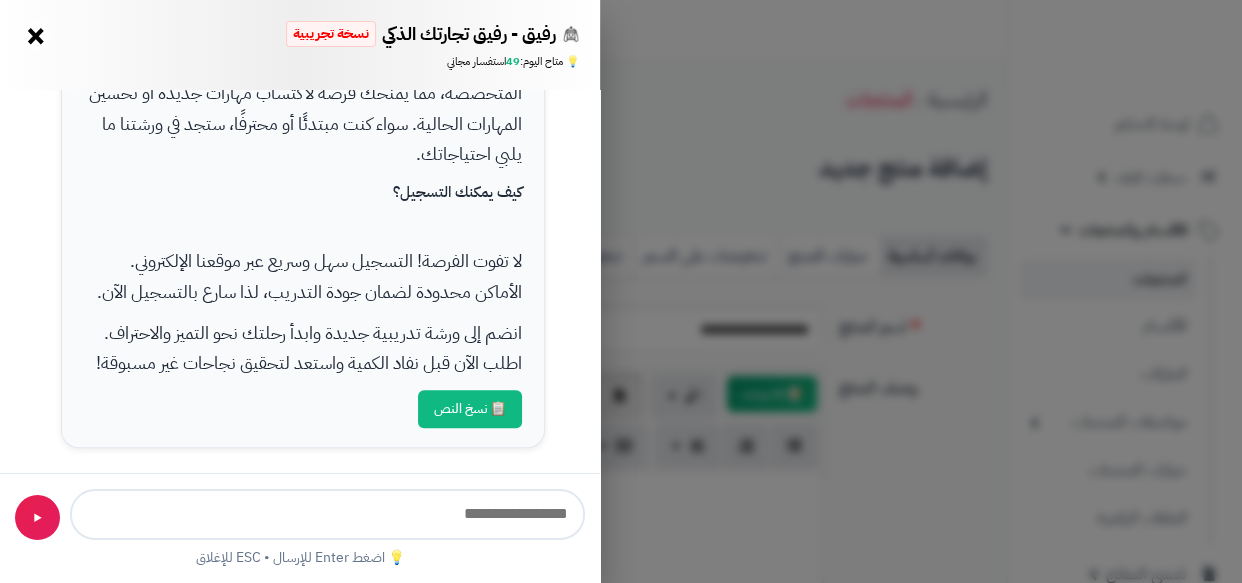 click on "📋 نسخ النص" at bounding box center [470, 409] 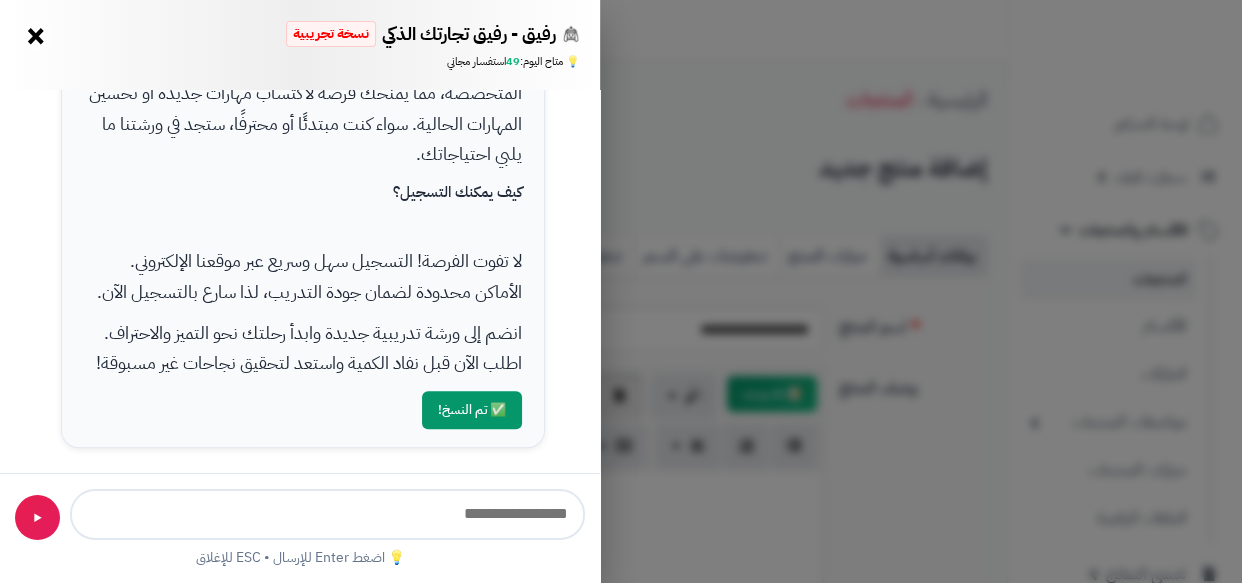 click on "رفيق - رفيق تجارتك الذكي
نسخة تجريبية
📈
تاجر متنامي
×
💡 متاح اليوم:  49  استفسار مجاني
📝  مساعد كتابة المنتجات  - اطلب مني كتابة عناوين أو أوصاف احترافية
✨ عنوان المنتج
📝 وصف المنتج
💰 تحليل المبيعات
🏆 أفضل المنتجات
👥 ولاء العملاء
📦 إدارة المخزون
مرحباً بك في رفيقك الذكي!
يمكنني مساعدتك في تحليل أداء متجرك وتقديم نصائح لزيادة الأرباح. جرب الأسئلة المقترحة أدناه: اقترح منتجات جديدة للإضافة حسن لي وصف المنتجات لزيادة الترتيب ما هي أكثر المنتجات مبيعاً؟ سوي لي خصم على المنتجات بقيمة 10% استعد لتطوير مهاراتك مع ورشة تدريبية جديدة      تعليم عملي:" at bounding box center [621, 291] 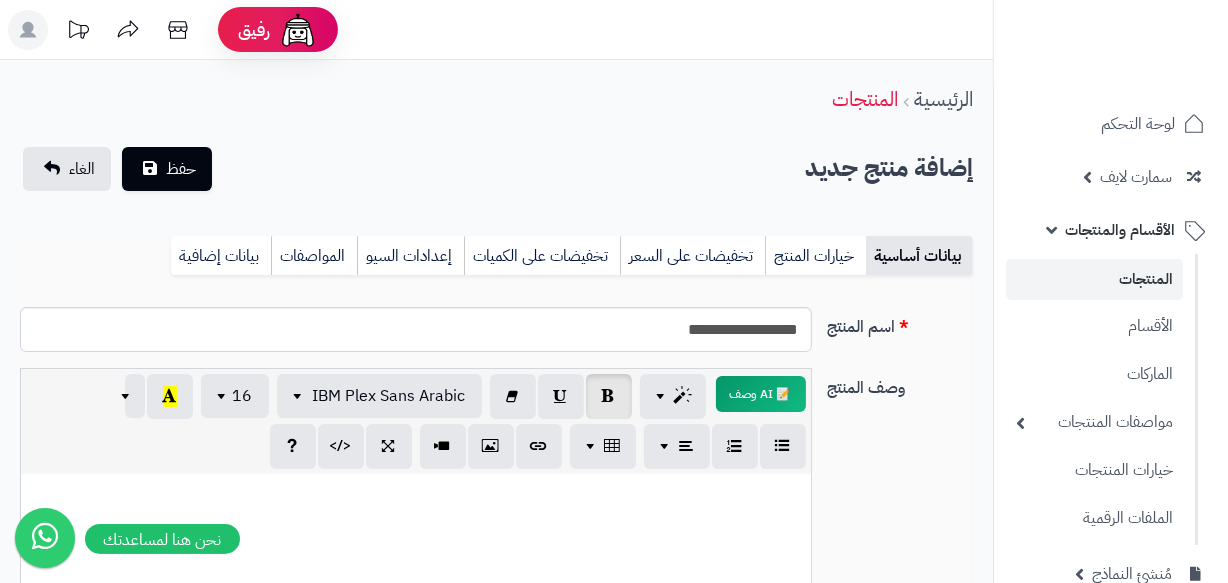 click at bounding box center [415, 495] 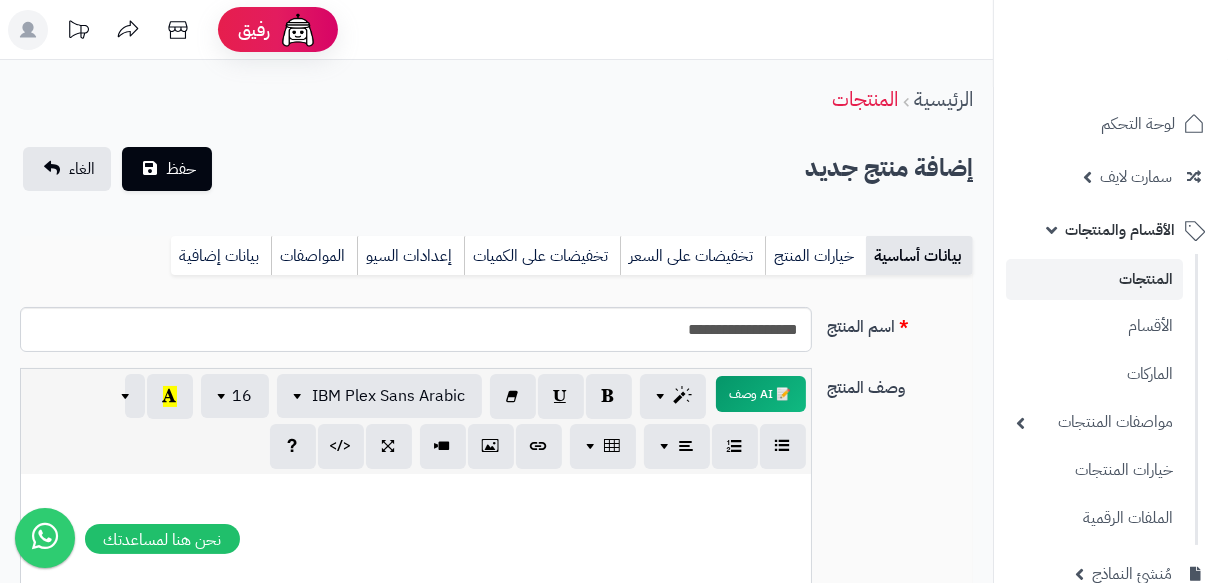 paste 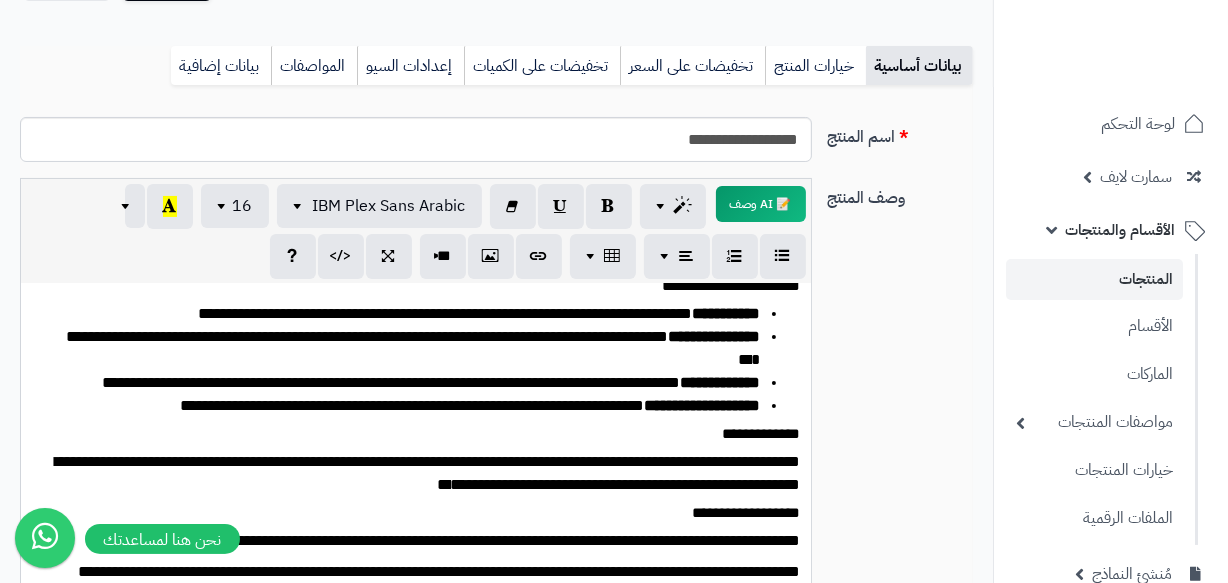 scroll, scrollTop: 120, scrollLeft: 0, axis: vertical 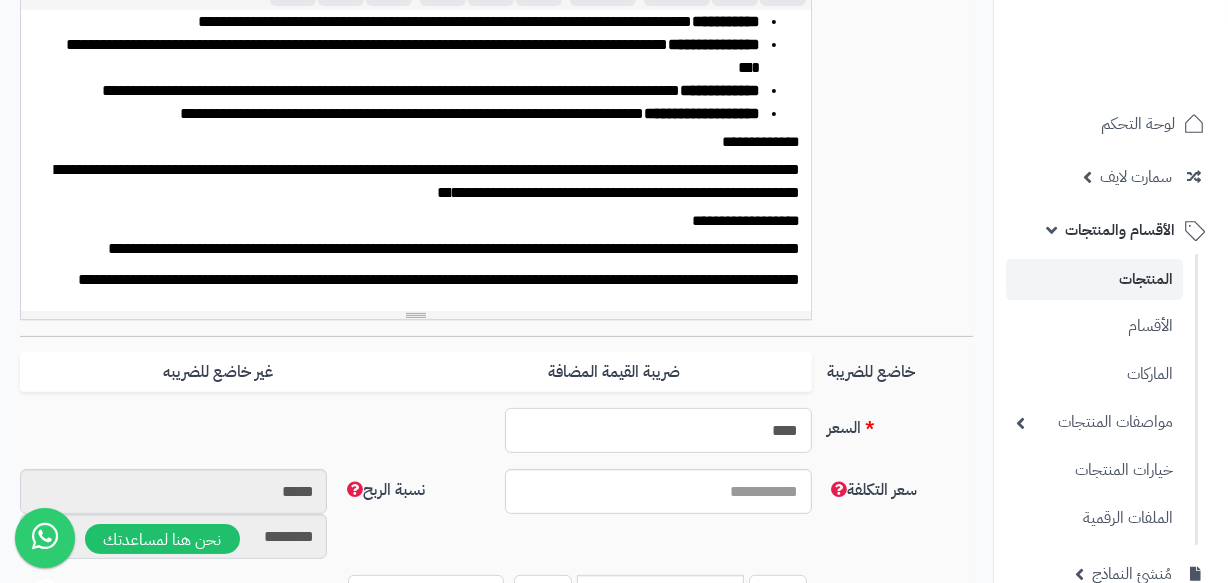 click on "****" at bounding box center (658, 430) 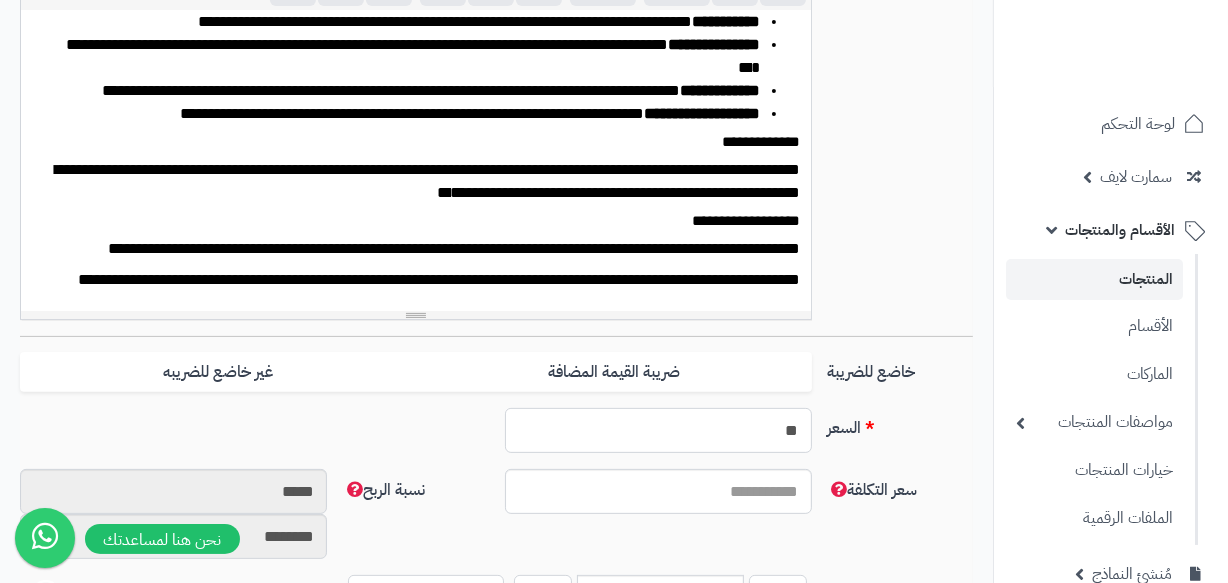 type on "*" 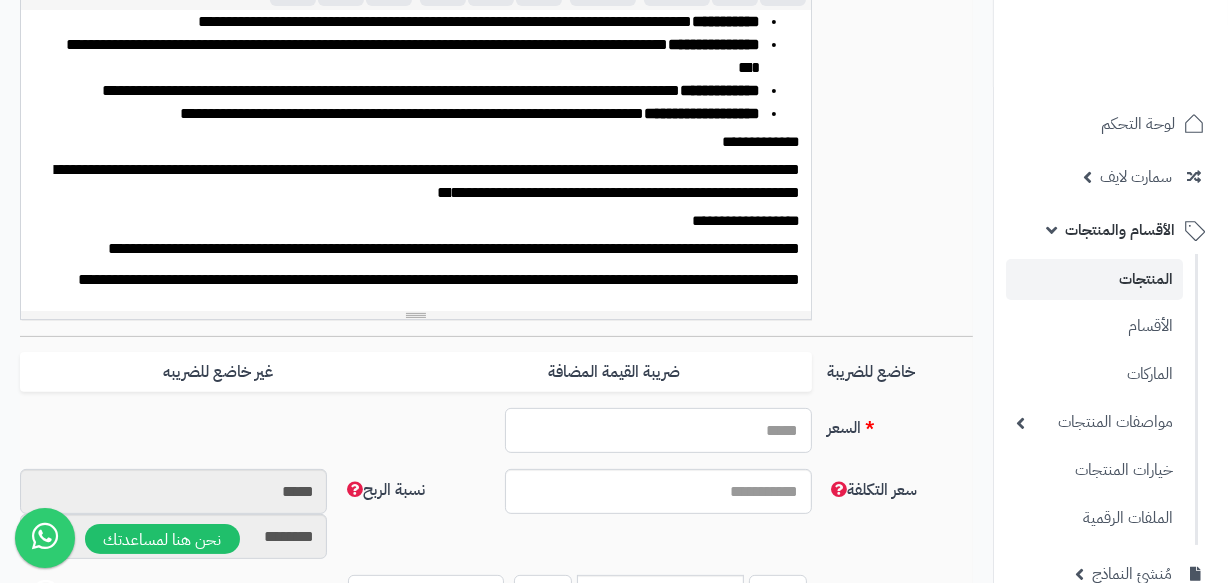 type on "*" 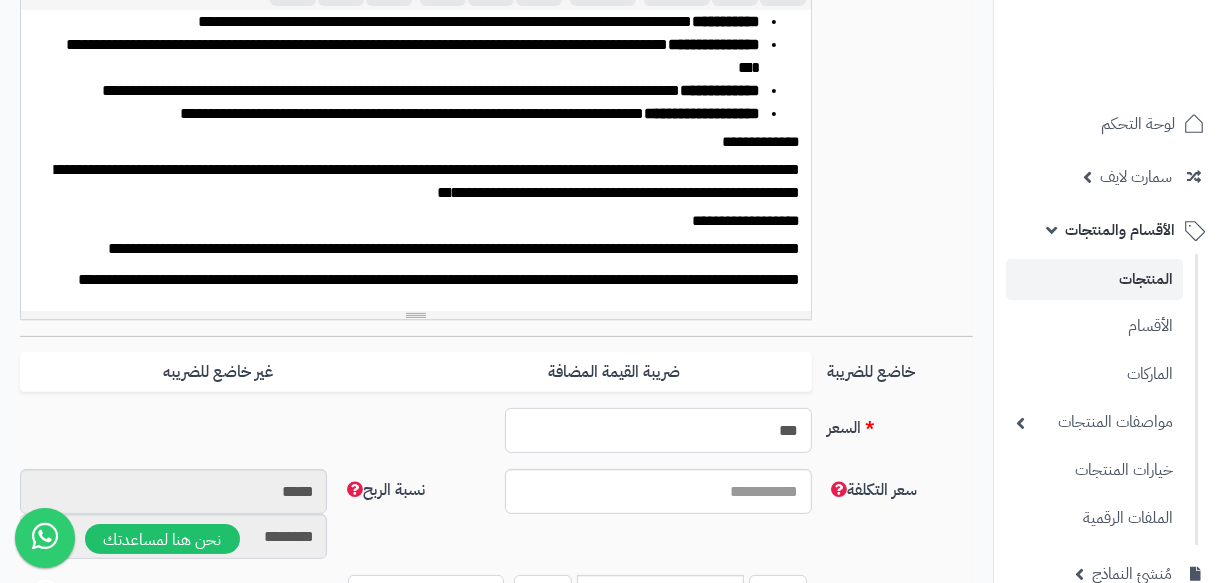 type on "***" 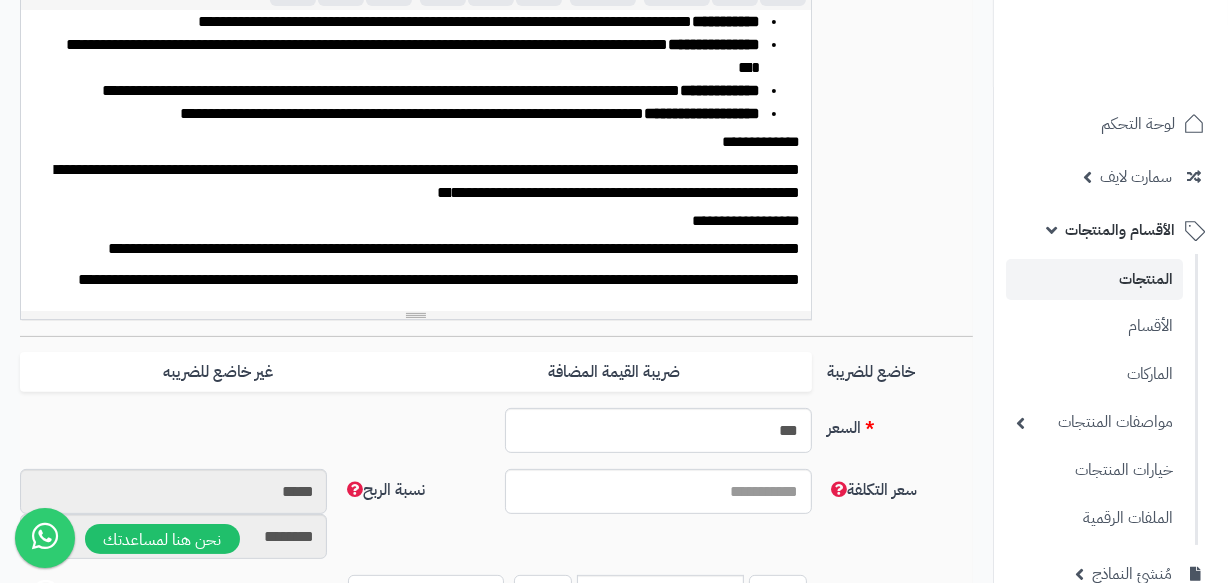 click on "السعر" at bounding box center (901, 424) 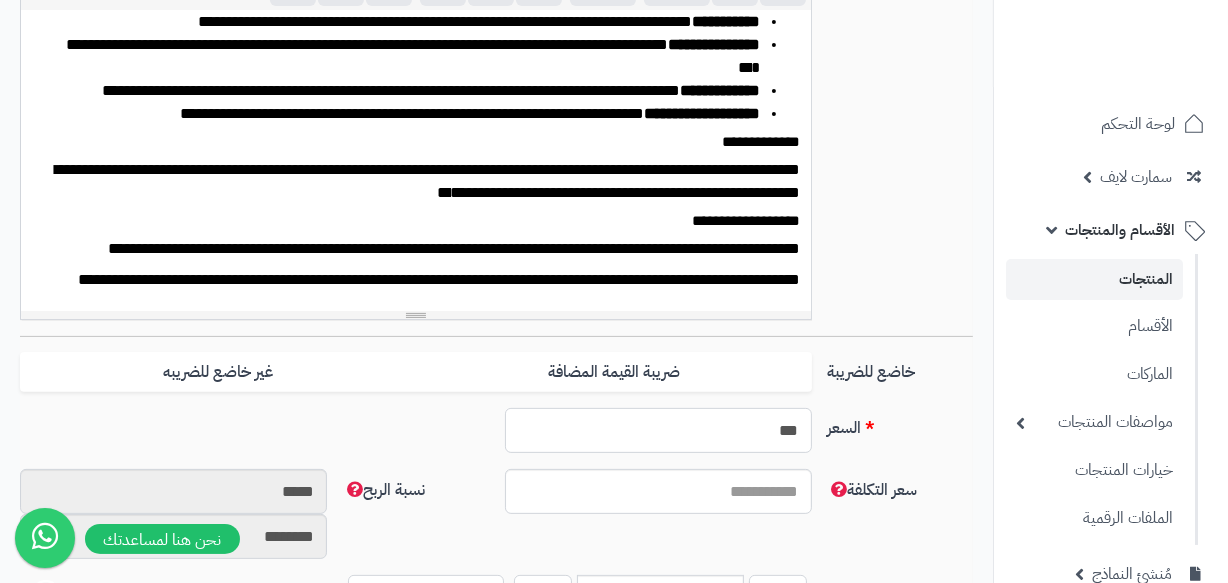 click on "***" at bounding box center [658, 430] 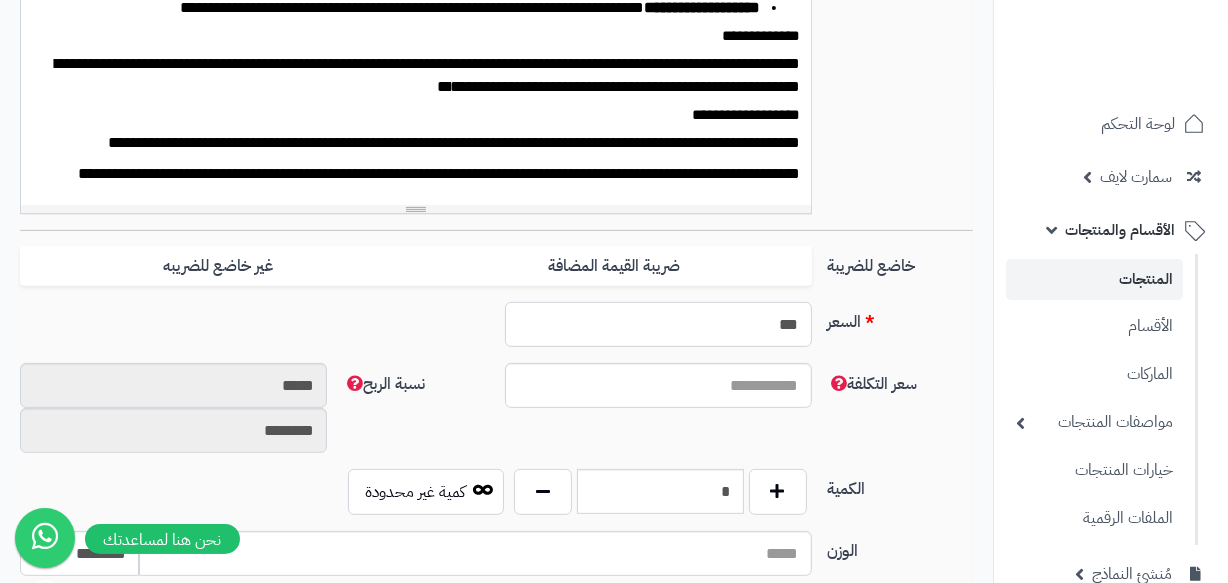 scroll, scrollTop: 827, scrollLeft: 0, axis: vertical 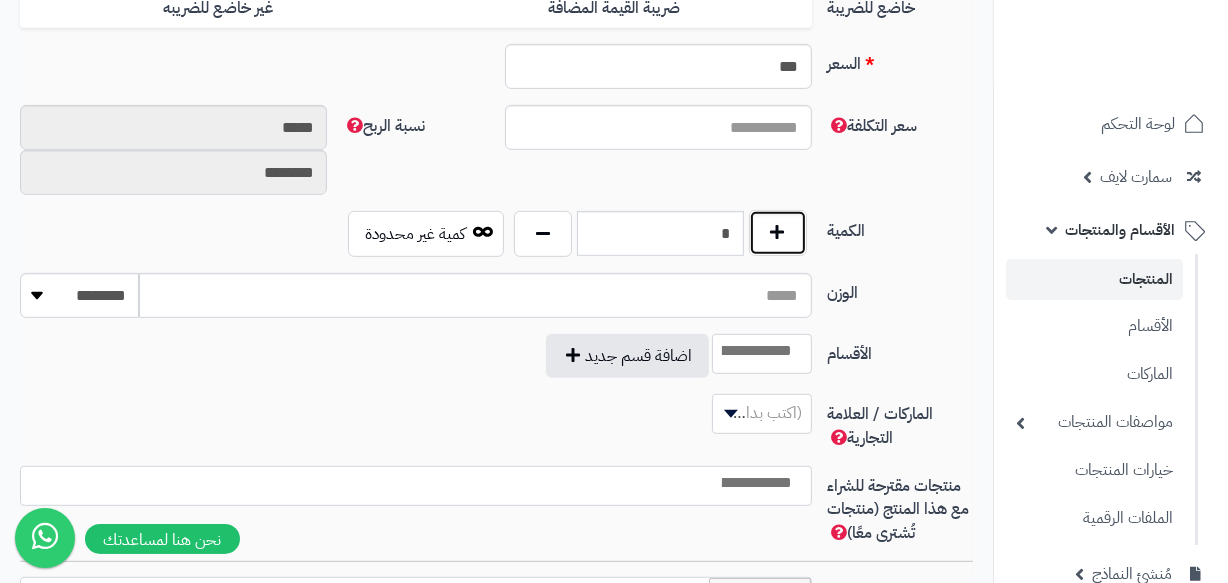 click at bounding box center [778, 233] 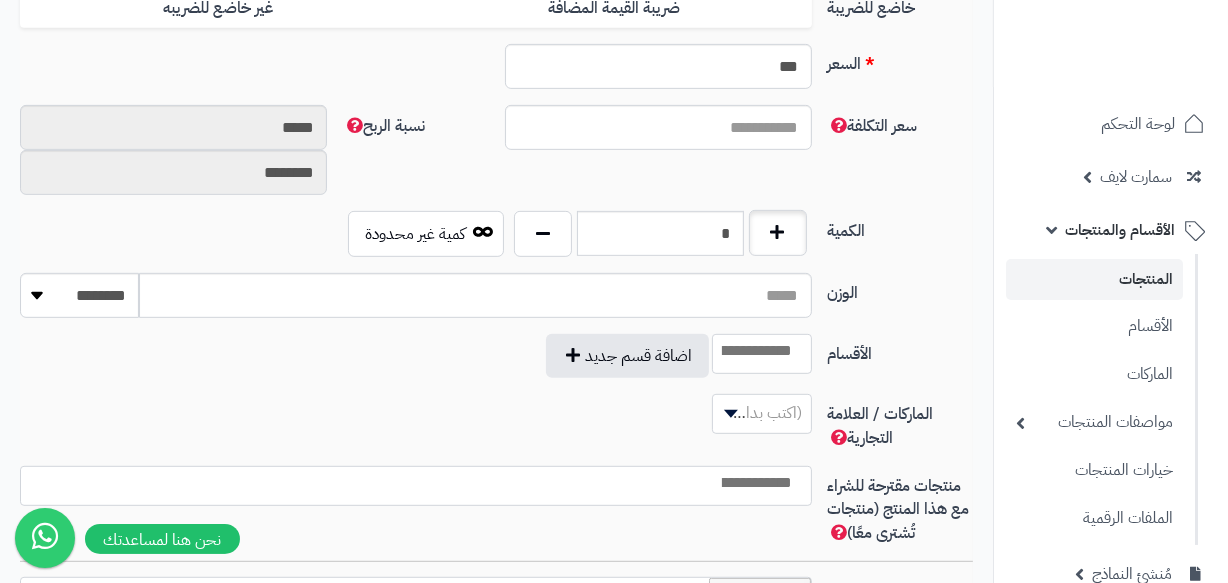 type on "**" 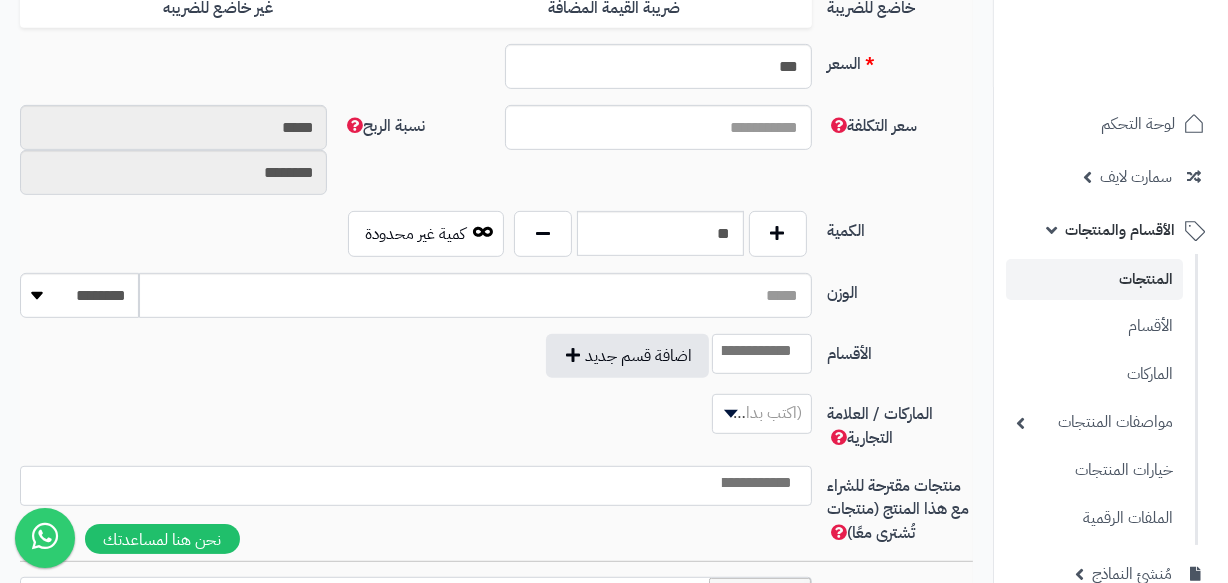 click on "الكمية
**
كمية غير محدودة" at bounding box center (496, 242) 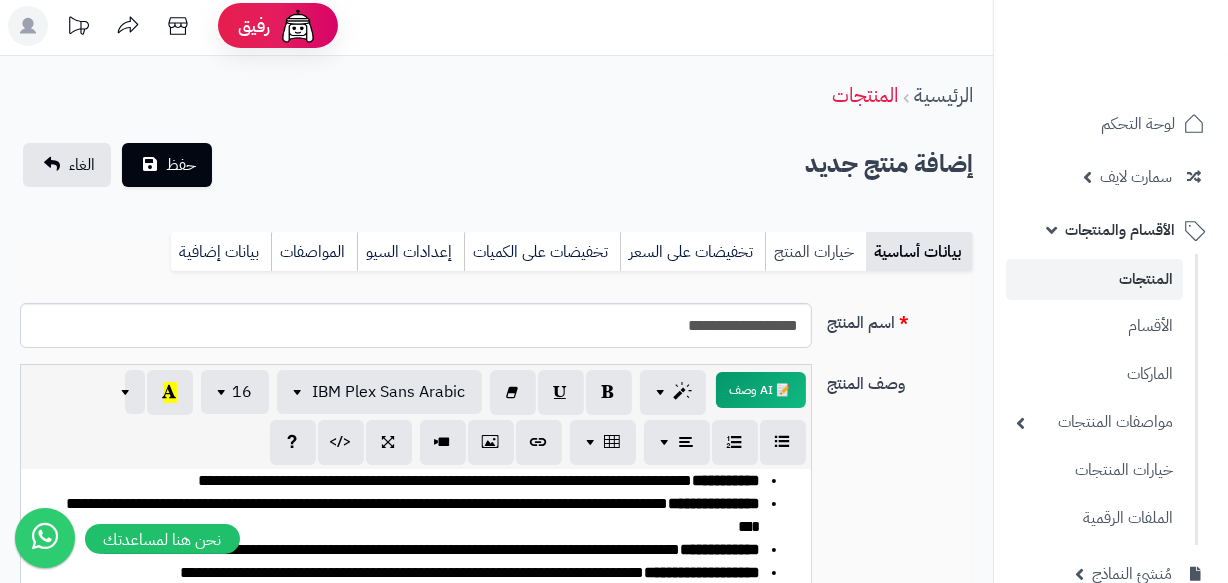 scroll, scrollTop: 0, scrollLeft: 0, axis: both 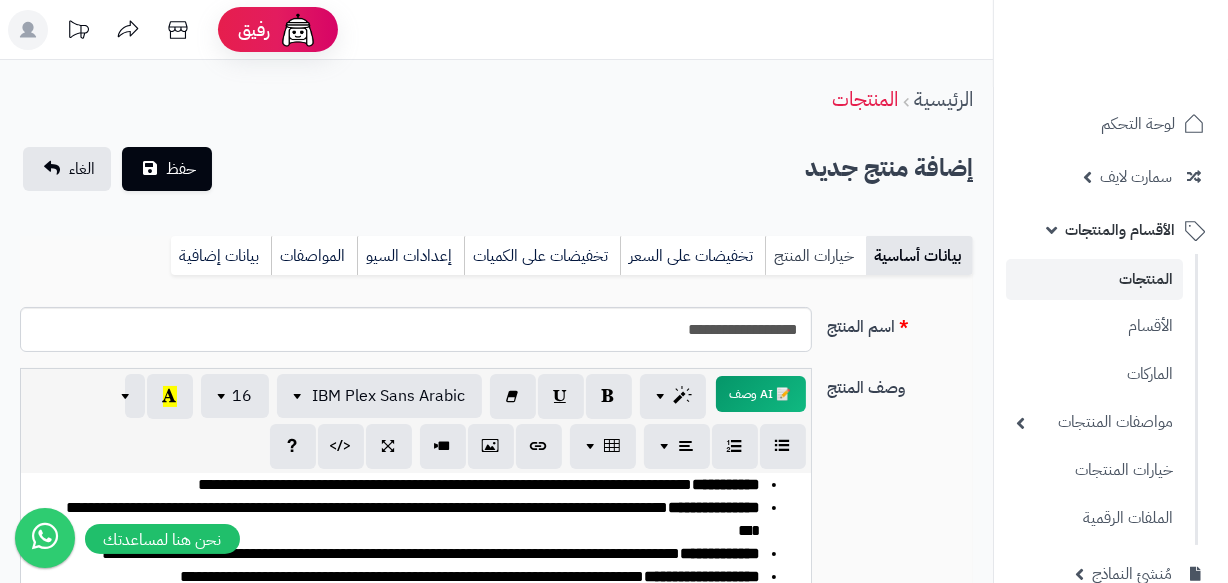 click on "خيارات المنتج" at bounding box center (815, 256) 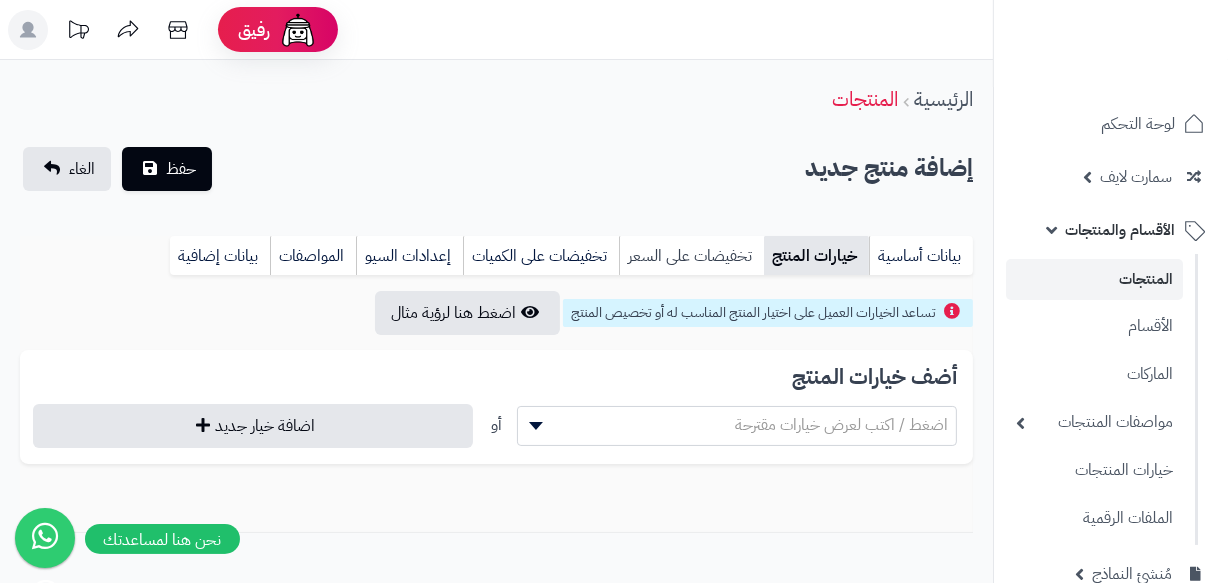 click on "تخفيضات على السعر" at bounding box center [691, 256] 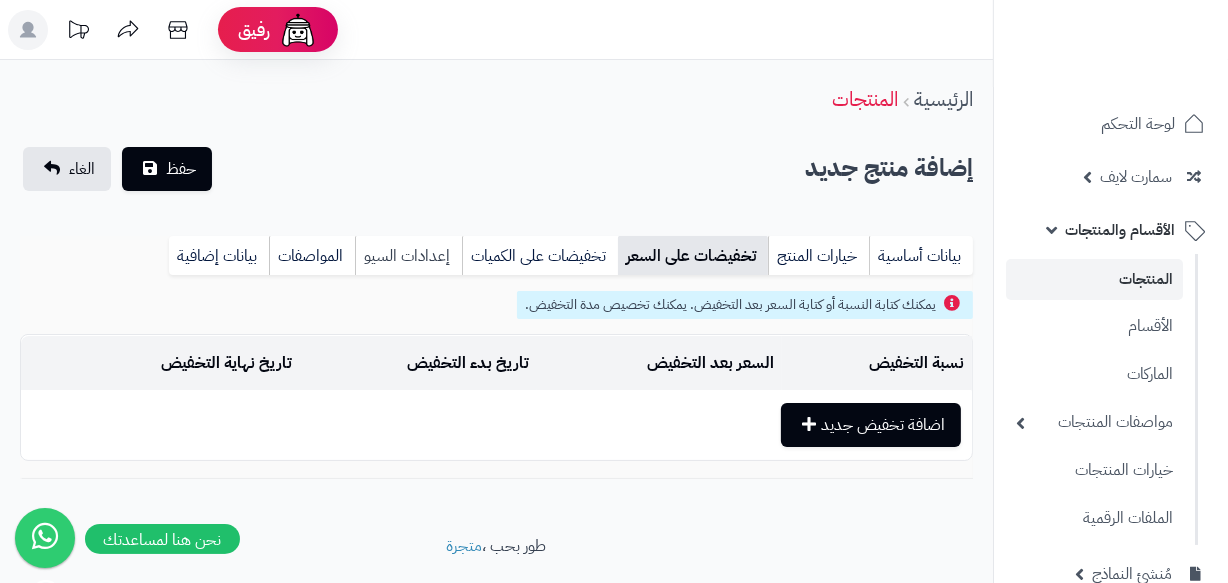 click on "إعدادات السيو" at bounding box center (408, 256) 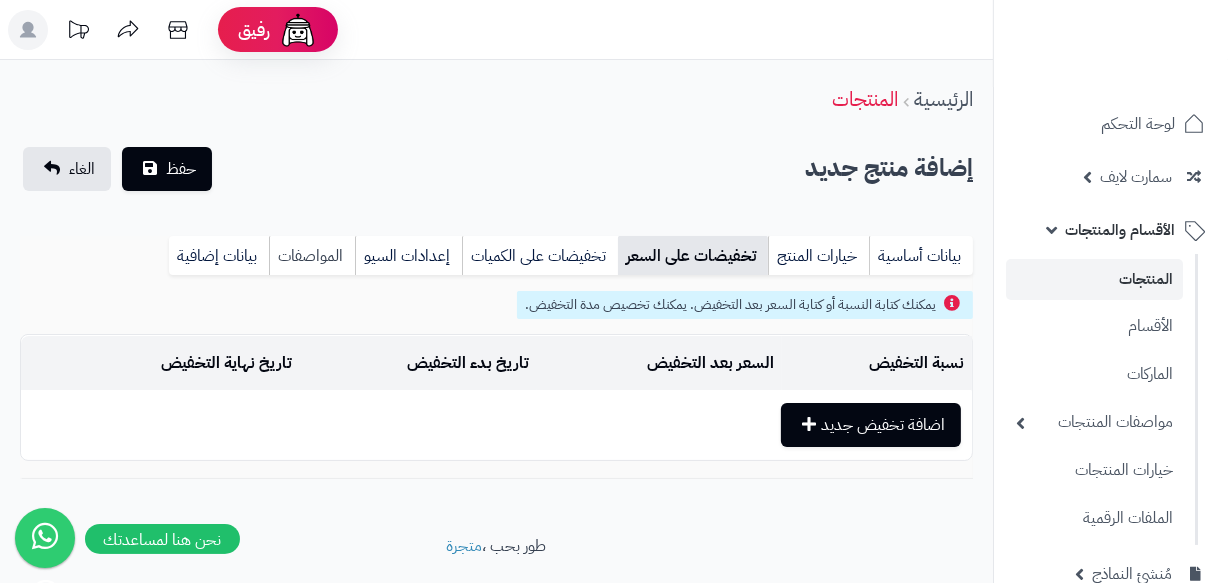 click on "المواصفات" at bounding box center [312, 256] 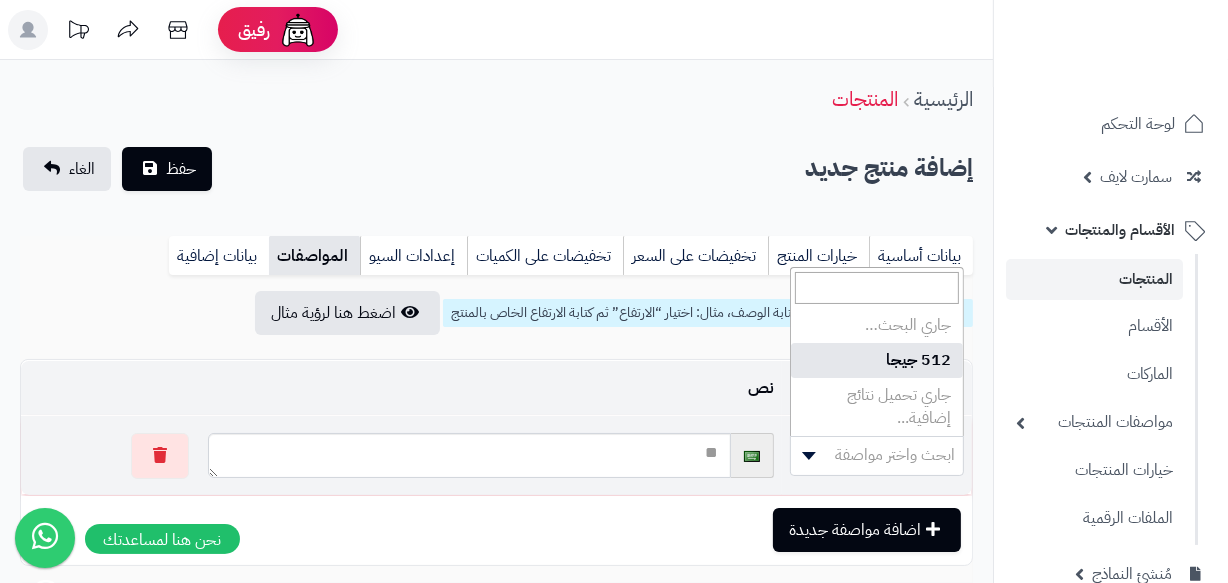 click on "ابحث واختر مواصفة" at bounding box center [877, 455] 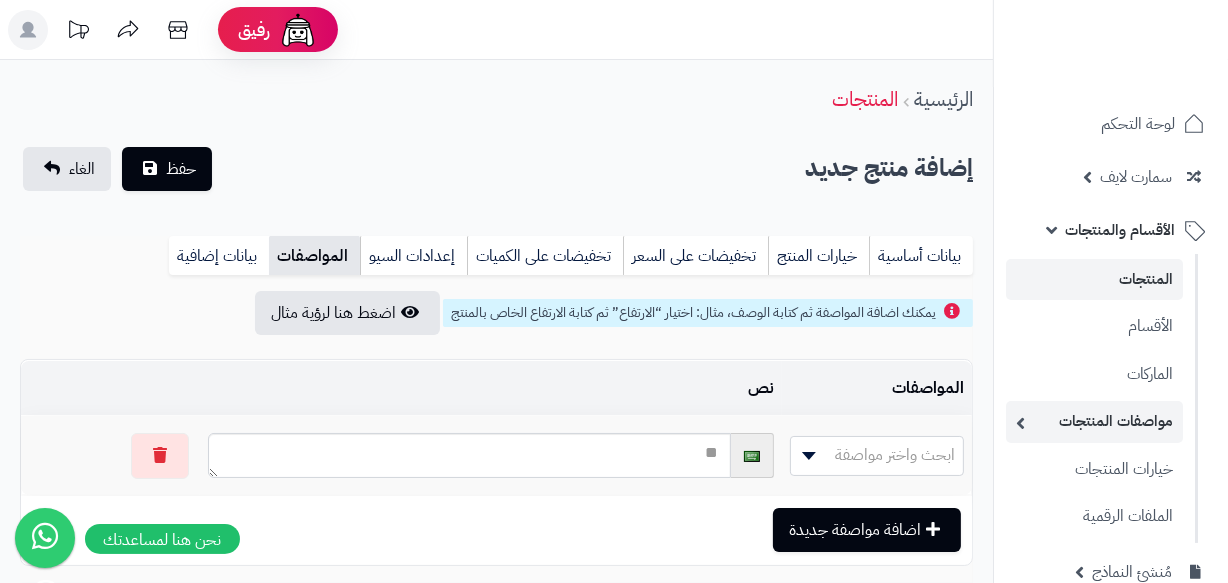 click on "مواصفات المنتجات" at bounding box center [1094, 421] 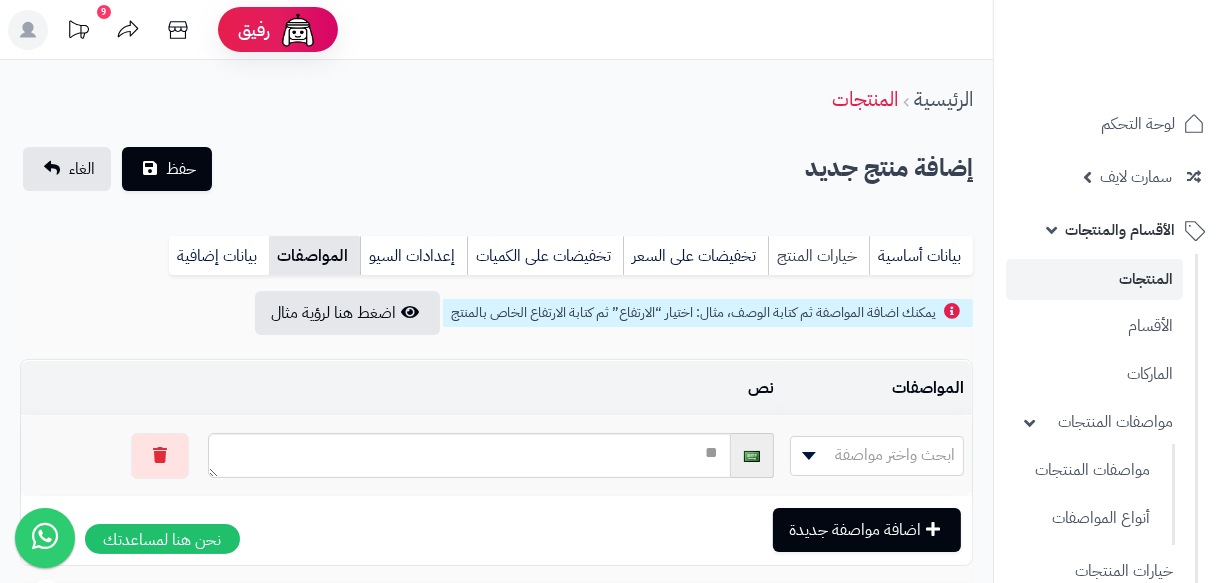click on "خيارات المنتج" at bounding box center [818, 256] 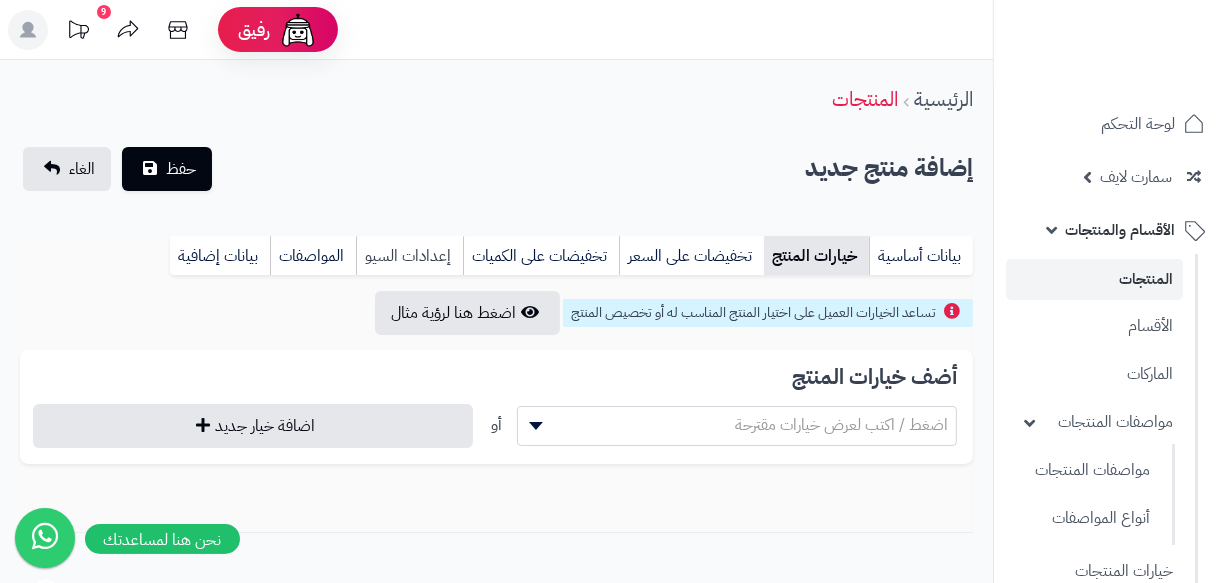 click on "إعدادات السيو" at bounding box center [409, 256] 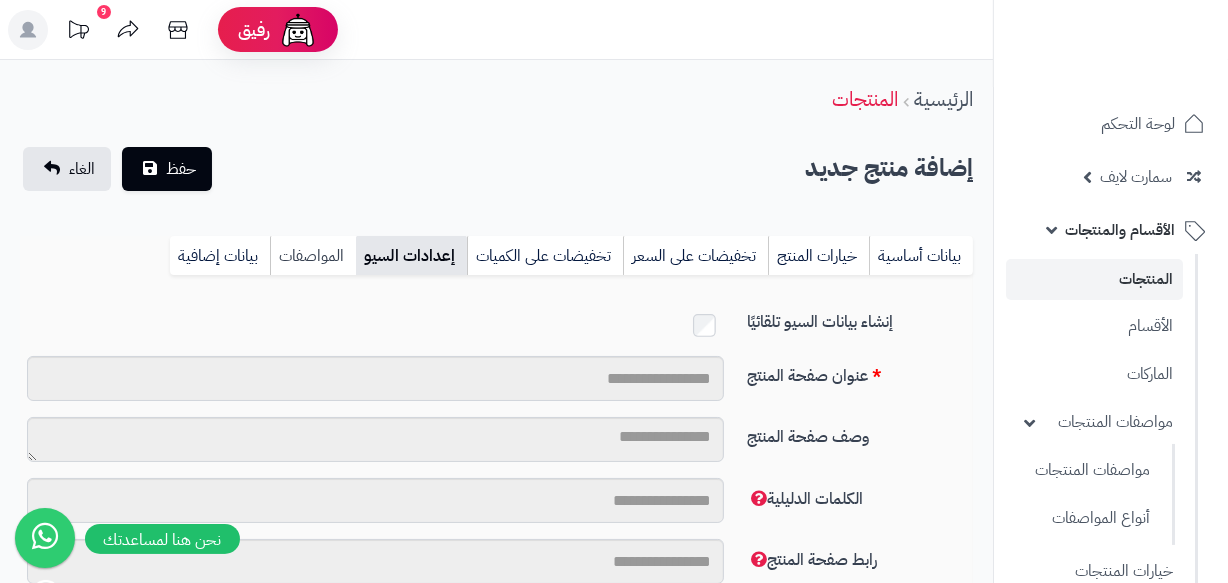 click on "المواصفات" at bounding box center (313, 256) 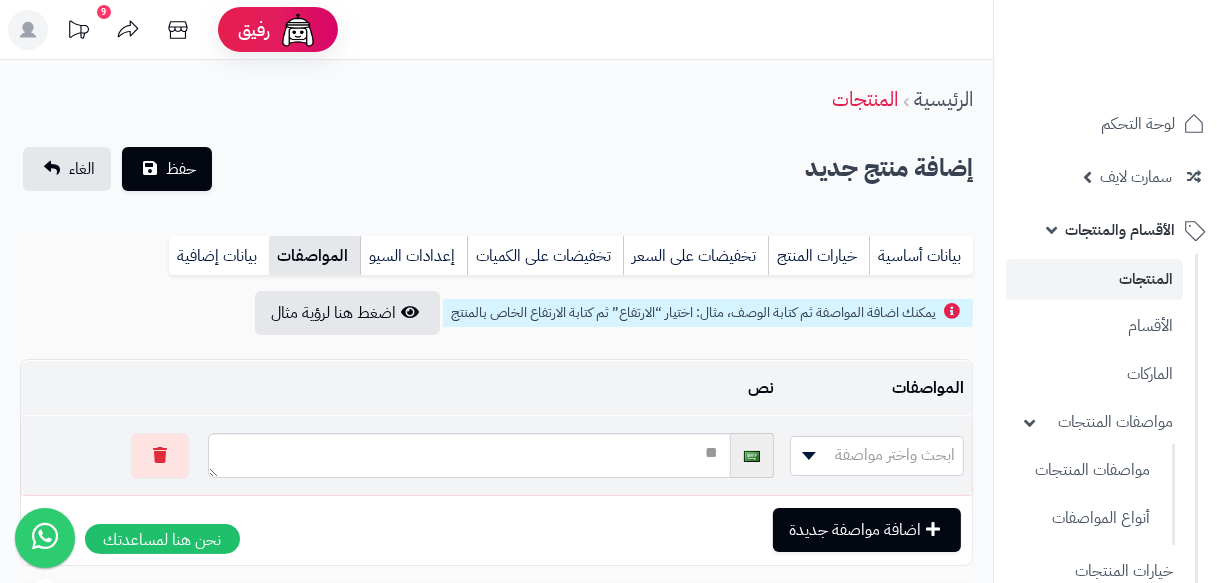 click on "ابحث واختر مواصفة" at bounding box center (877, 455) 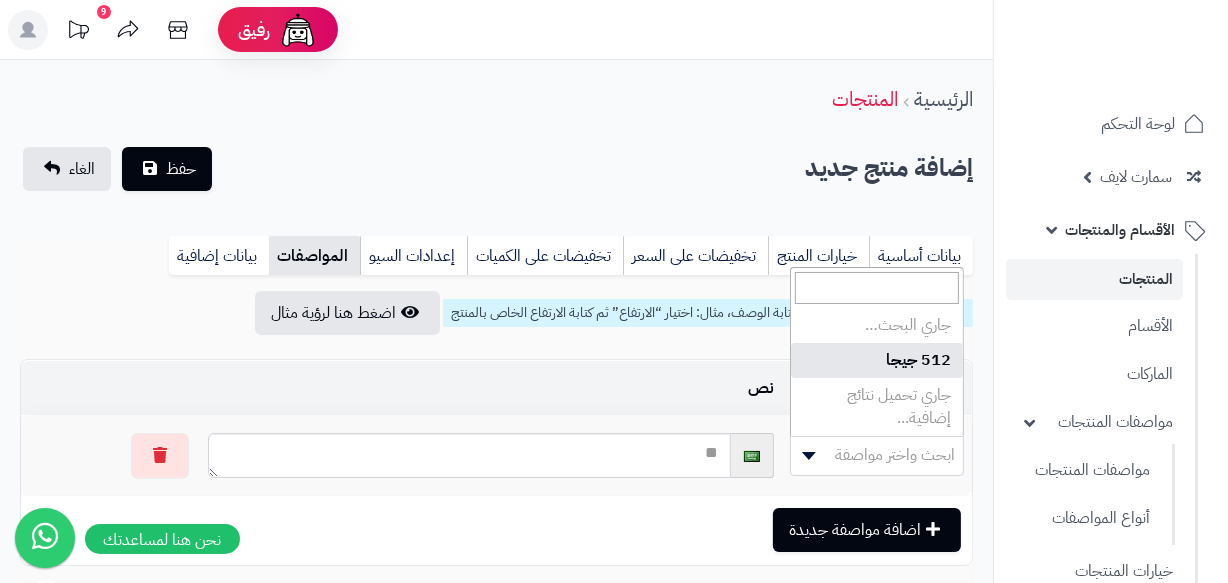 click on "إضافة منتج جديد
حفظ
الغاء" at bounding box center [496, 169] 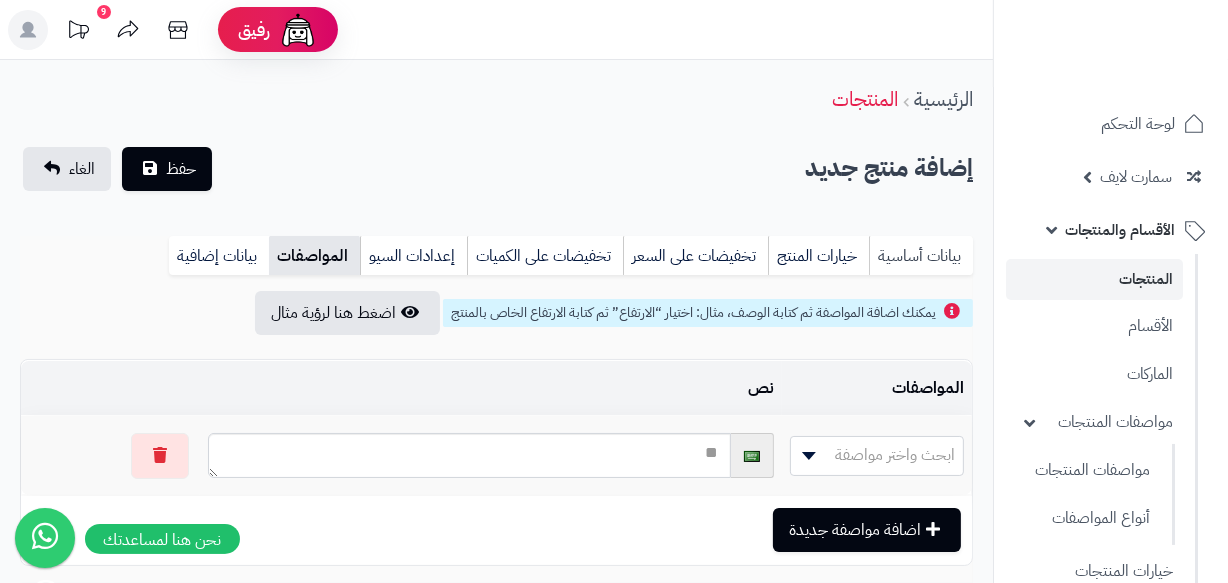 click on "بيانات أساسية" at bounding box center (921, 256) 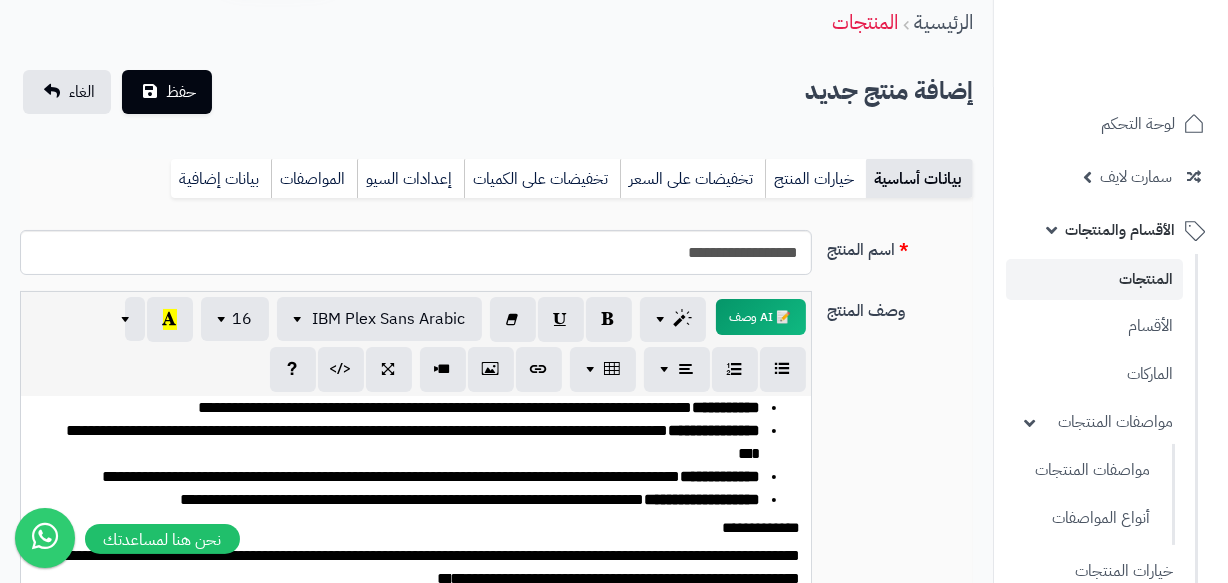 scroll, scrollTop: 0, scrollLeft: 0, axis: both 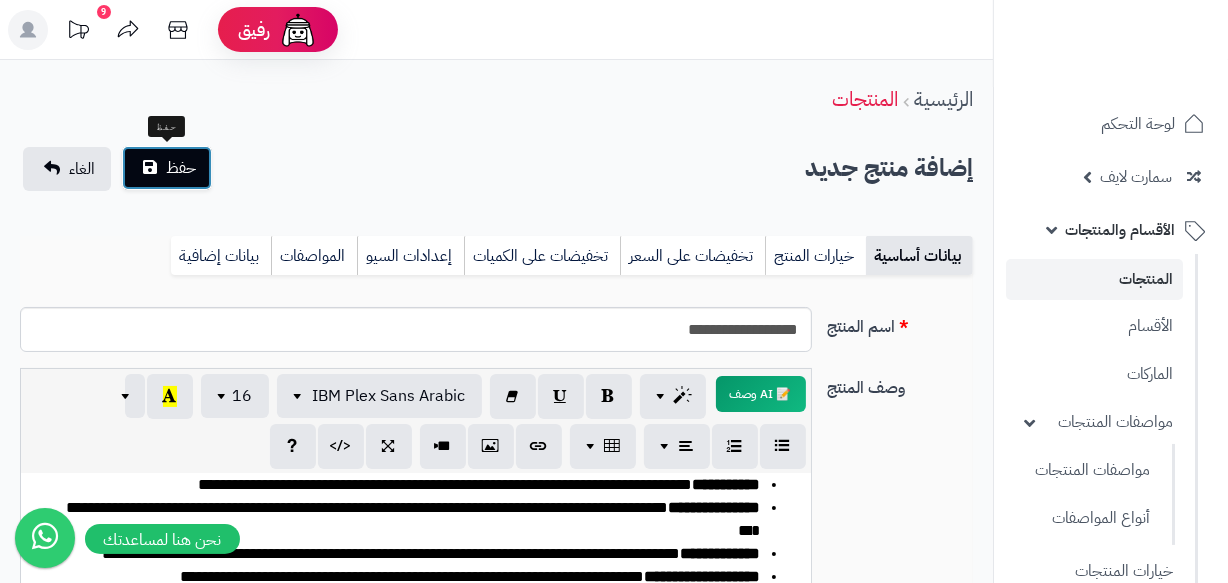 click on "حفظ" at bounding box center (181, 168) 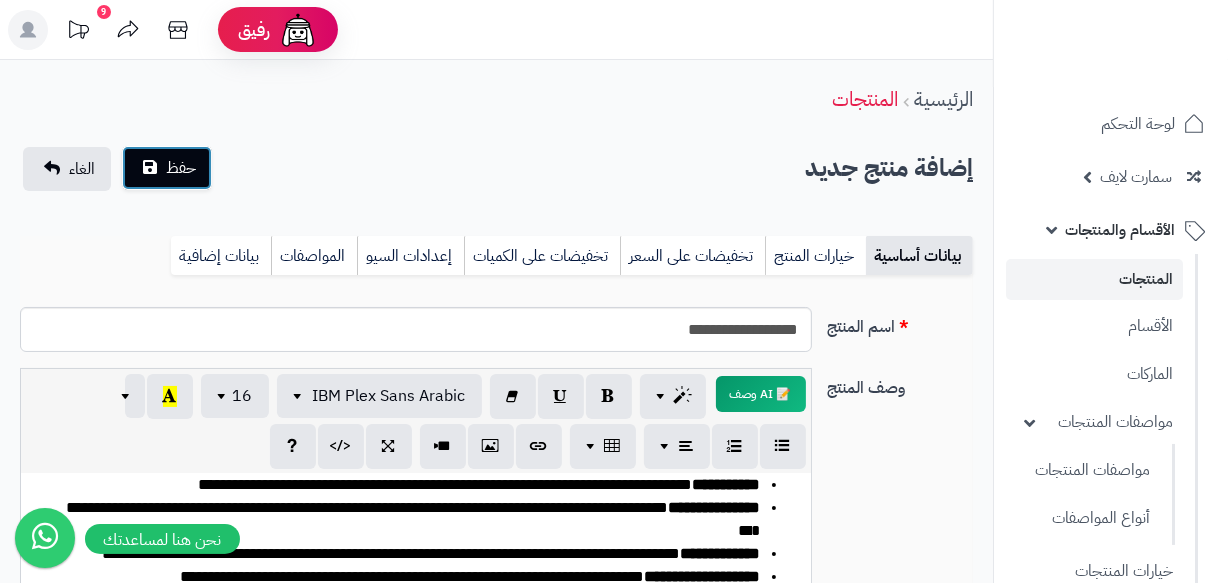 click on "حفظ" at bounding box center (167, 168) 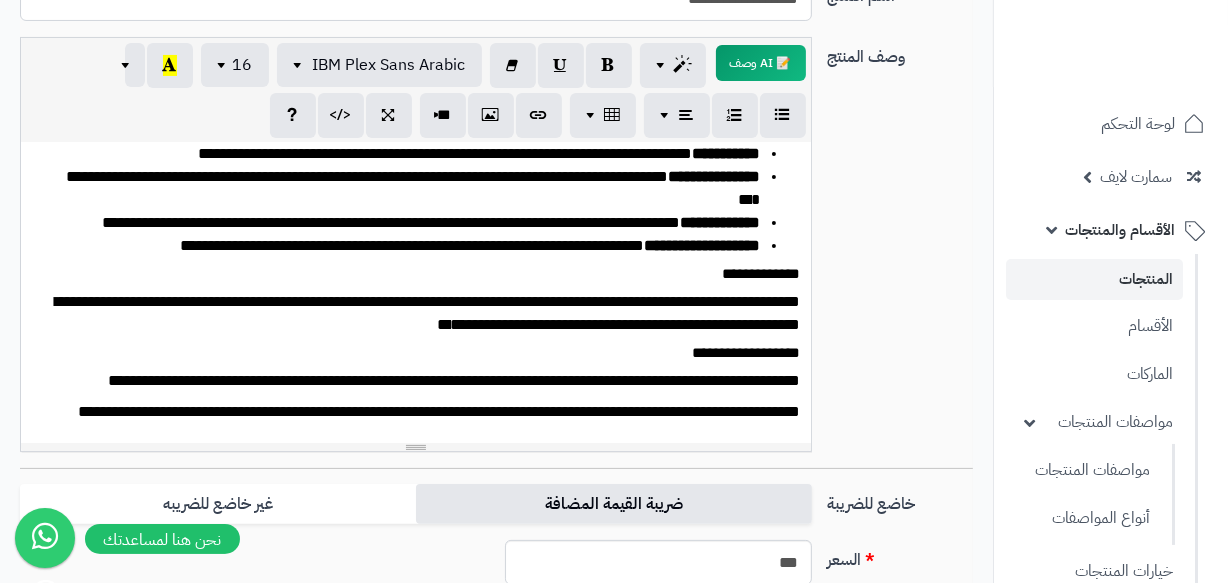 scroll, scrollTop: 363, scrollLeft: 0, axis: vertical 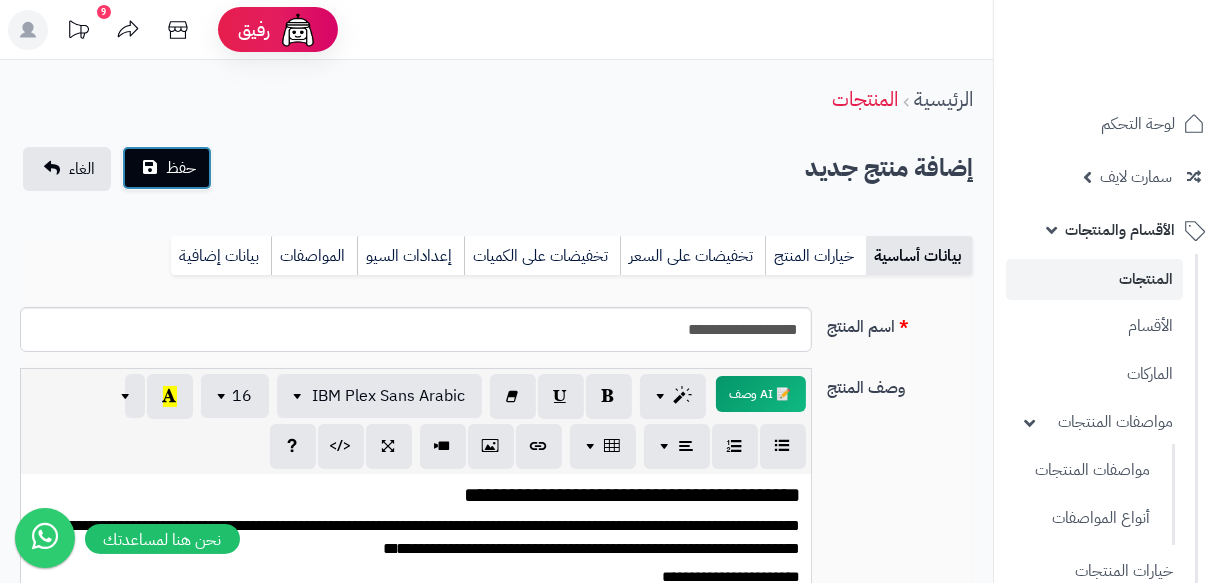 click on "حفظ" at bounding box center (181, 168) 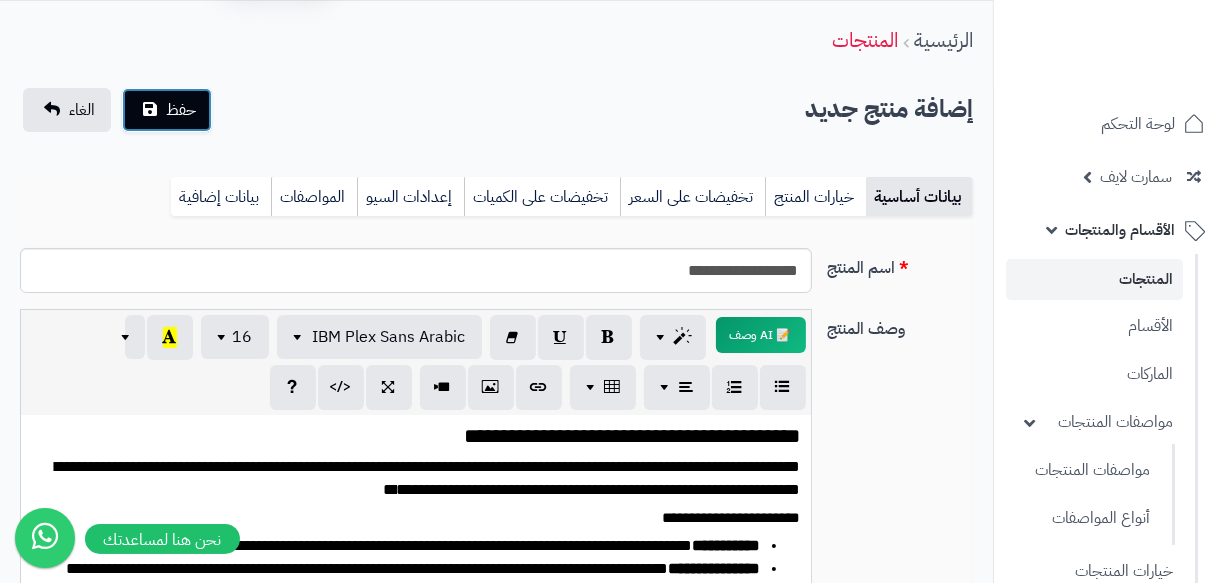 scroll, scrollTop: 90, scrollLeft: 0, axis: vertical 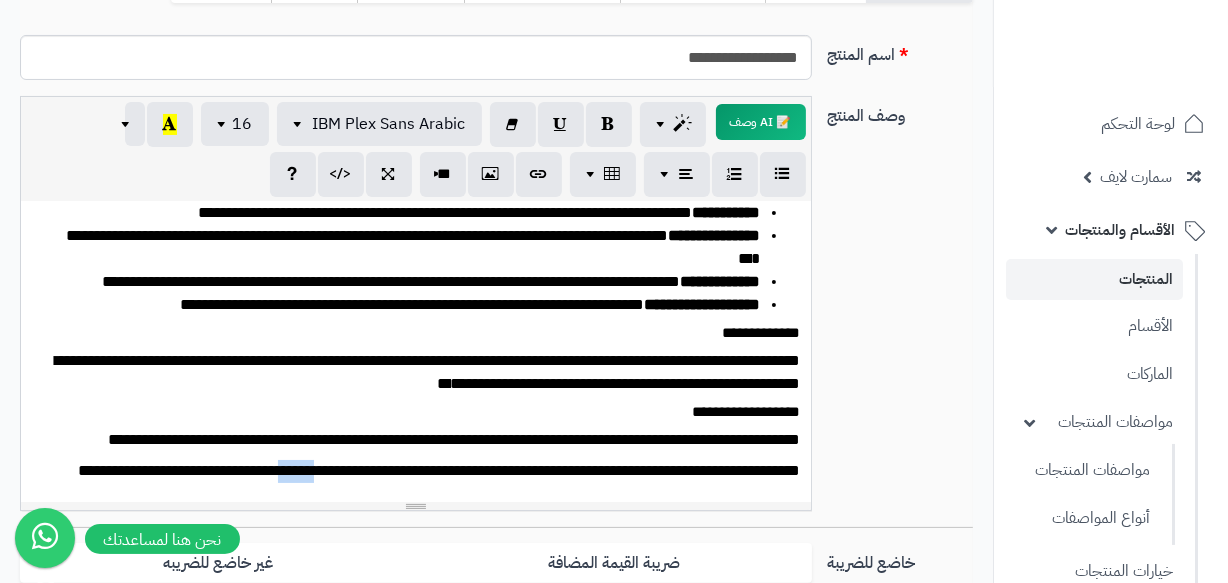 drag, startPoint x: 310, startPoint y: 473, endPoint x: 272, endPoint y: 470, distance: 38.118237 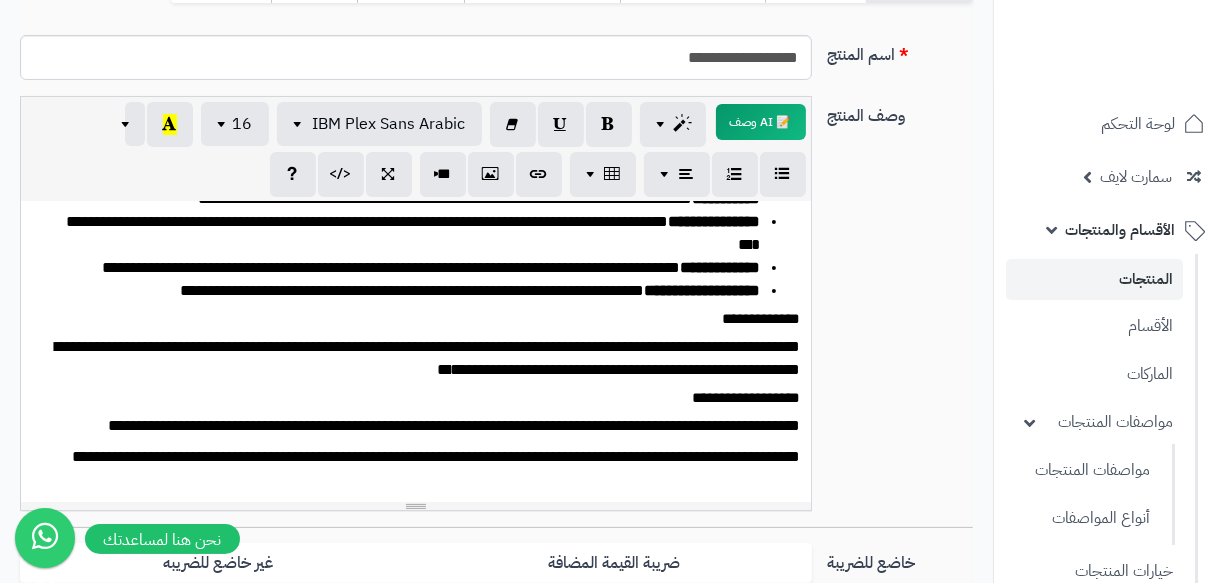 scroll, scrollTop: 142, scrollLeft: 0, axis: vertical 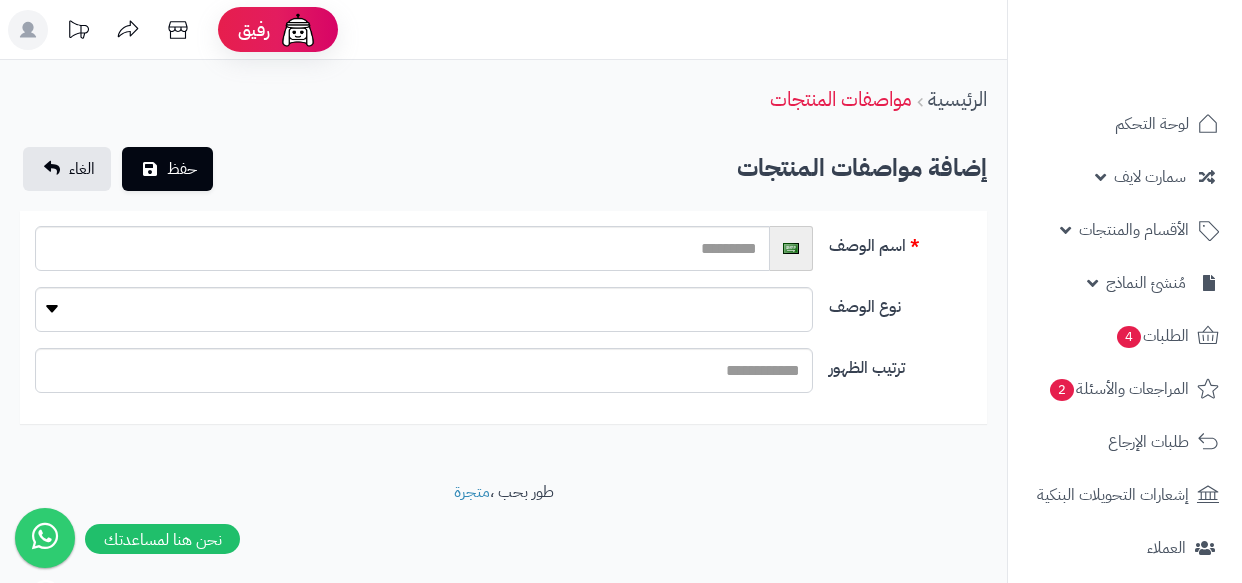 select on "*" 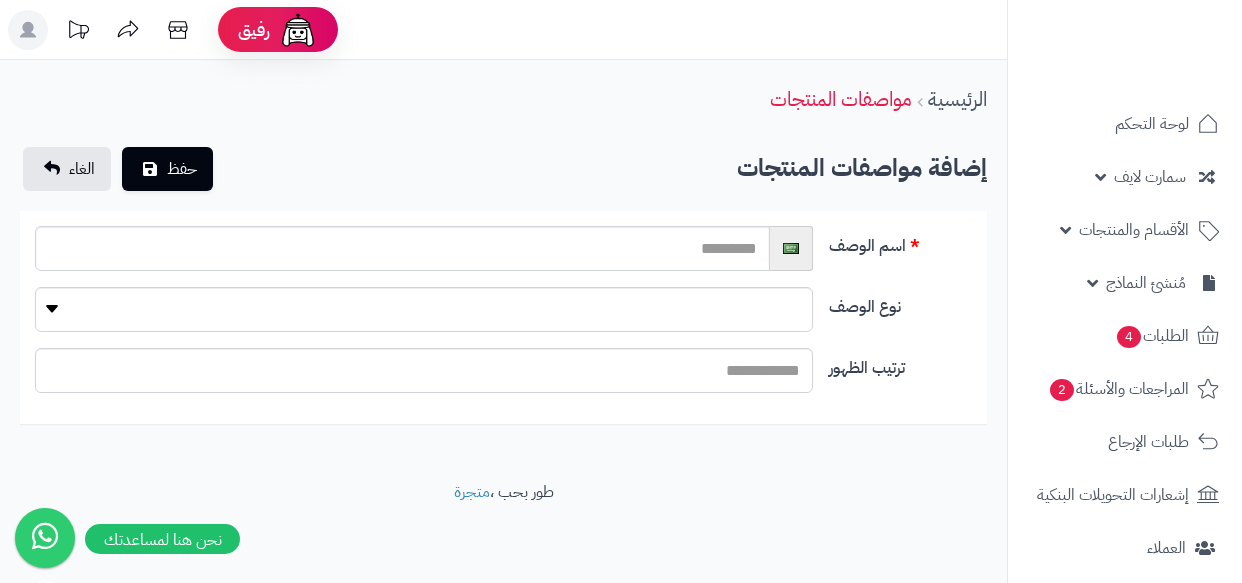 scroll, scrollTop: 0, scrollLeft: 0, axis: both 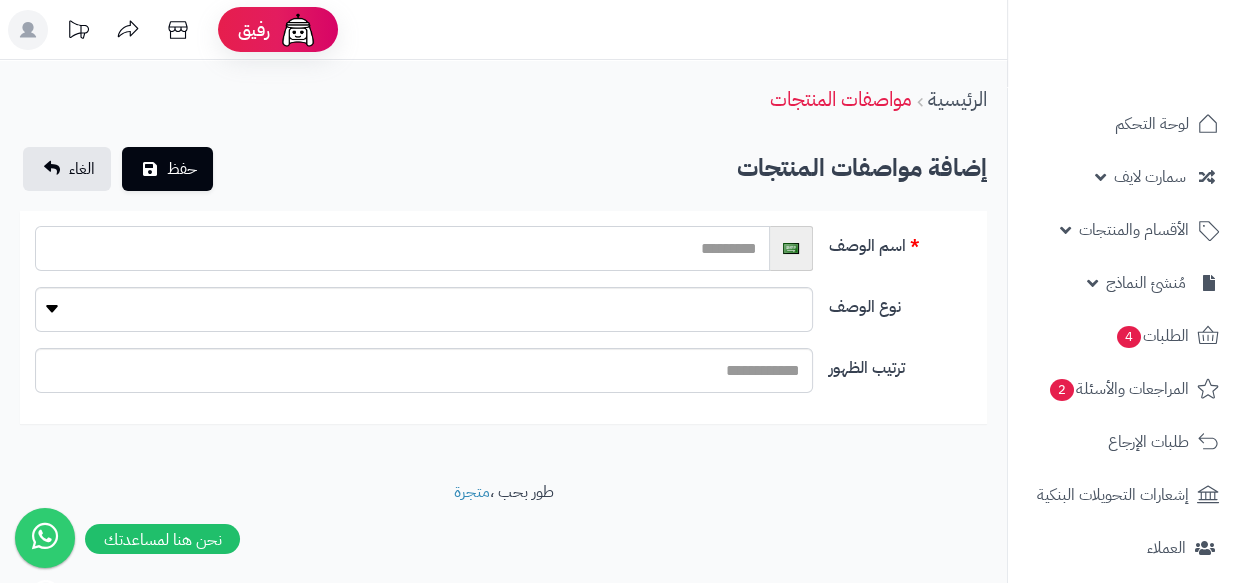 click at bounding box center (402, 248) 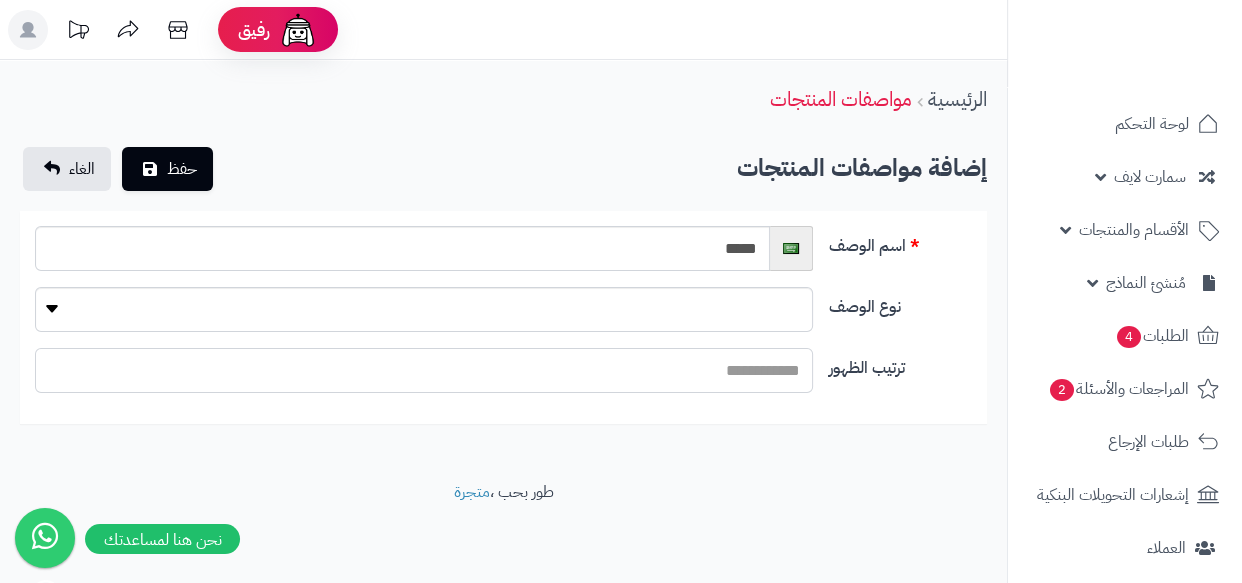 click on "ترتيب الظهور" at bounding box center [424, 370] 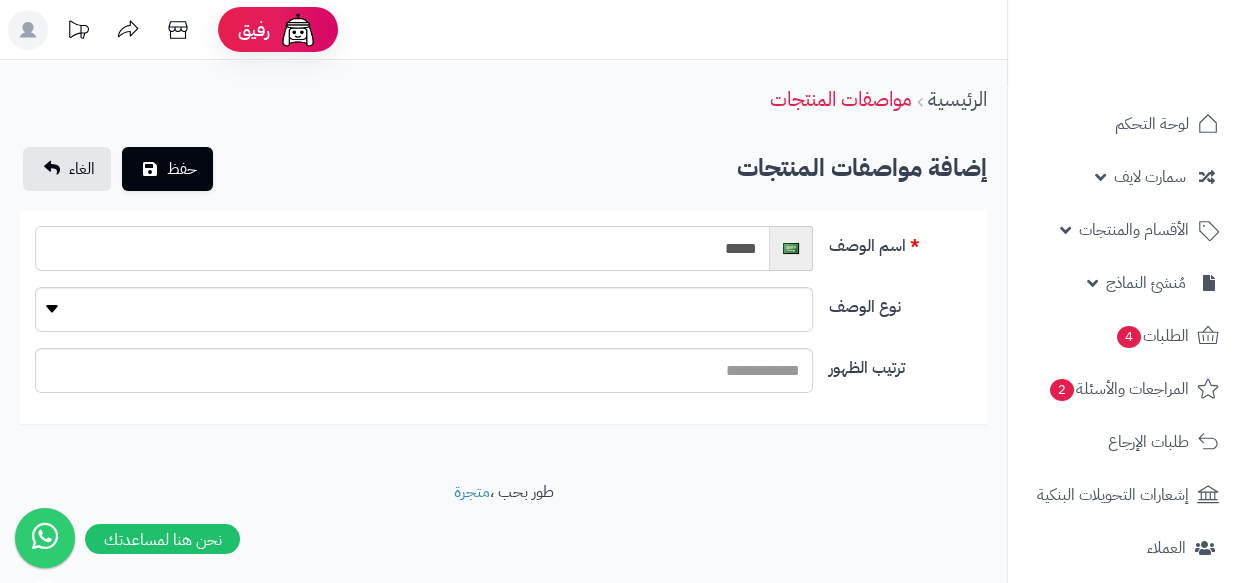 click on "*****" at bounding box center (402, 248) 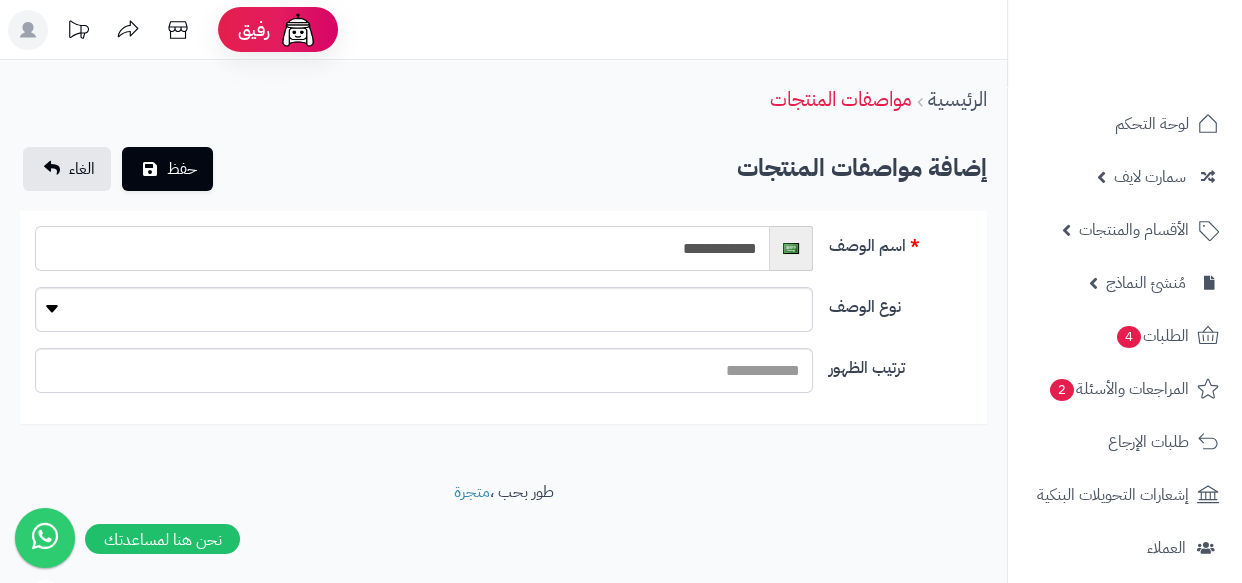 type on "**********" 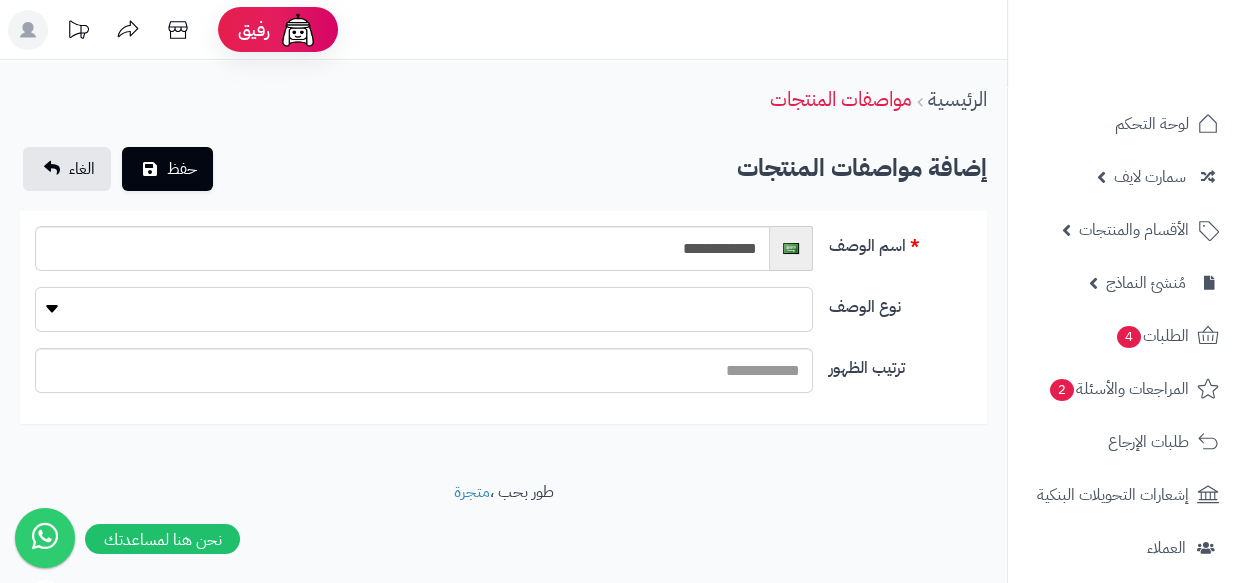 click on "**********" at bounding box center [424, 309] 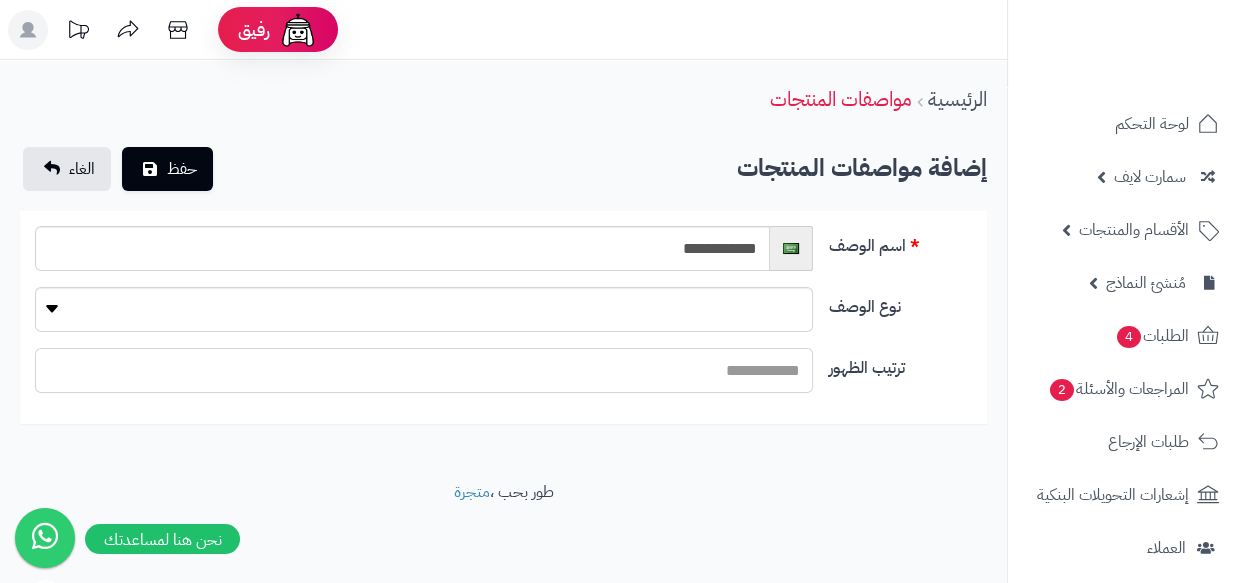 click on "ترتيب الظهور" at bounding box center (424, 370) 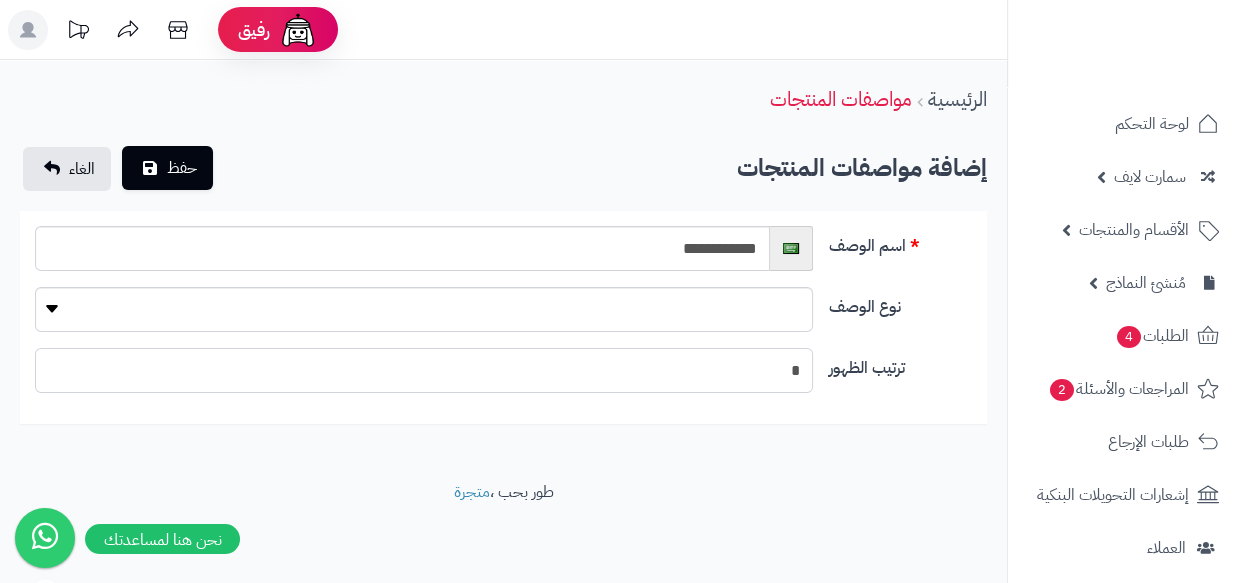 type on "*" 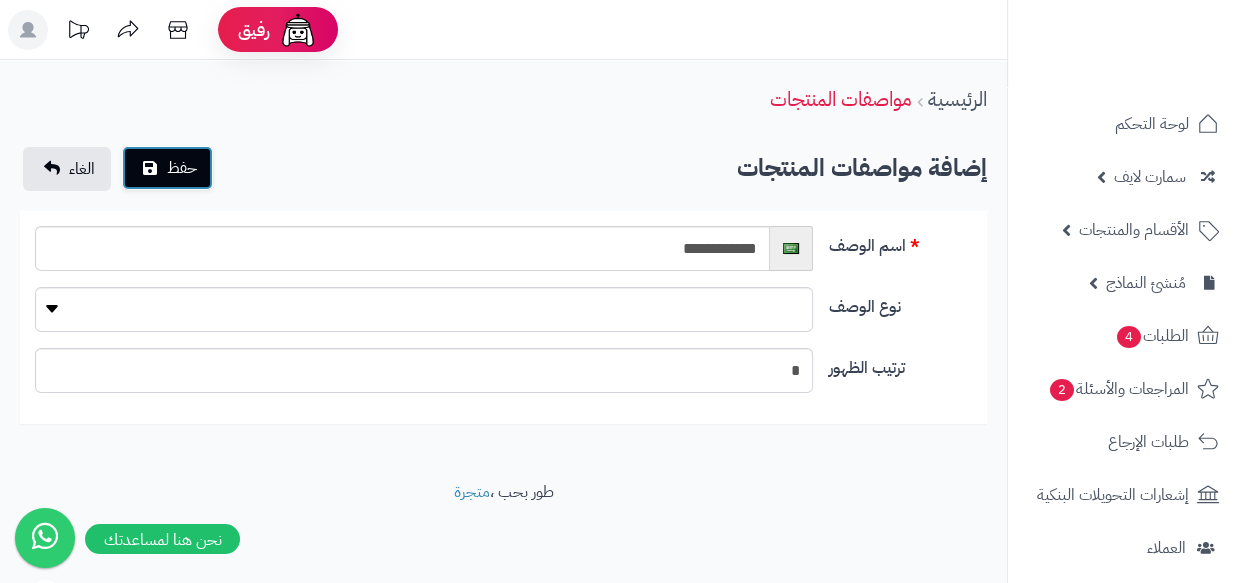 click on "حفظ" at bounding box center (182, 168) 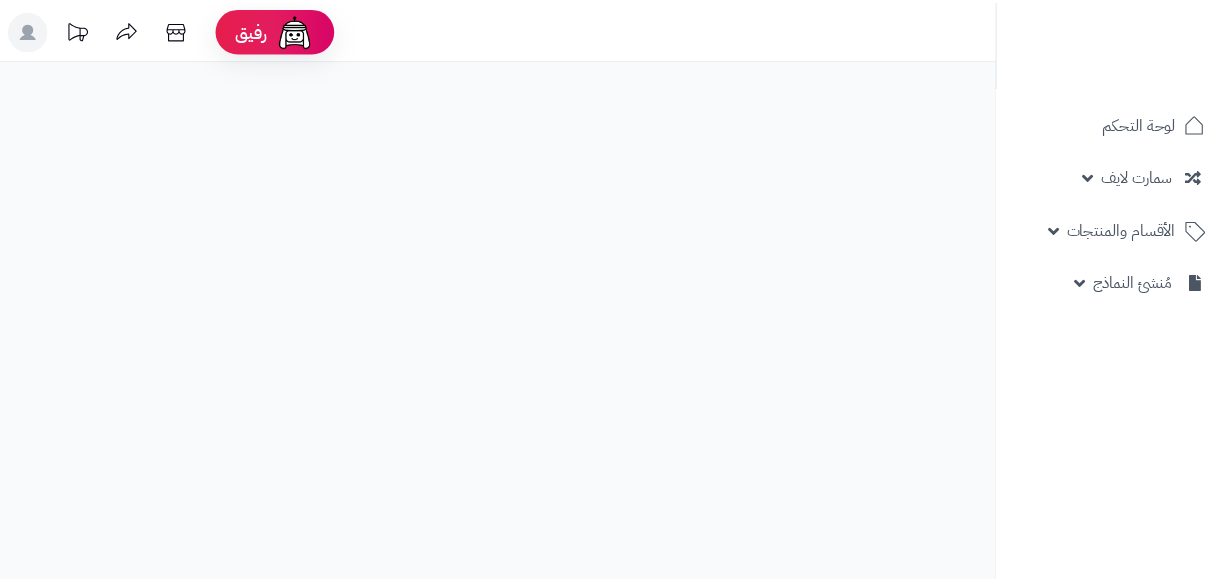 scroll, scrollTop: 0, scrollLeft: 0, axis: both 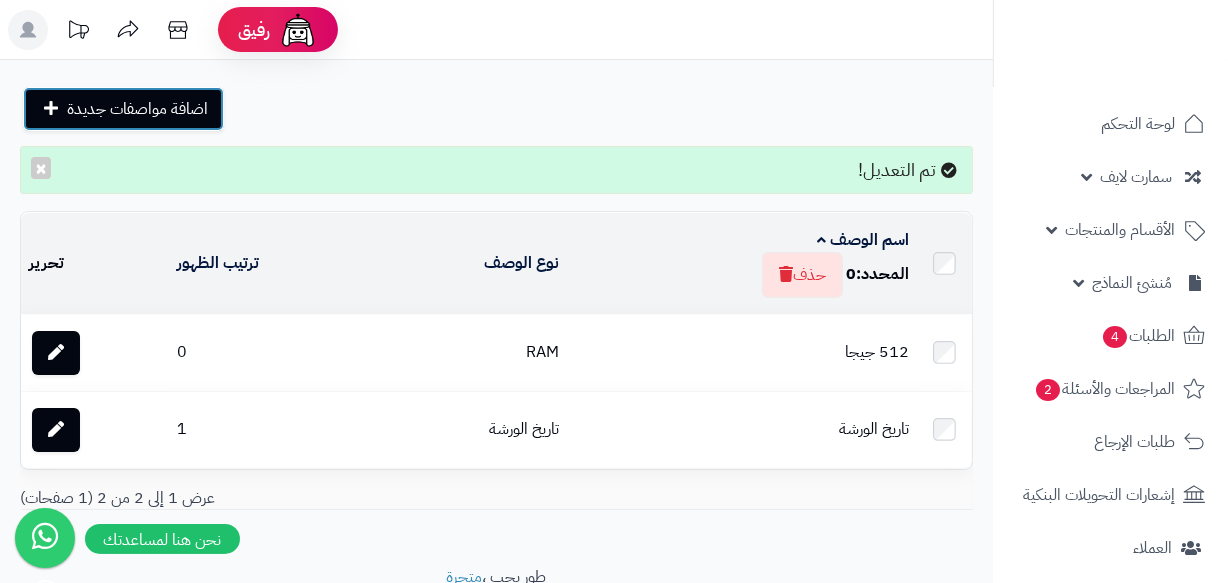 click on "اضافة مواصفات جديدة" at bounding box center (137, 109) 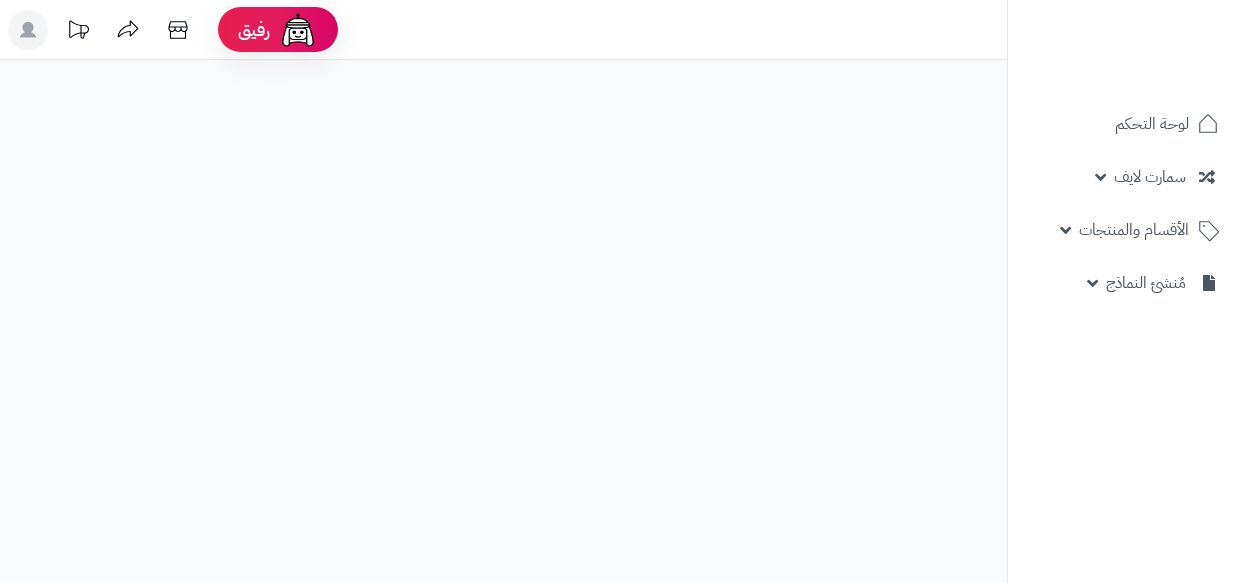 scroll, scrollTop: 0, scrollLeft: 0, axis: both 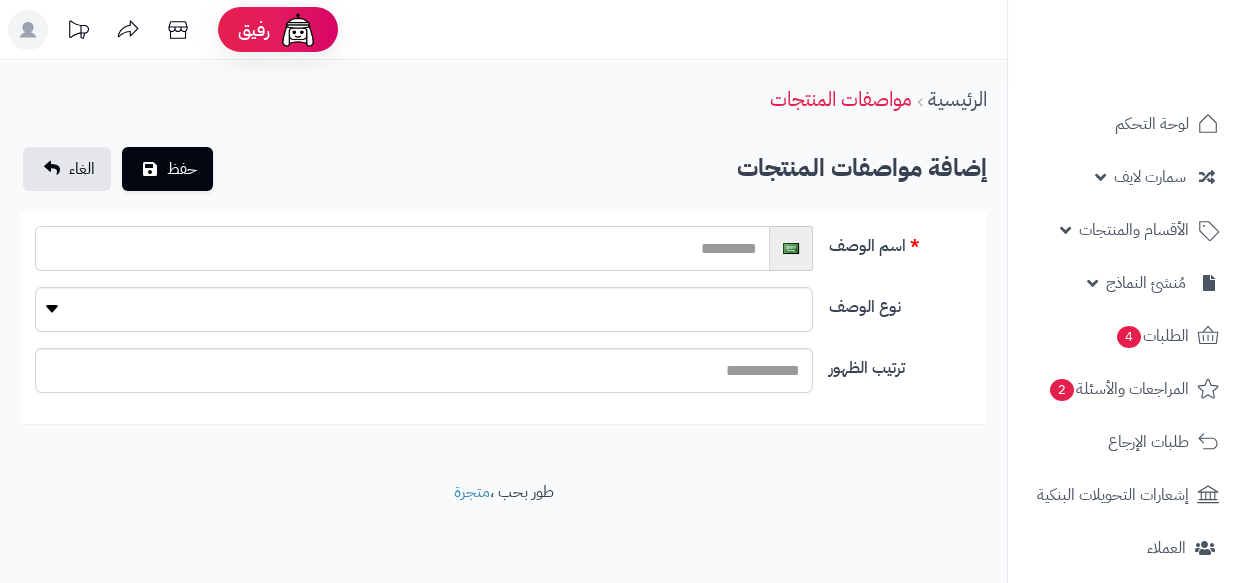 click at bounding box center [402, 248] 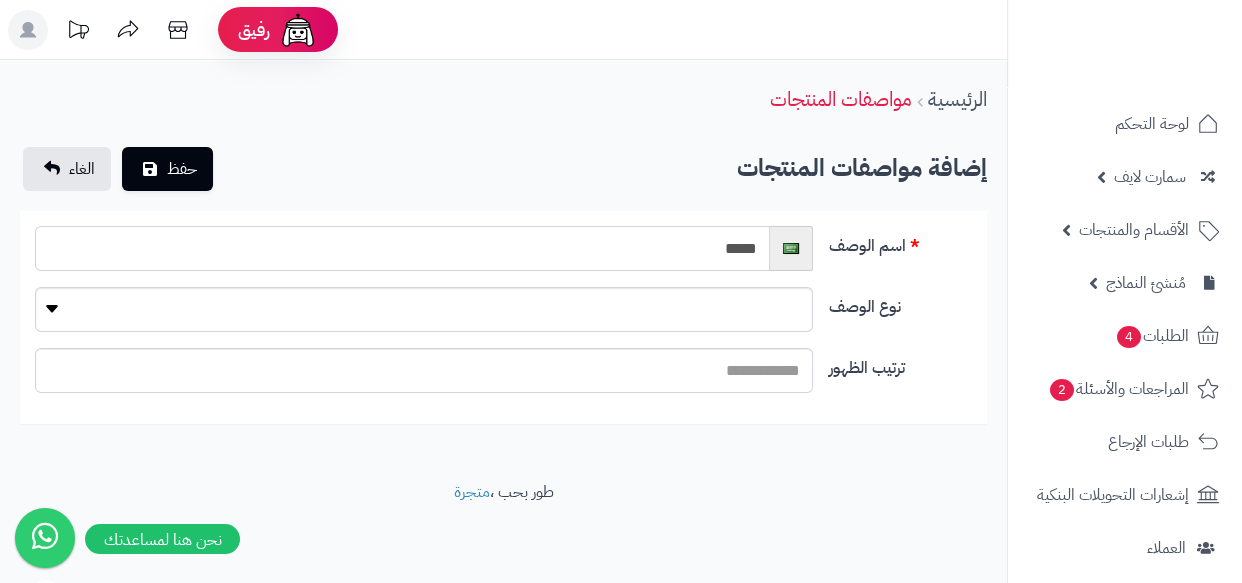 type on "*****" 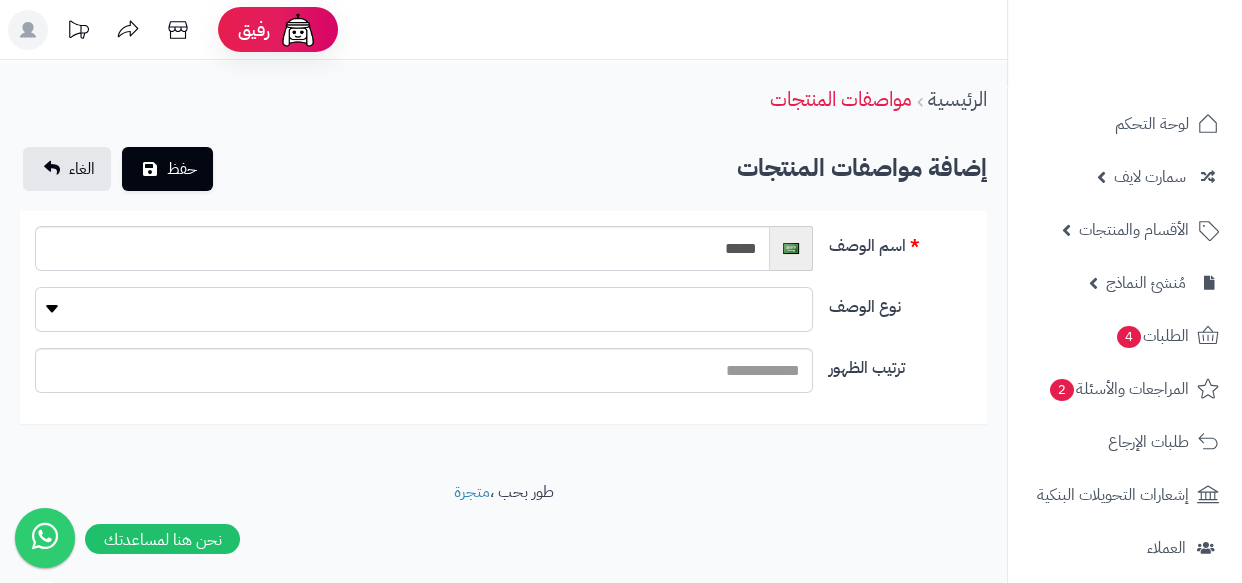 drag, startPoint x: 552, startPoint y: 308, endPoint x: 579, endPoint y: 328, distance: 33.600594 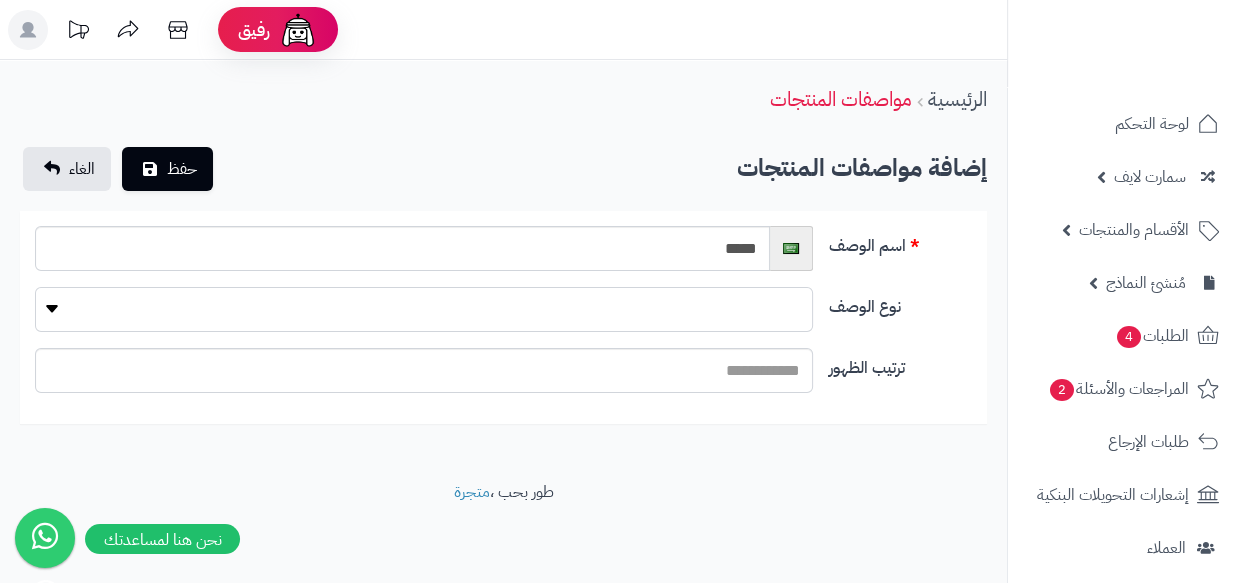 select on "*" 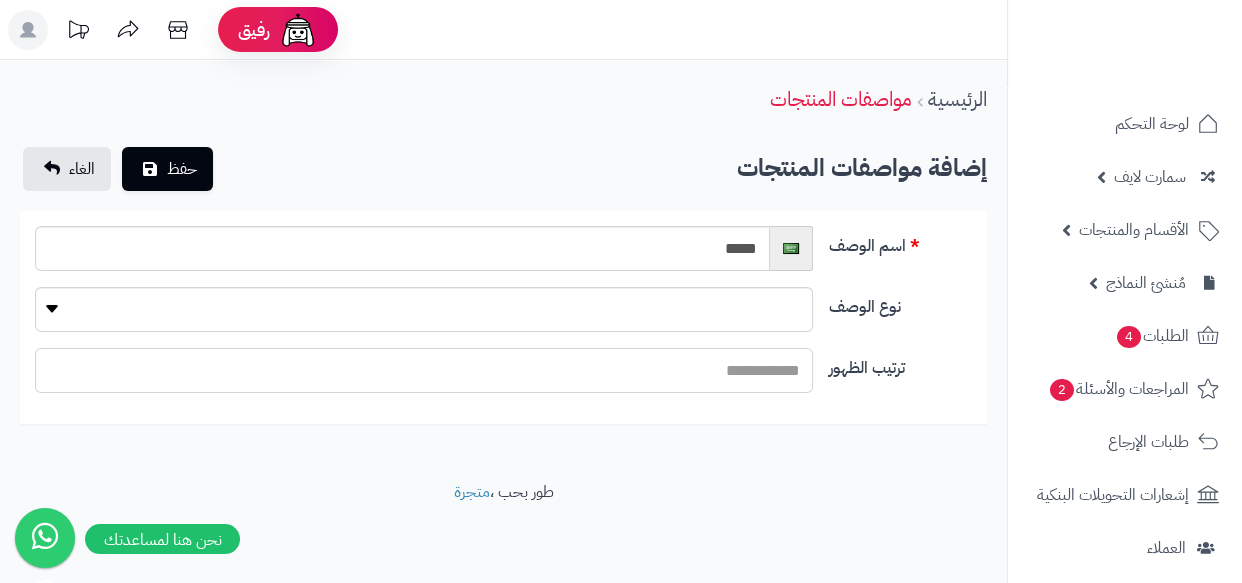 click on "ترتيب الظهور" at bounding box center (424, 370) 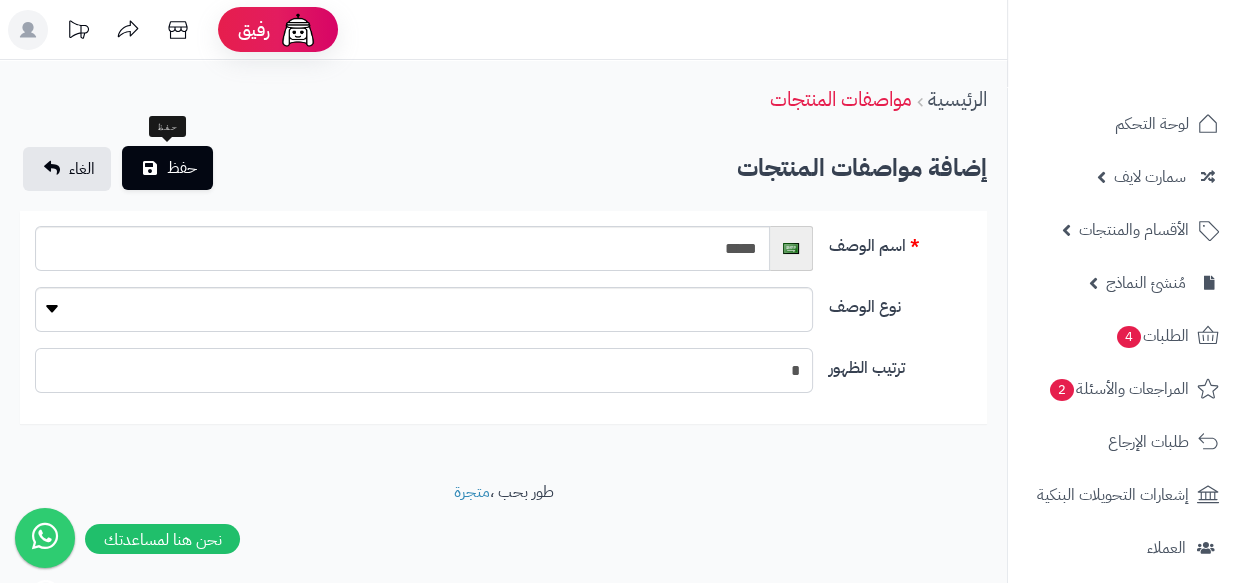 type on "*" 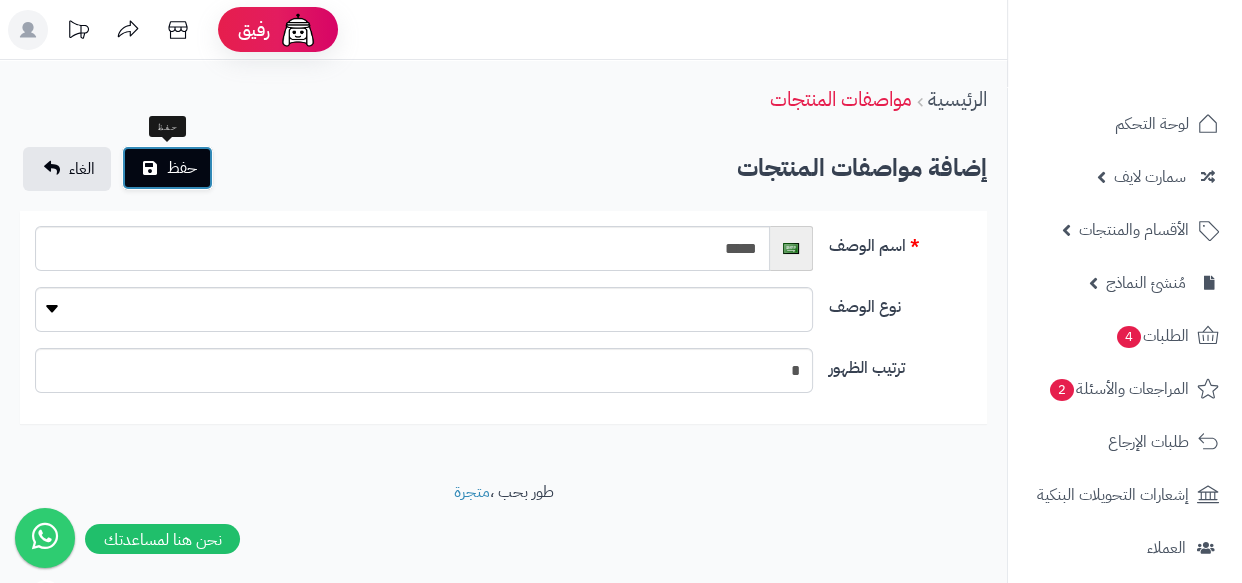 click on "حفظ" at bounding box center [182, 168] 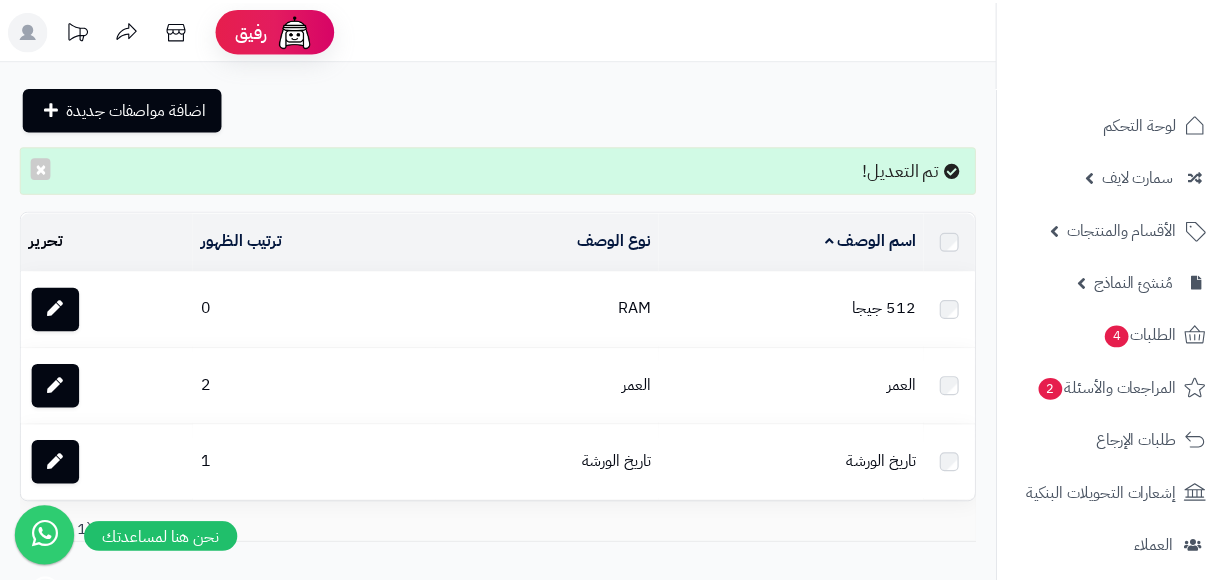 scroll, scrollTop: 0, scrollLeft: 0, axis: both 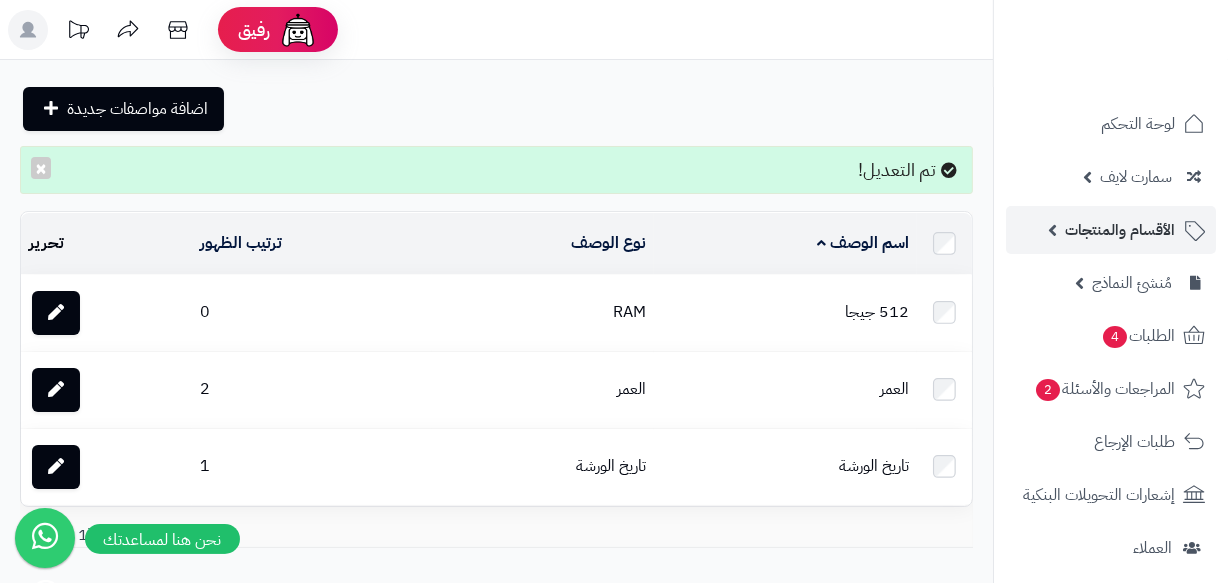 click on "الأقسام والمنتجات" at bounding box center [1111, 230] 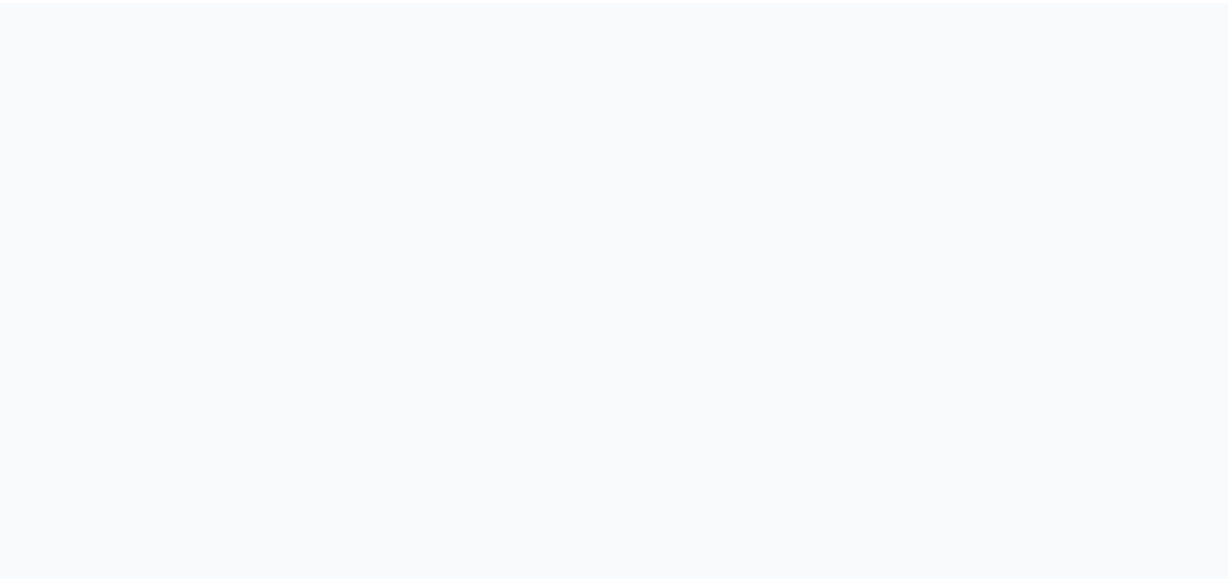 scroll, scrollTop: 0, scrollLeft: 0, axis: both 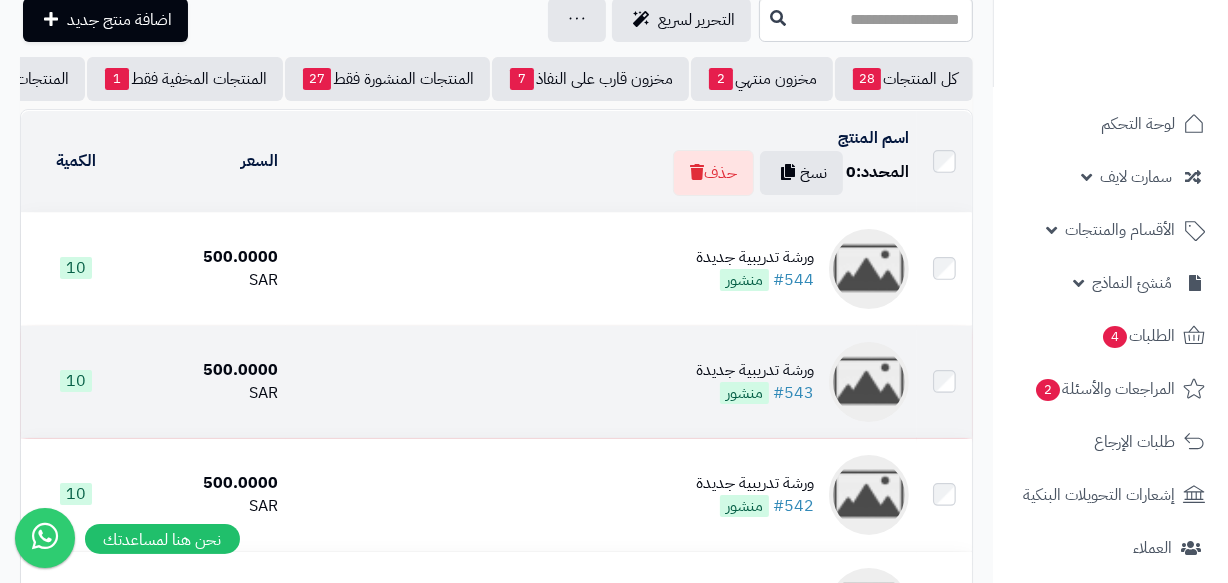 click at bounding box center [944, 382] 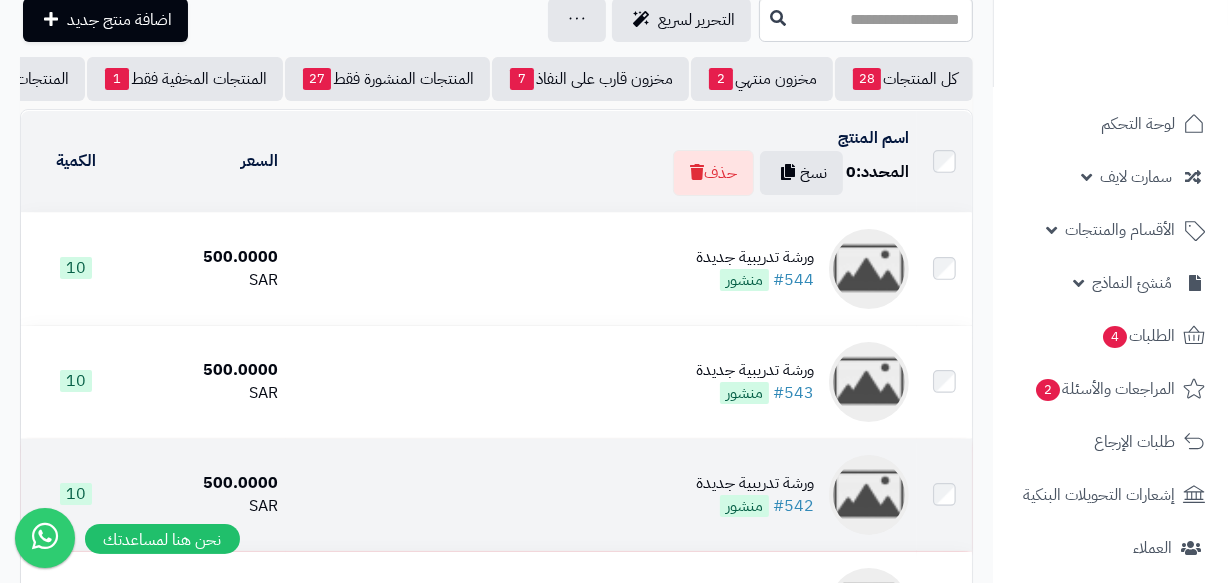 click at bounding box center [944, 495] 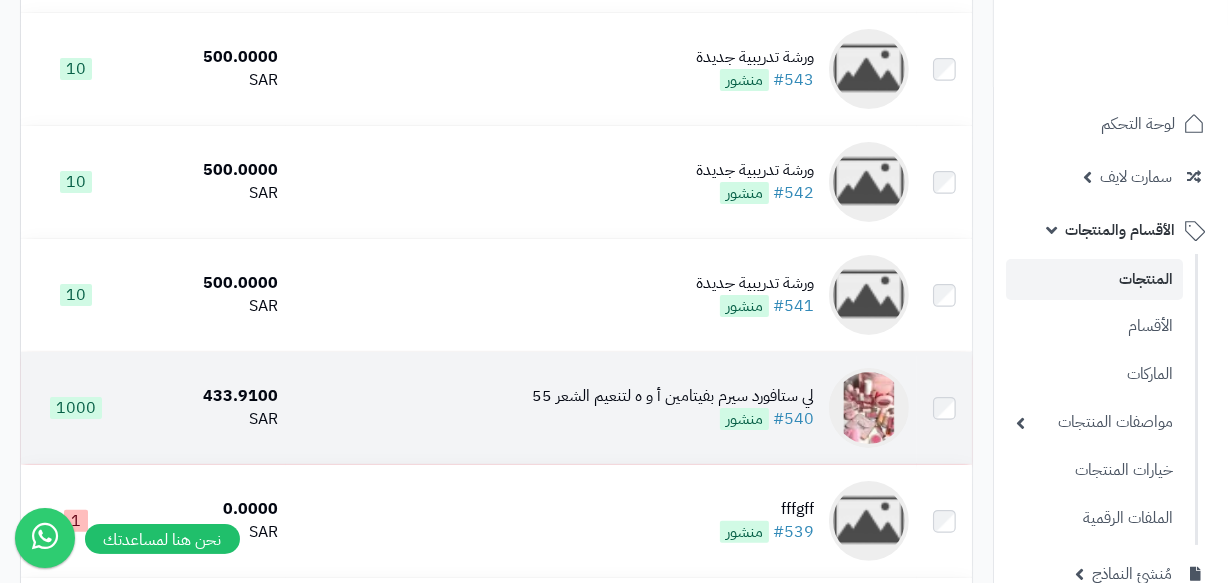 scroll, scrollTop: 272, scrollLeft: 0, axis: vertical 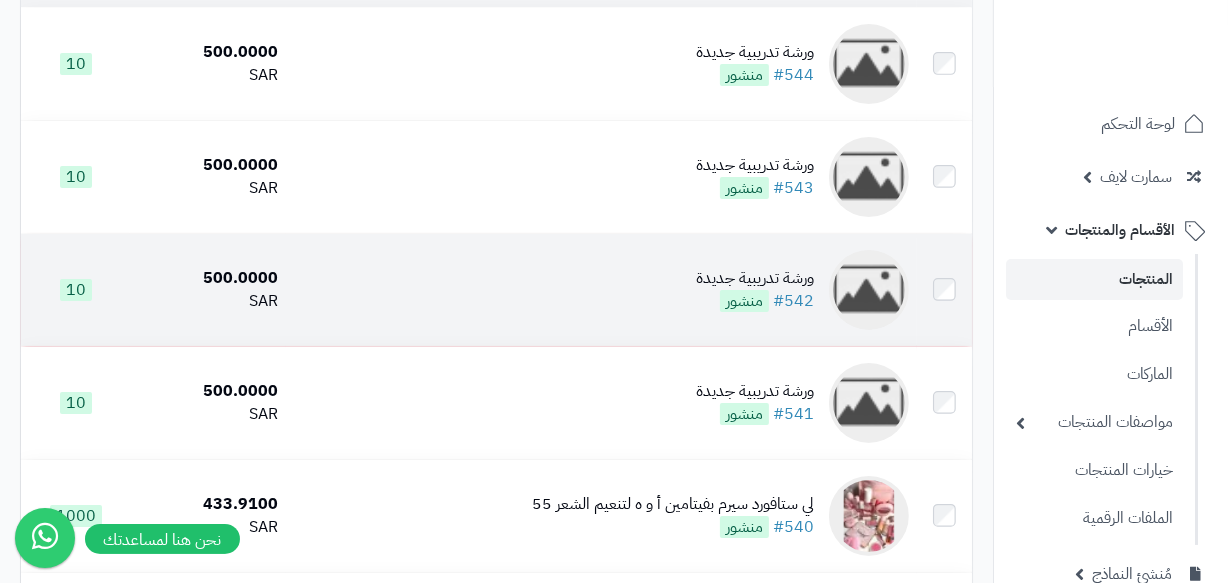 click at bounding box center (944, 290) 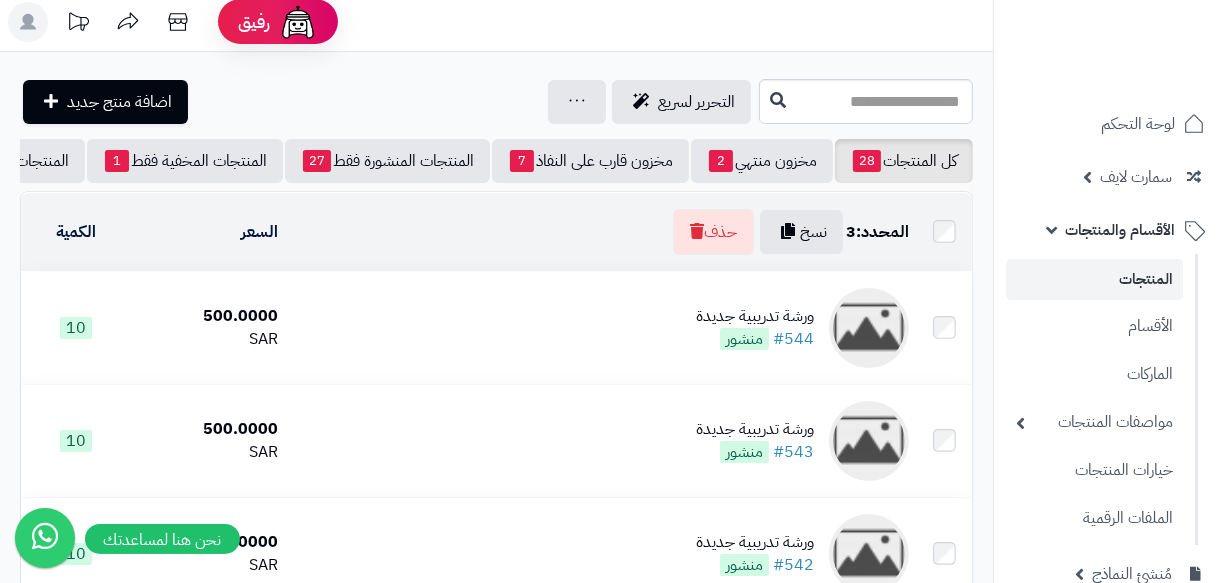 scroll, scrollTop: 0, scrollLeft: 0, axis: both 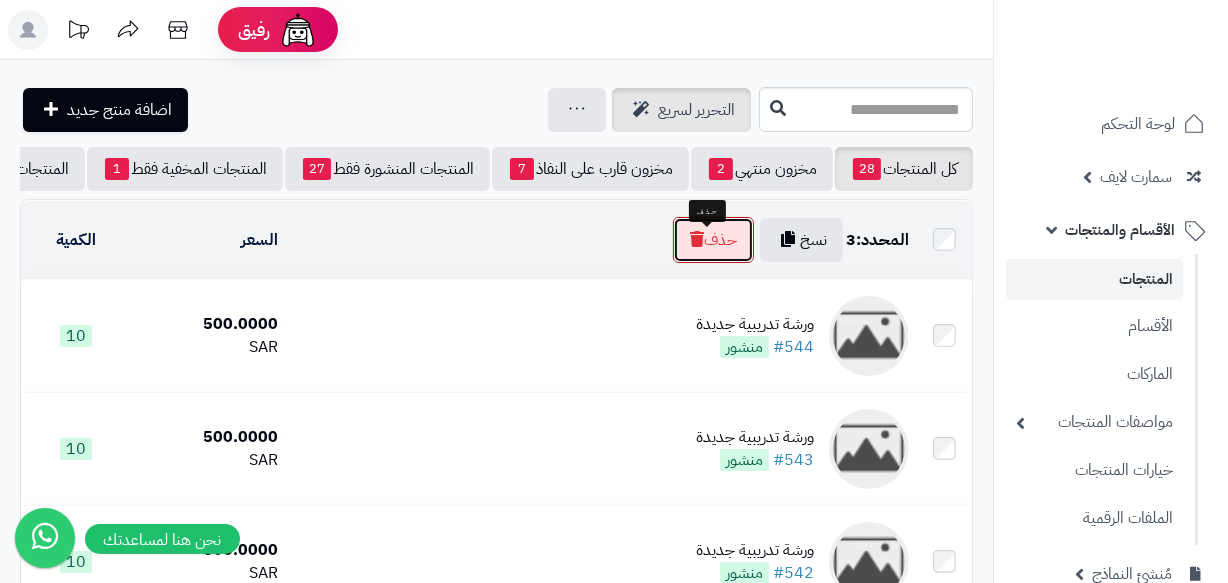 click at bounding box center (697, 239) 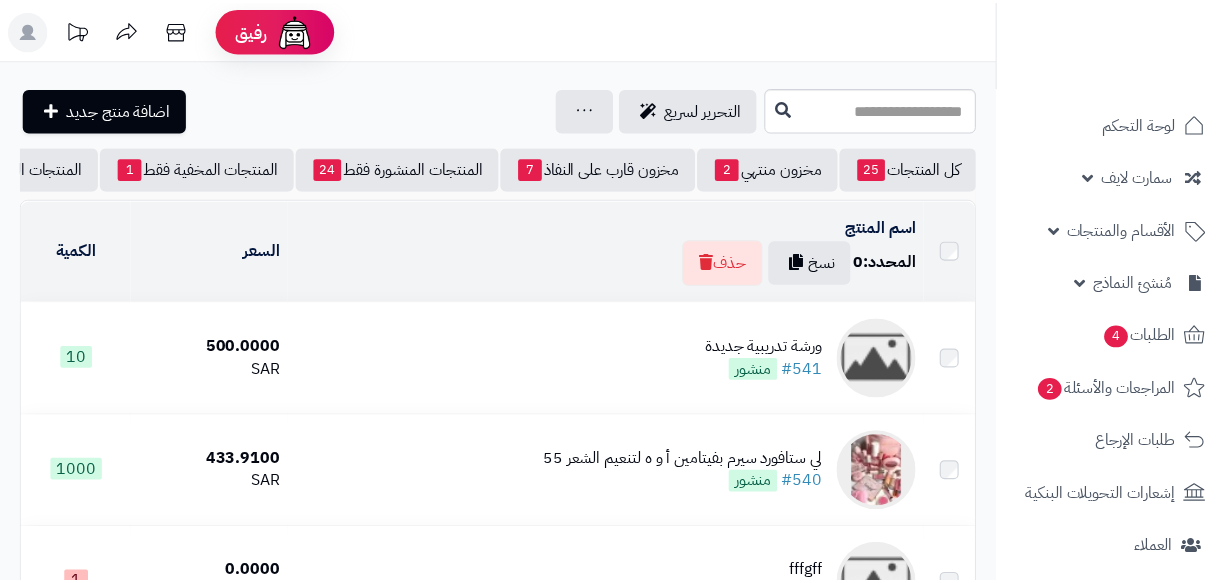 scroll, scrollTop: 0, scrollLeft: 0, axis: both 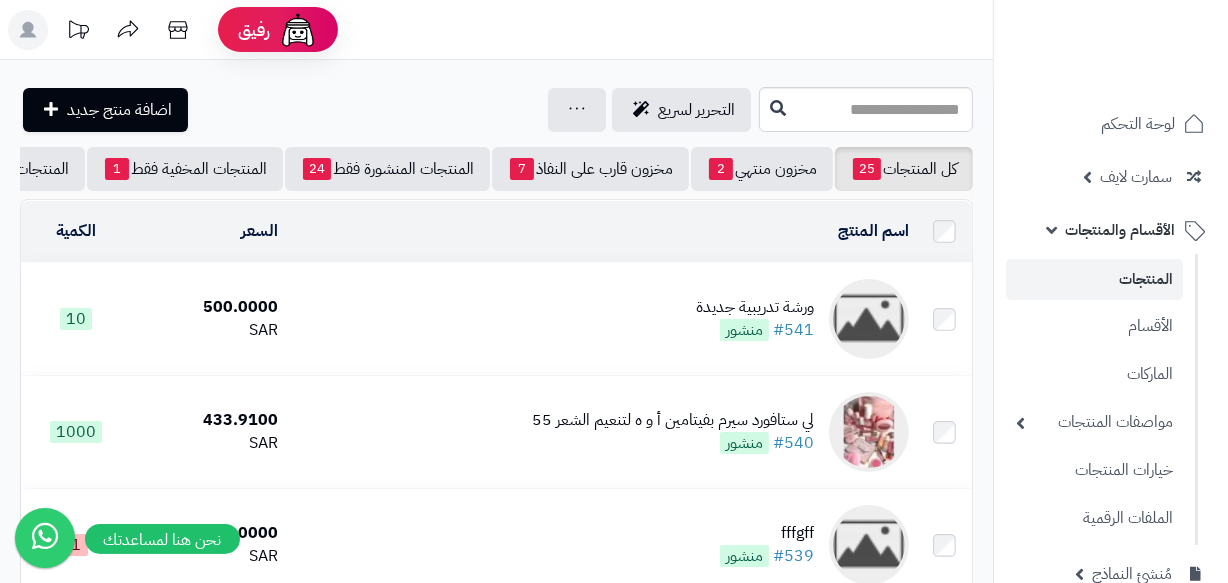 click on "ورشة تدريبية جديدة
#541
منشور" at bounding box center [601, 319] 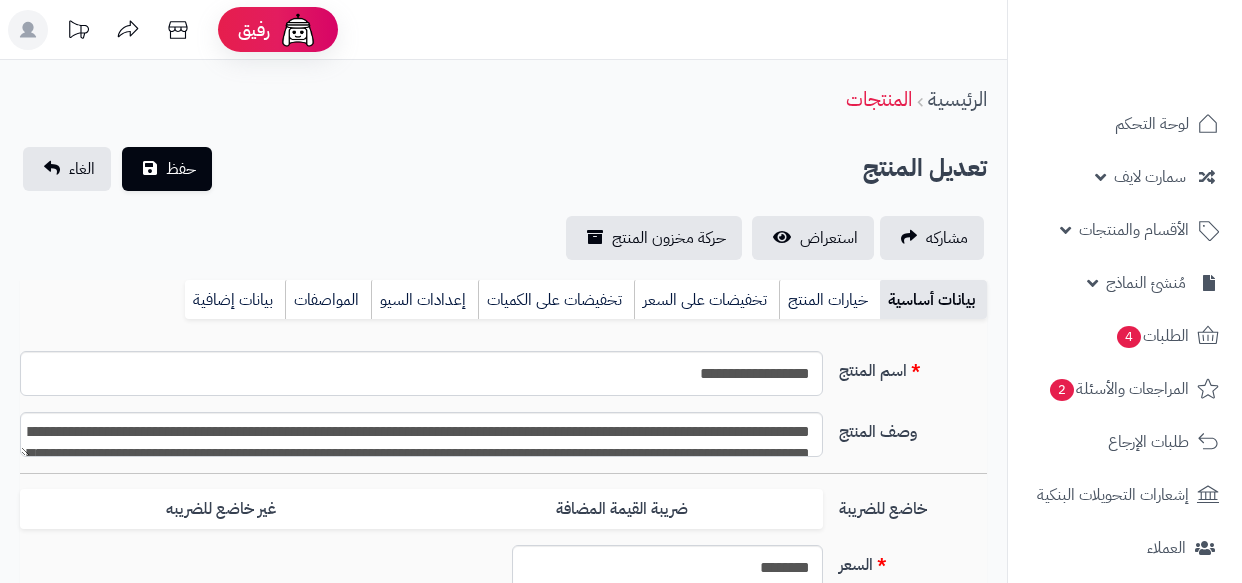 click on "المواصفات" at bounding box center [328, 300] 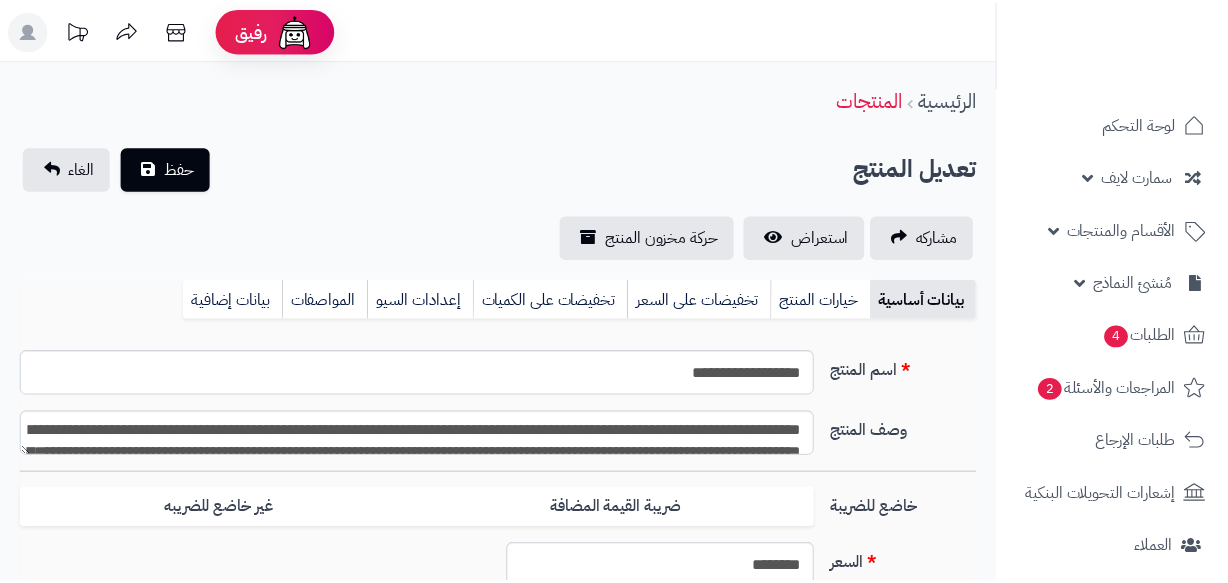 scroll, scrollTop: 0, scrollLeft: 0, axis: both 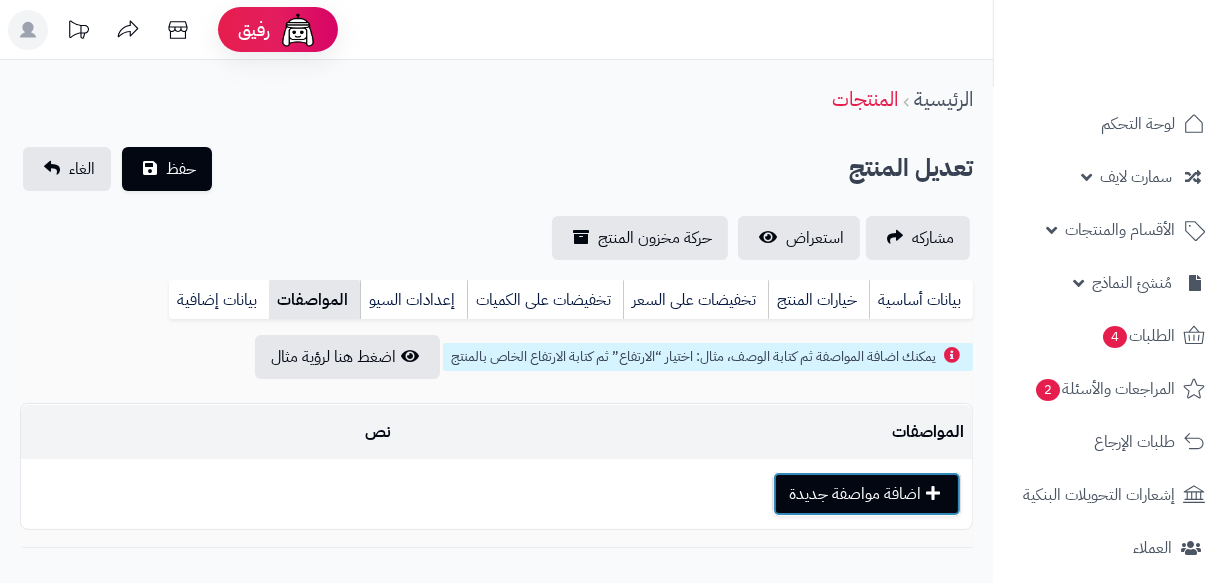 click on "اضافة مواصفة جديدة" at bounding box center [867, 494] 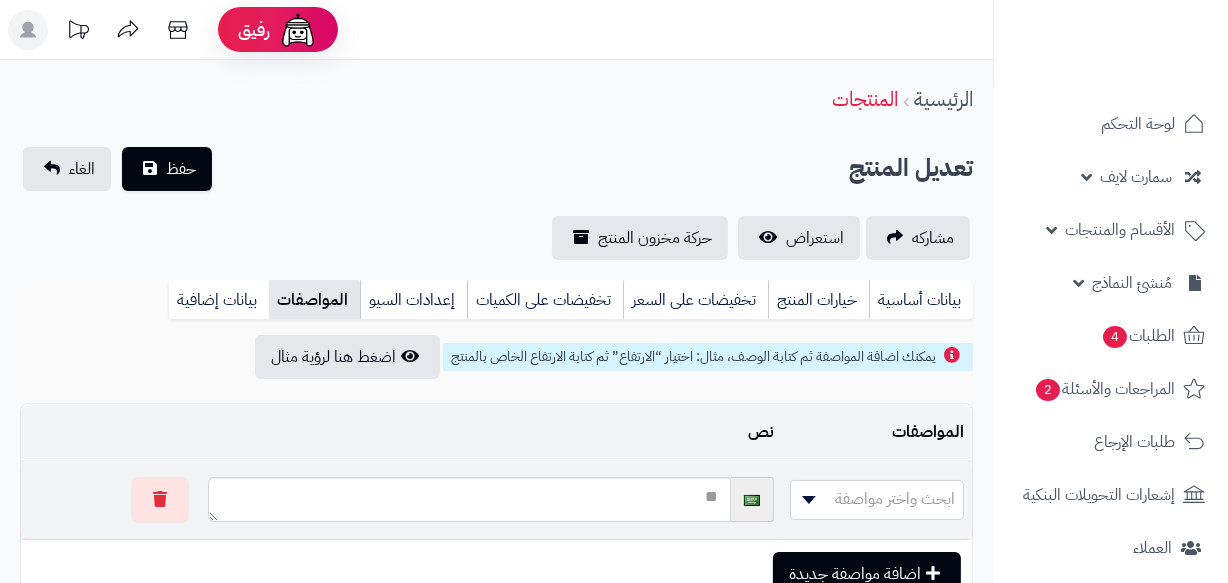 click at bounding box center [806, 500] 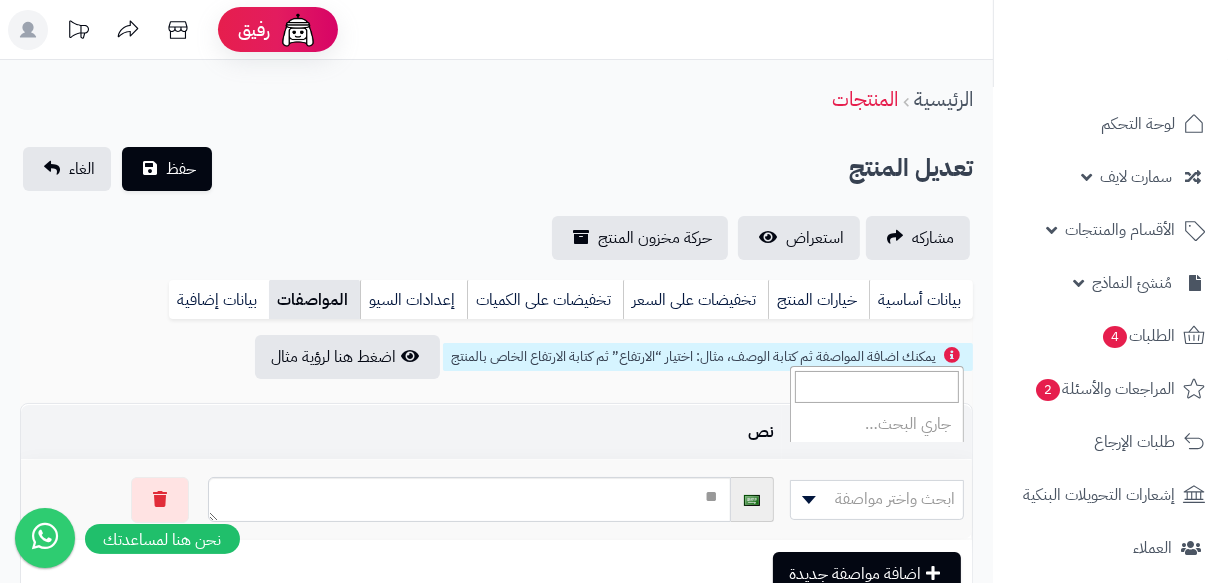 click on "المواصفات نص    ابحث واختر مواصفة           اضافة مواصفة جديدة" at bounding box center (496, 503) 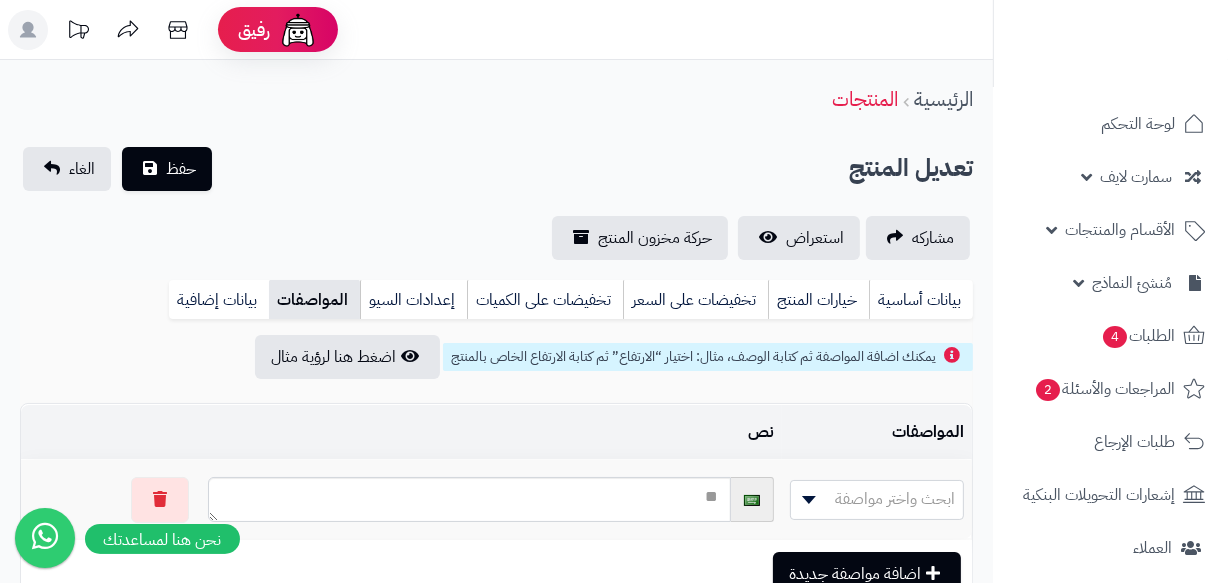 click on "**********" at bounding box center (496, 372) 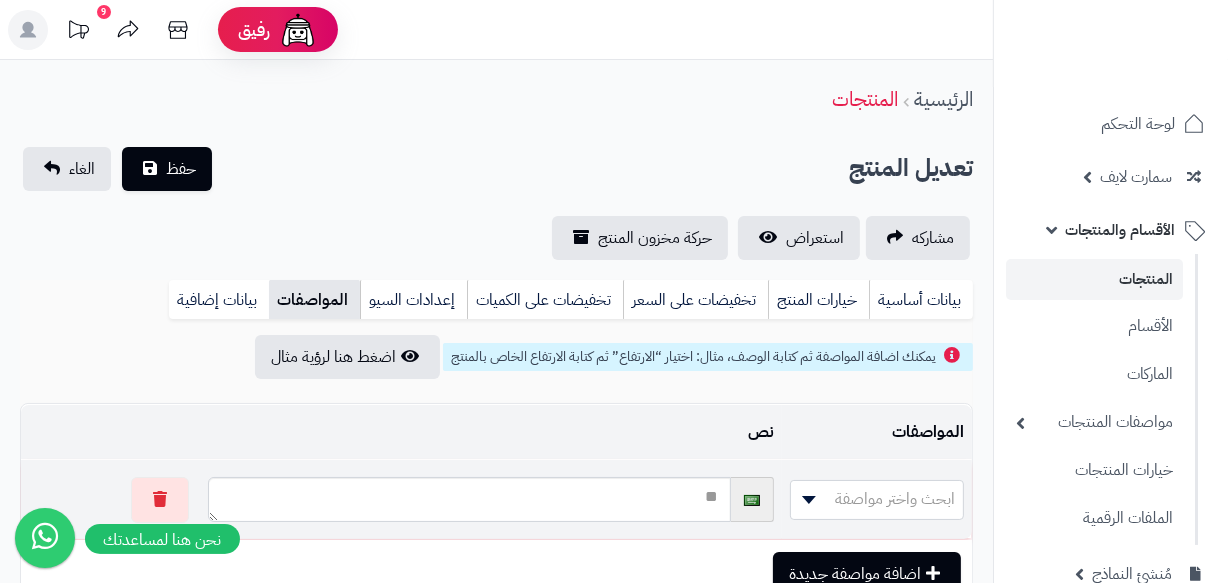 click on "ابحث واختر مواصفة" at bounding box center (895, 499) 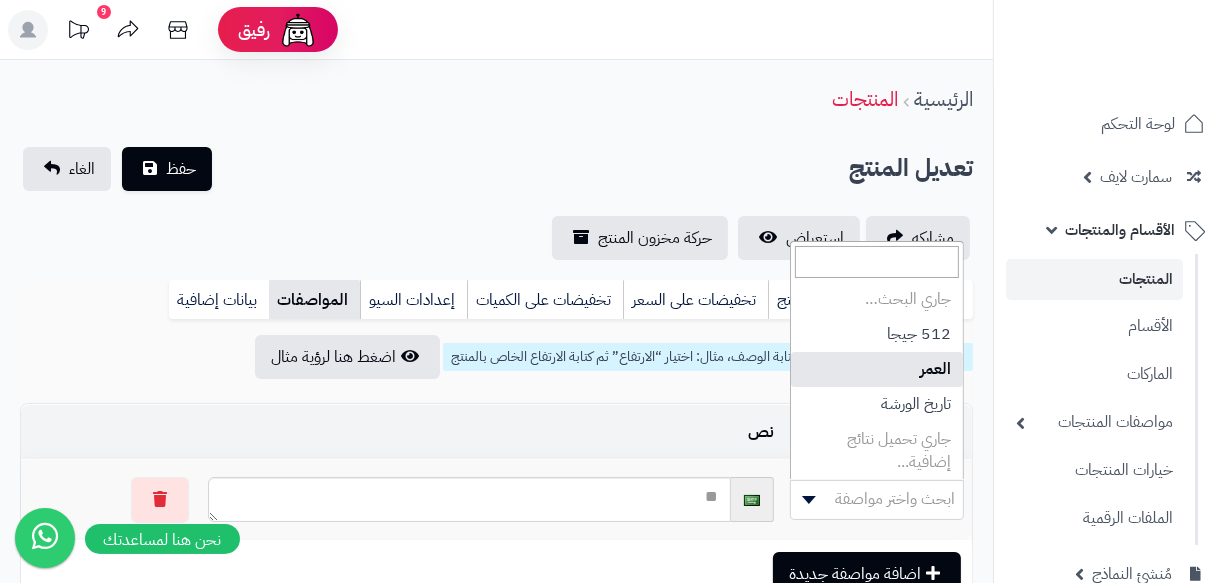 select on "**" 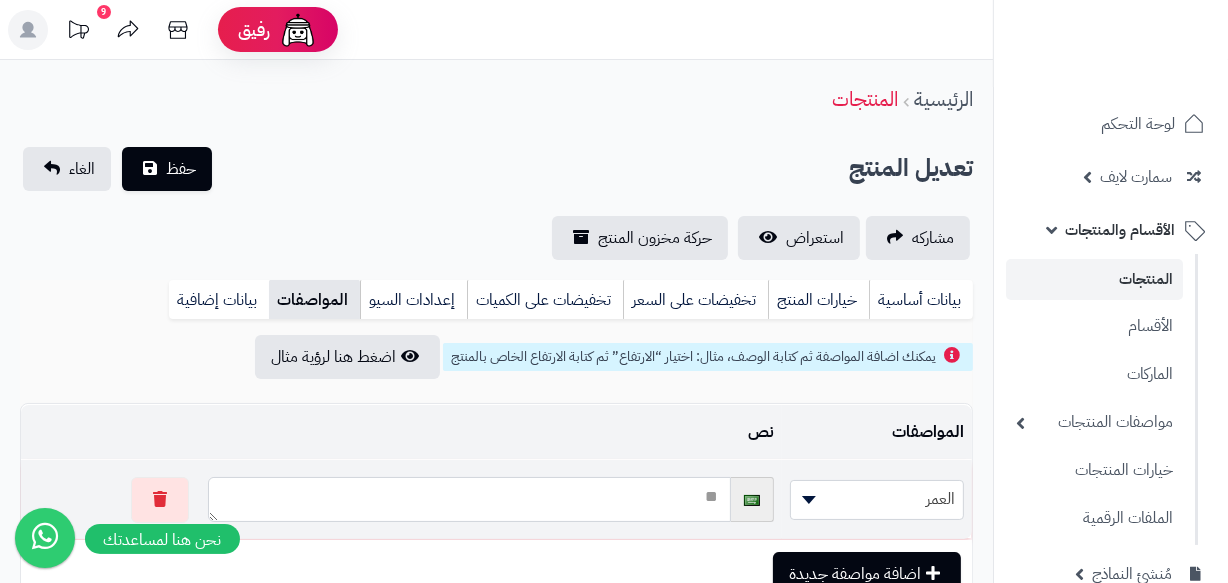 click at bounding box center (469, 499) 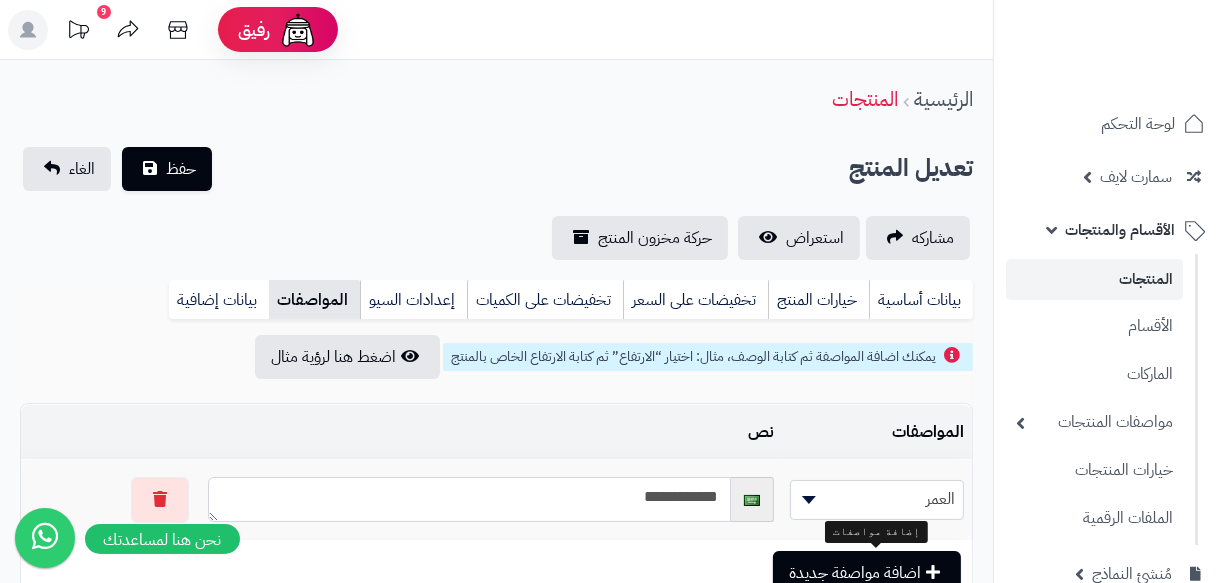 type on "**********" 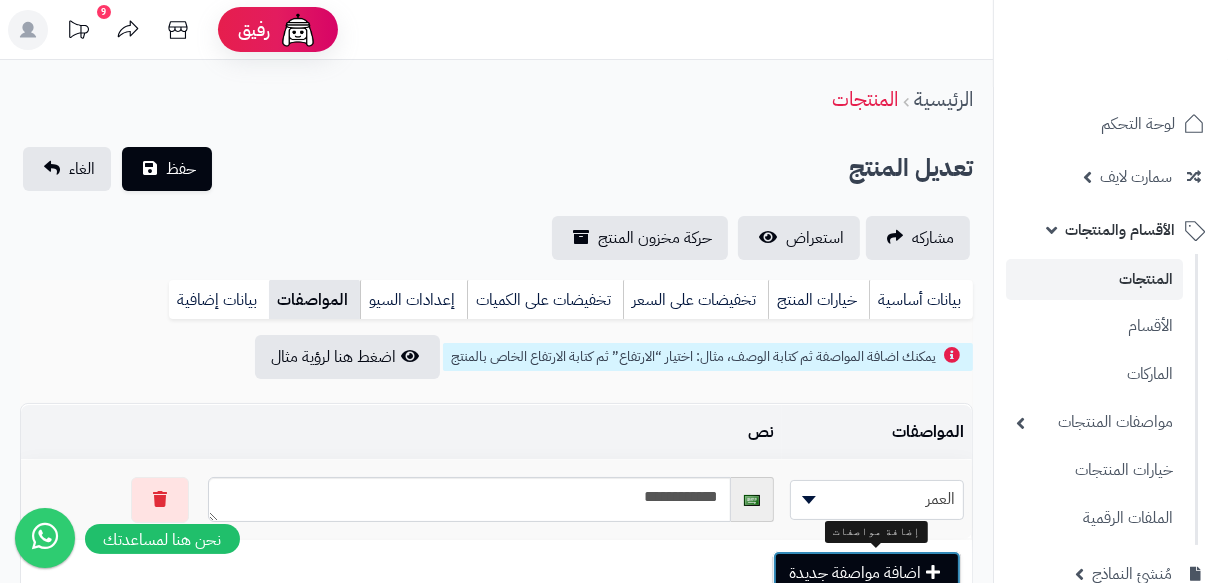 click on "اضافة مواصفة جديدة" at bounding box center [867, 573] 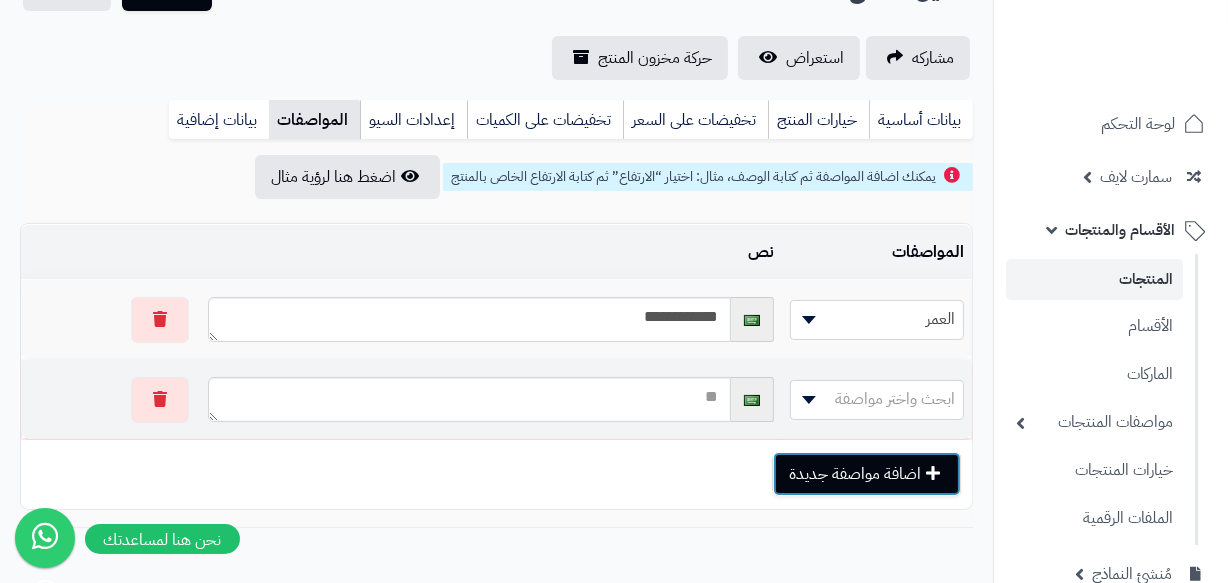 scroll, scrollTop: 181, scrollLeft: 0, axis: vertical 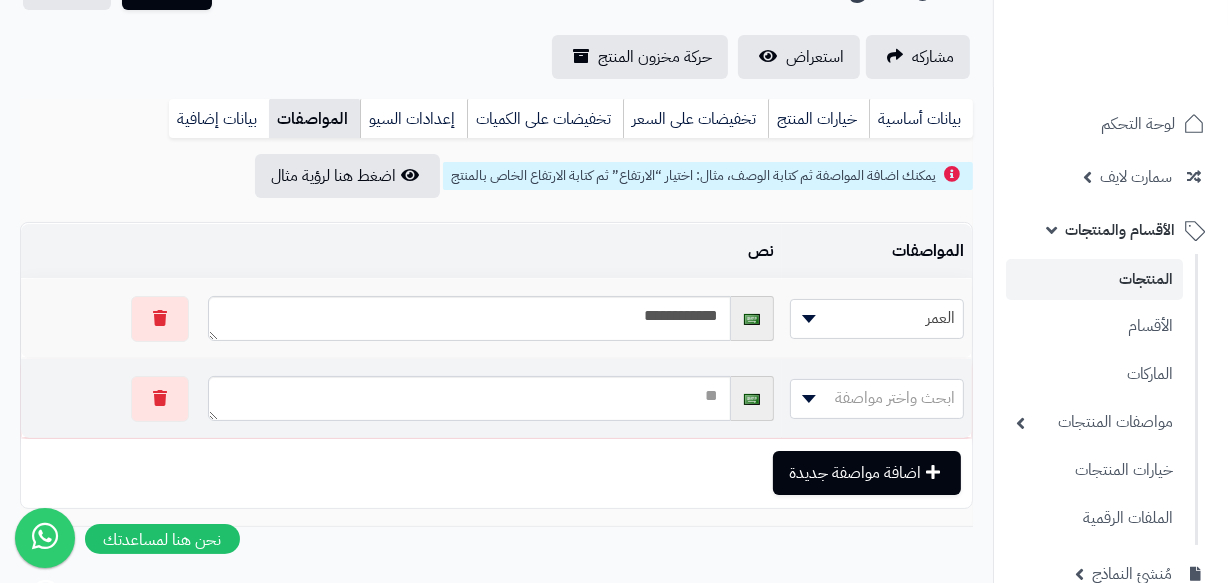 click on "ابحث واختر مواصفة" at bounding box center [877, 399] 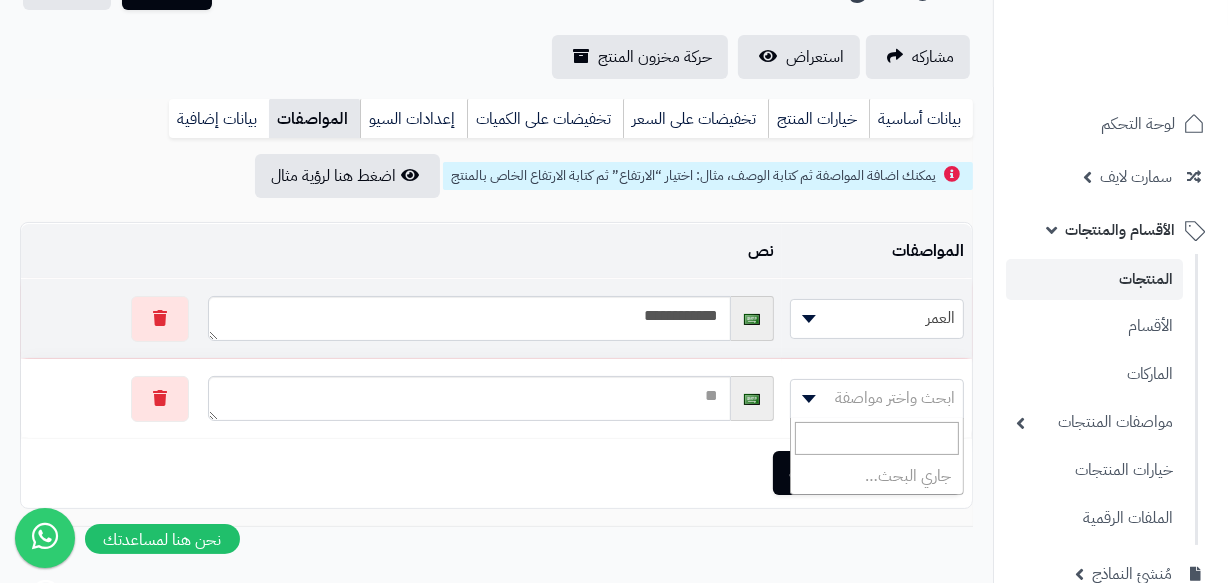 click on "العمر" at bounding box center [877, 318] 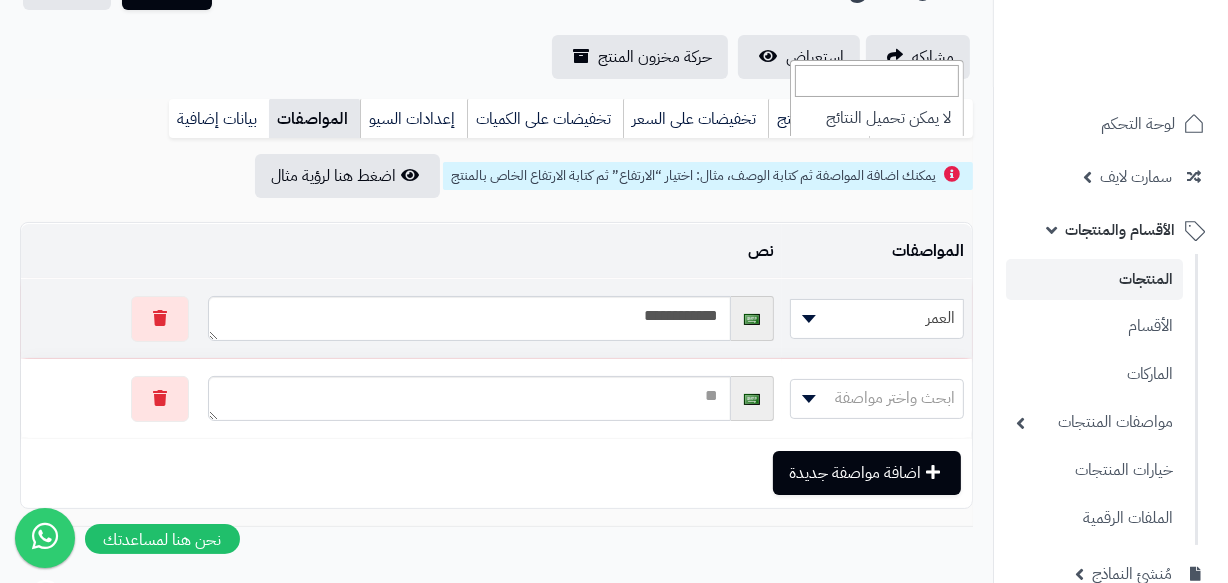 click on "العمر" at bounding box center [877, 318] 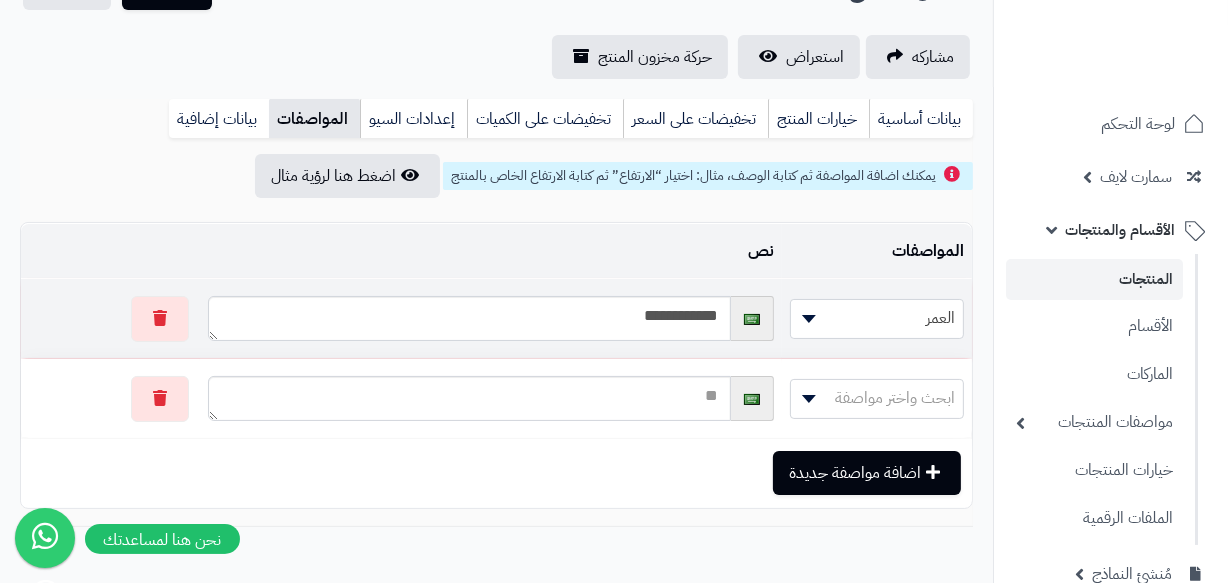 click on "العمر" at bounding box center (877, 318) 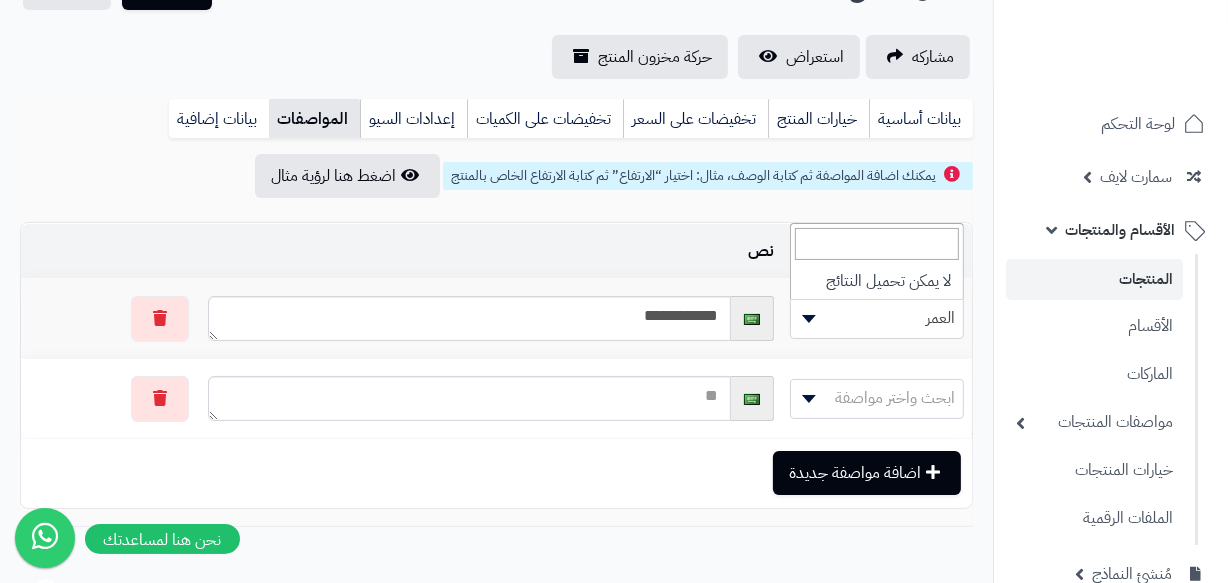click on "لا يمكن تحميل النتائج" at bounding box center (877, 281) 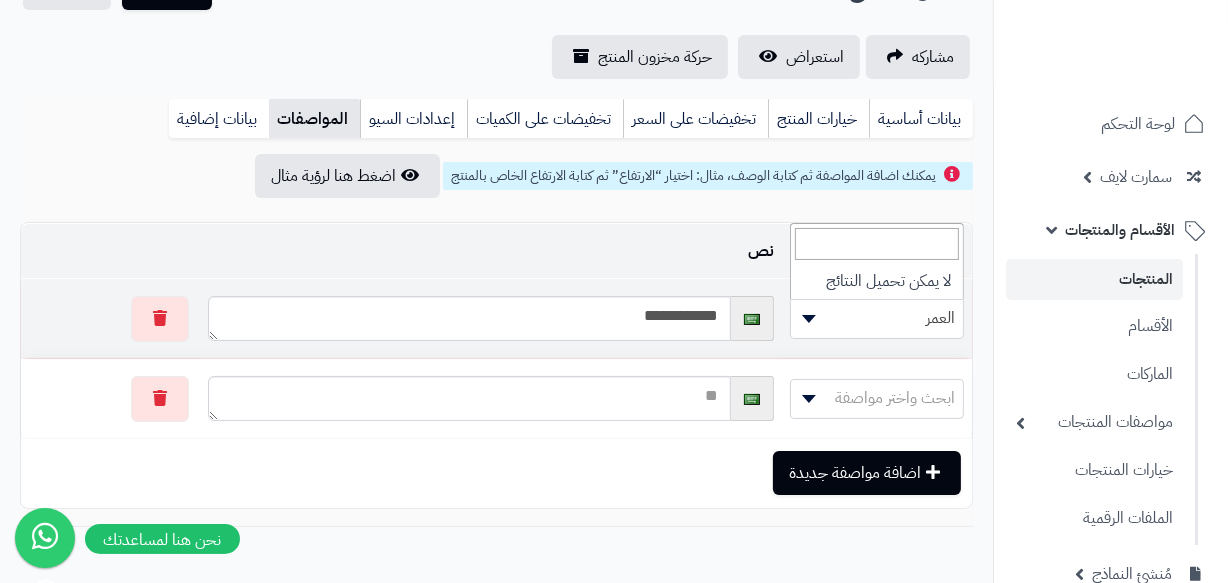 click on "العمر" at bounding box center [877, 318] 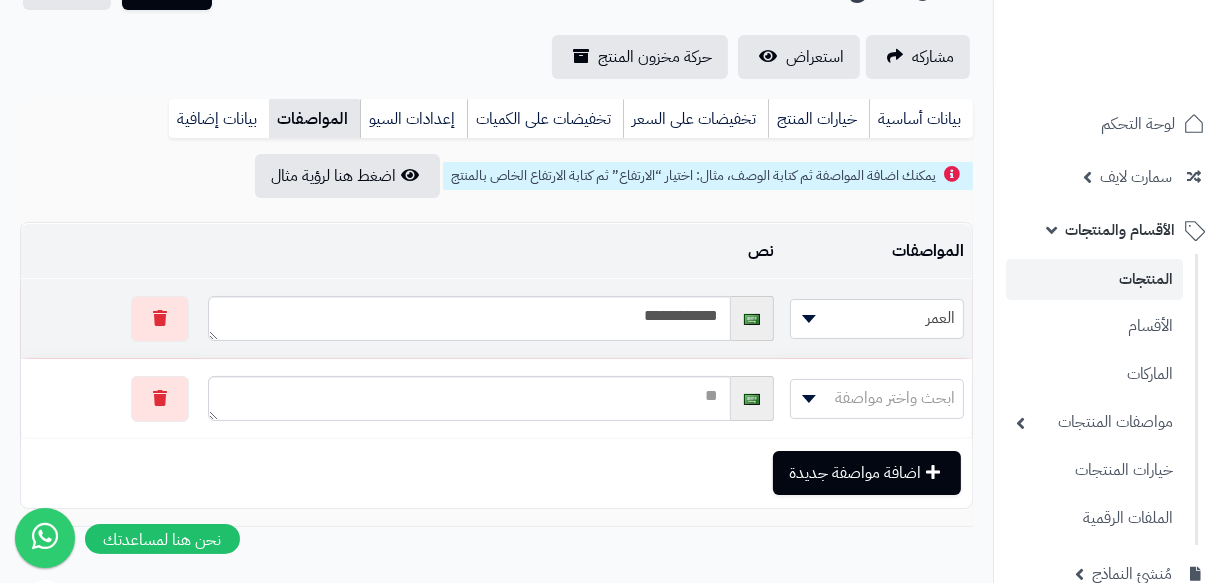 click at bounding box center [806, 319] 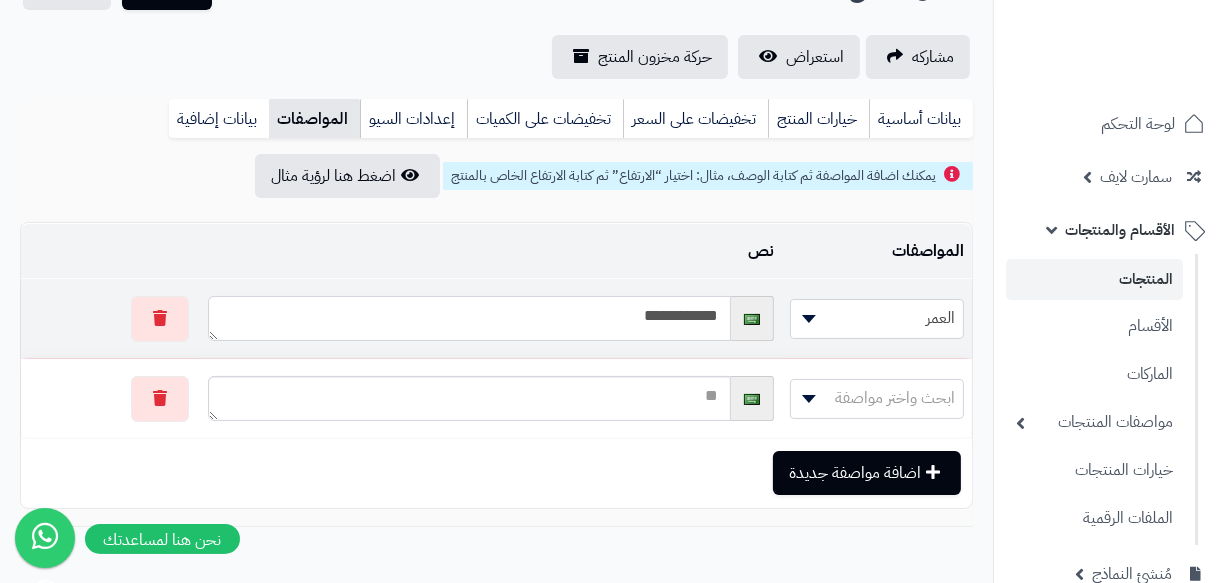 click on "**********" at bounding box center [469, 318] 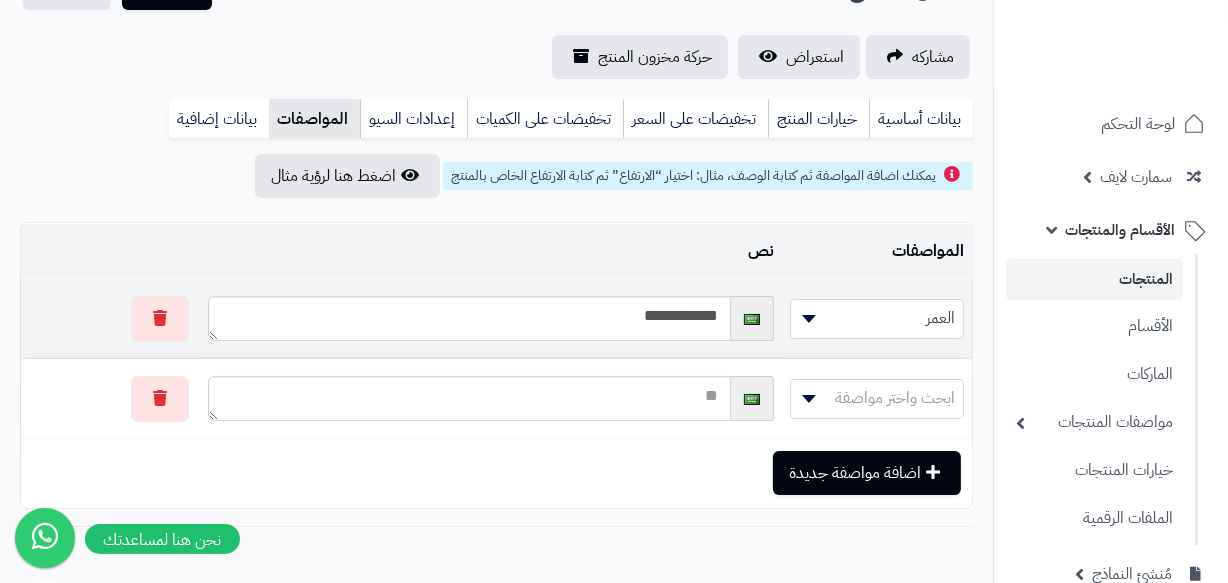 click at bounding box center (110, 318) 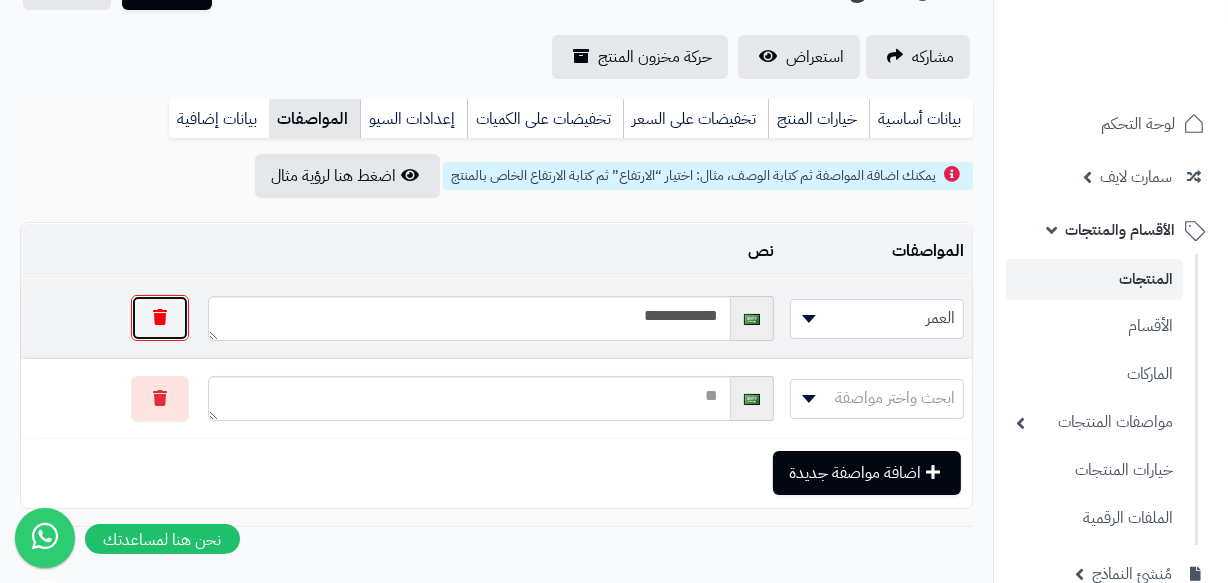 click at bounding box center (160, 318) 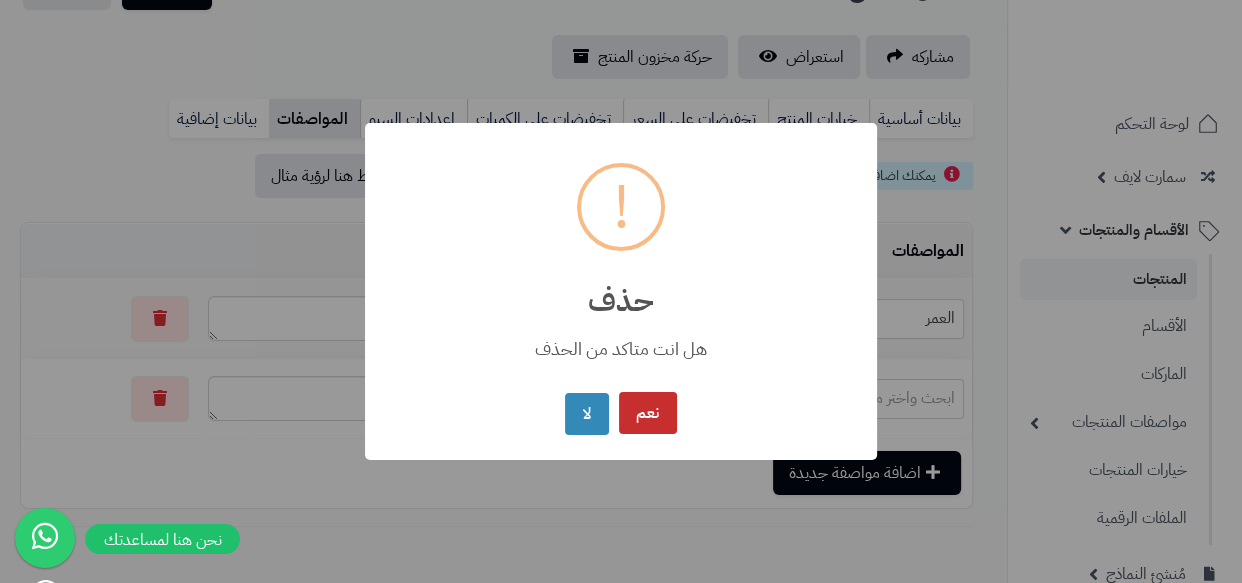 click on "نعم" at bounding box center [648, 413] 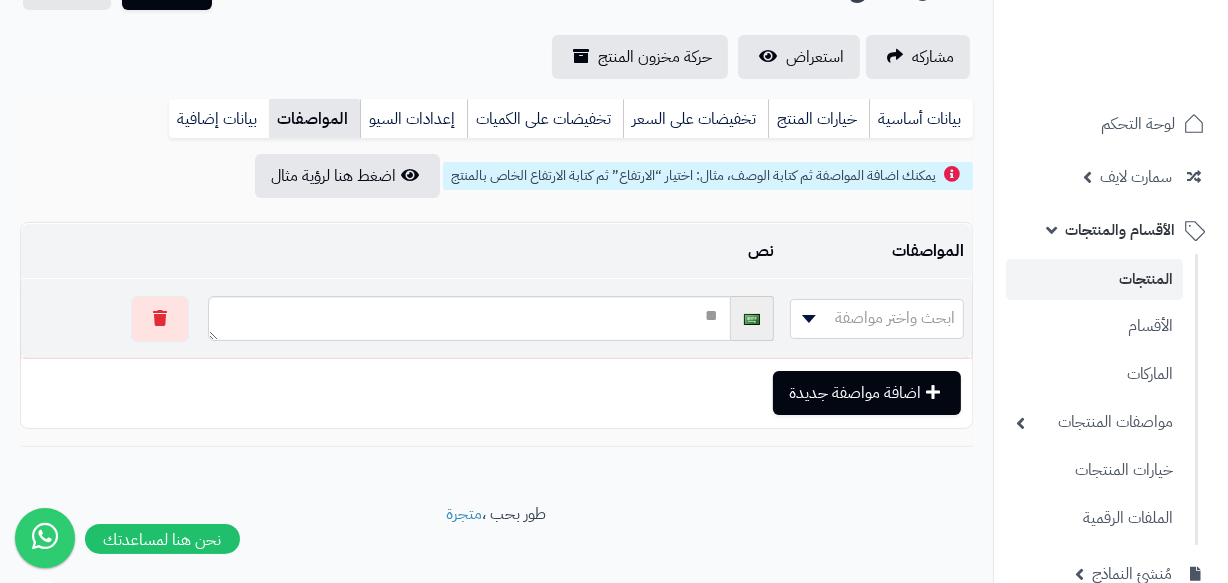 click on "ابحث واختر مواصفة" at bounding box center (877, 318) 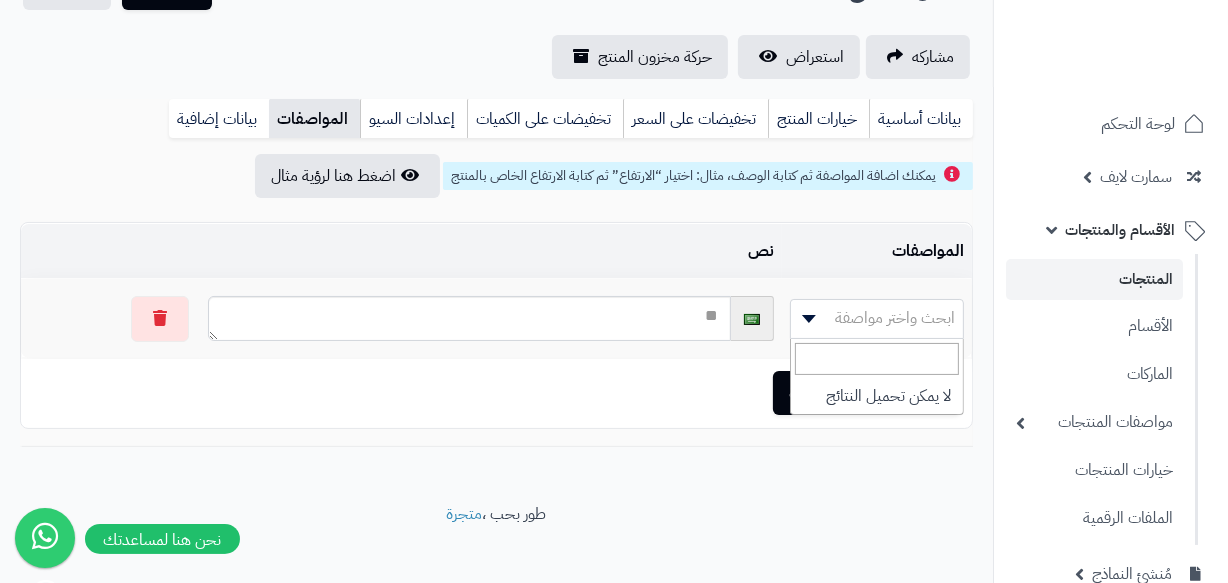 click on "**********" at bounding box center (496, 191) 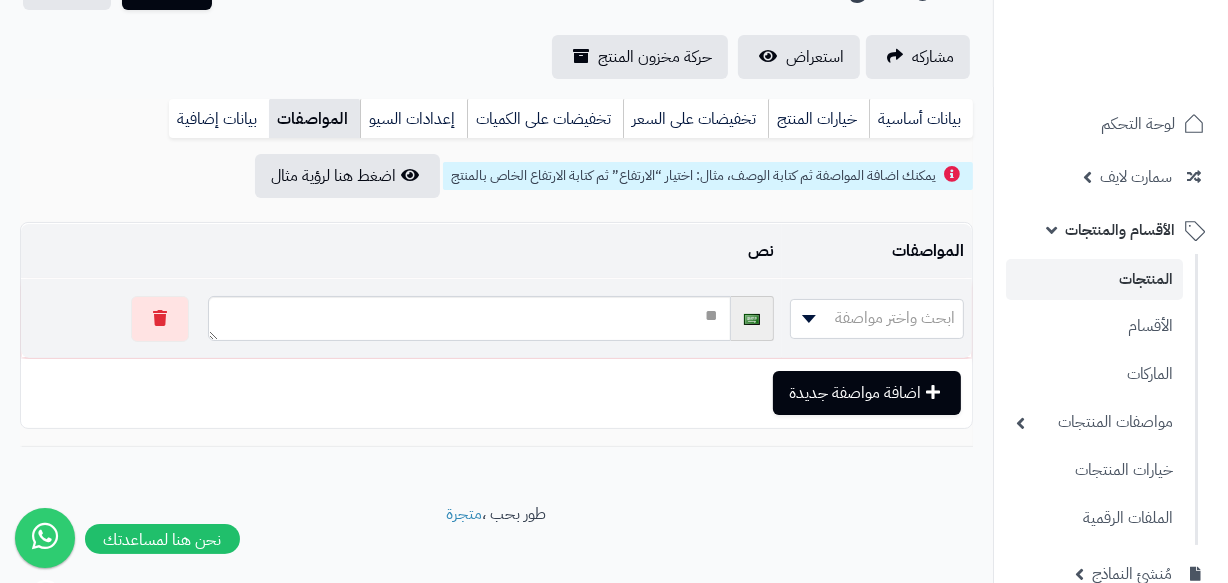 click at bounding box center [806, 319] 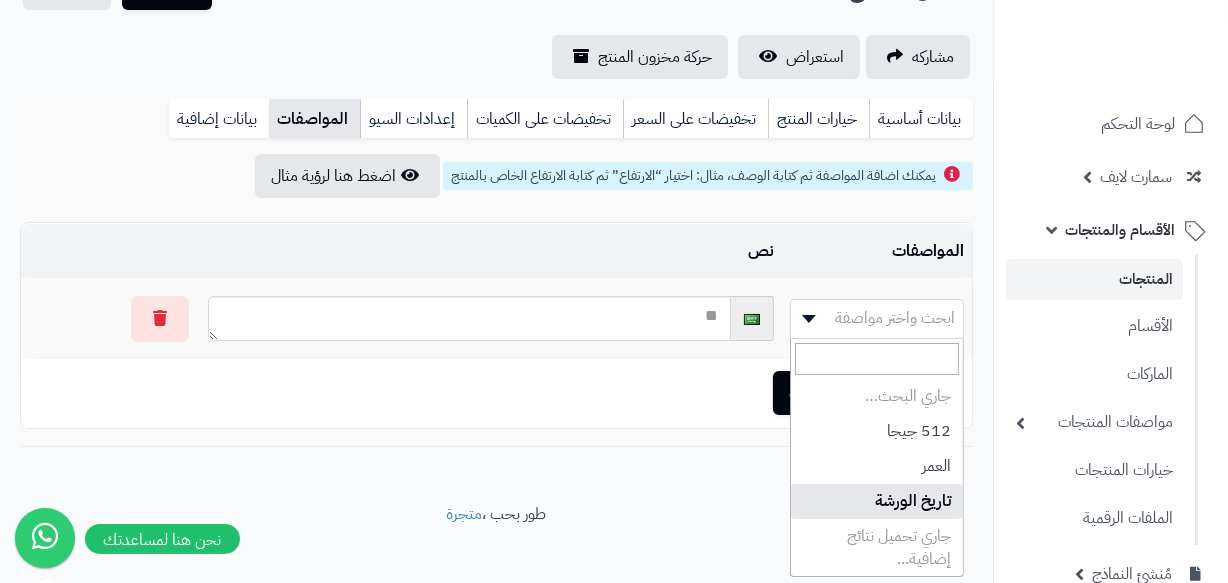 select on "**" 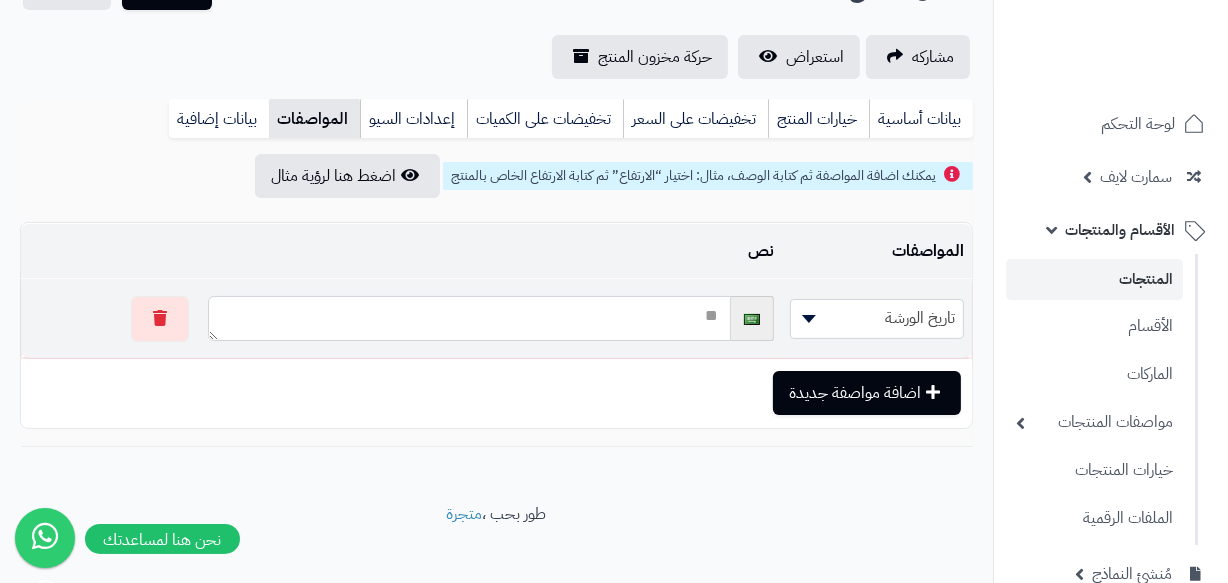 click at bounding box center [469, 318] 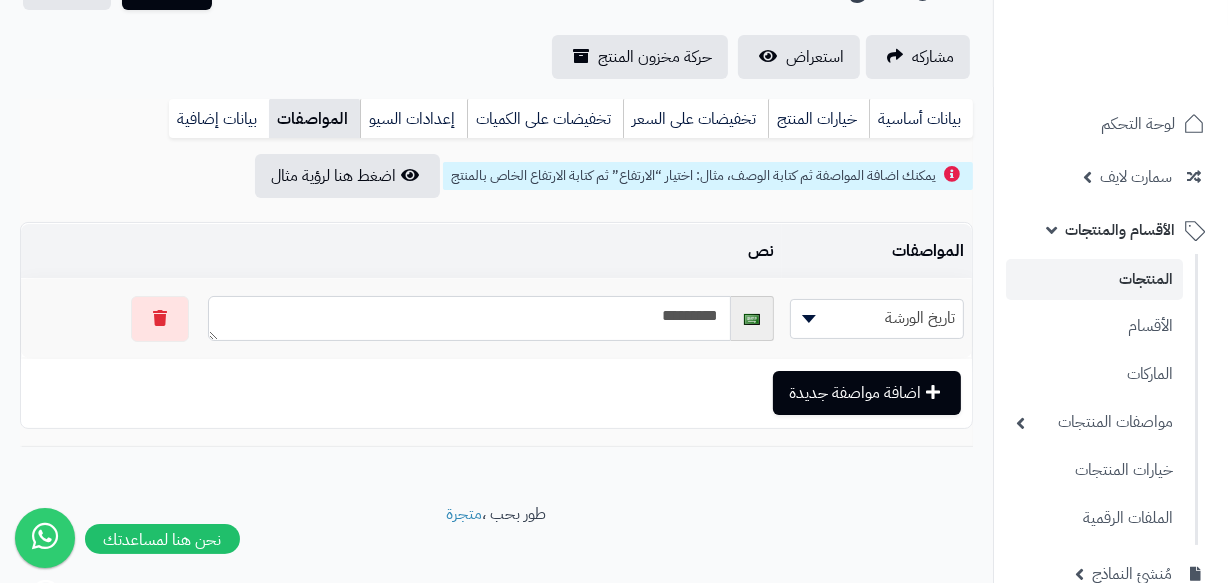 type on "*********" 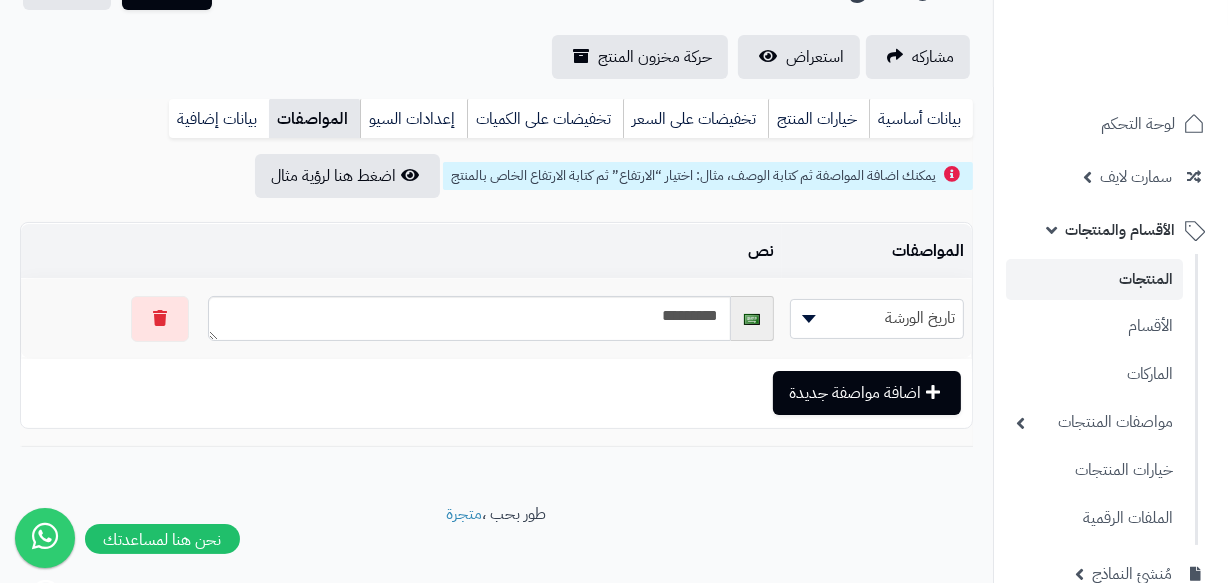 click on "اضافة مواصفة جديدة" at bounding box center (496, 393) 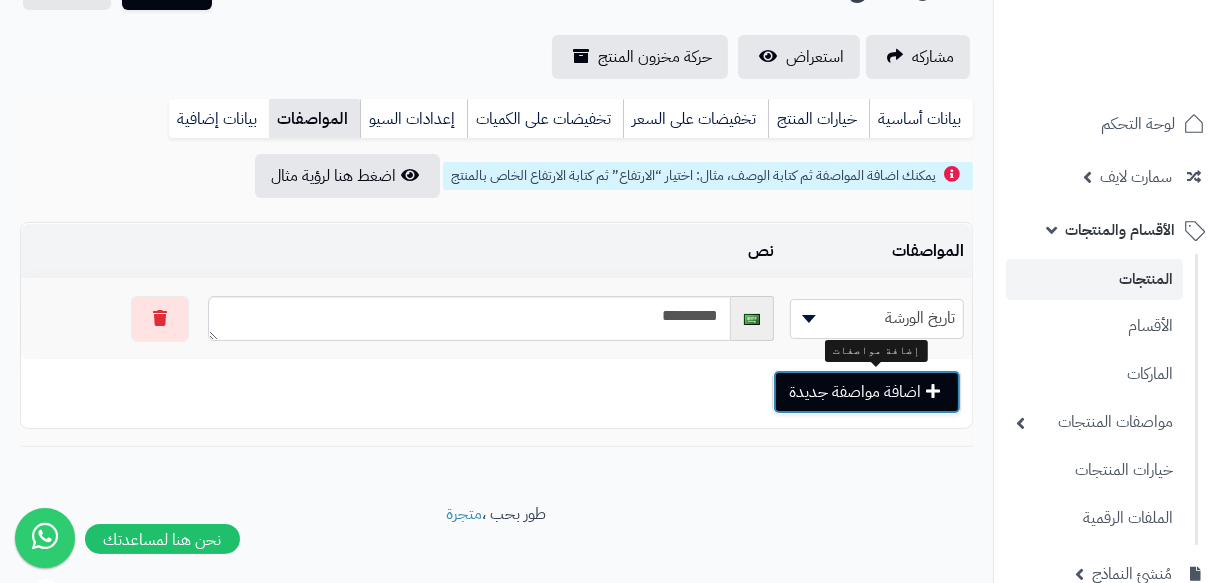 click on "اضافة مواصفة جديدة" at bounding box center (867, 392) 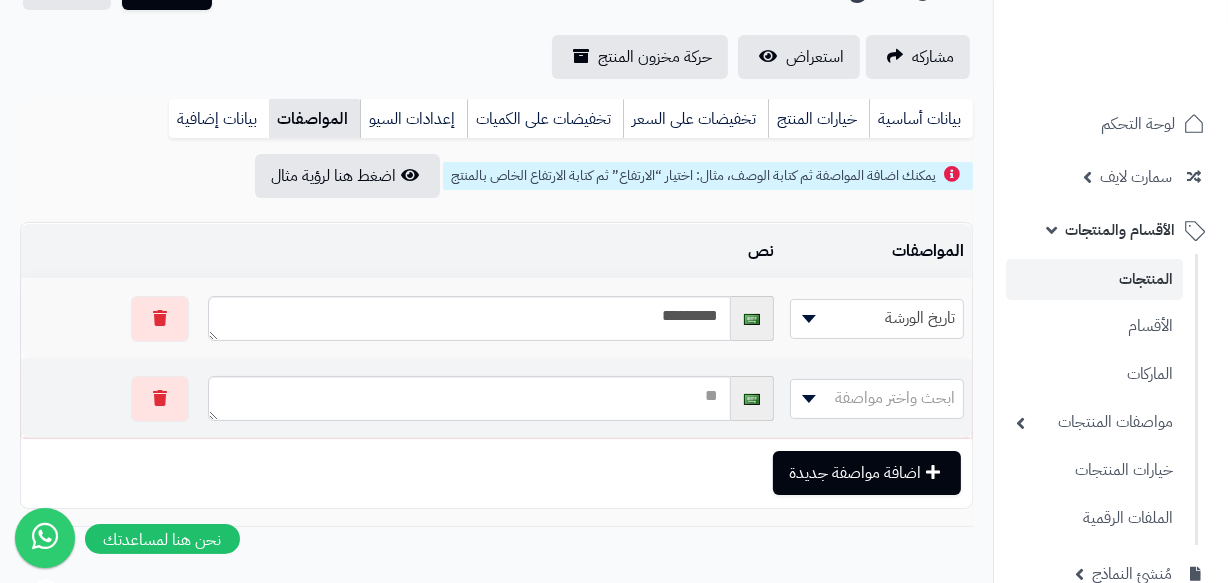 click on "ابحث واختر مواصفة" at bounding box center (877, 398) 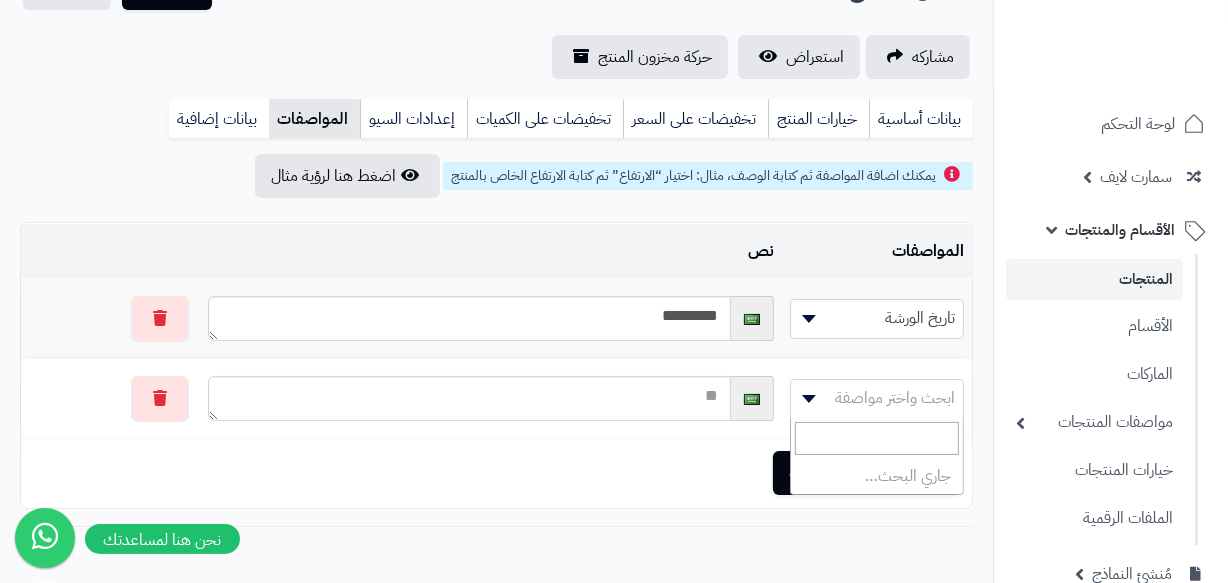 click on "جاري البحث…" at bounding box center (877, 476) 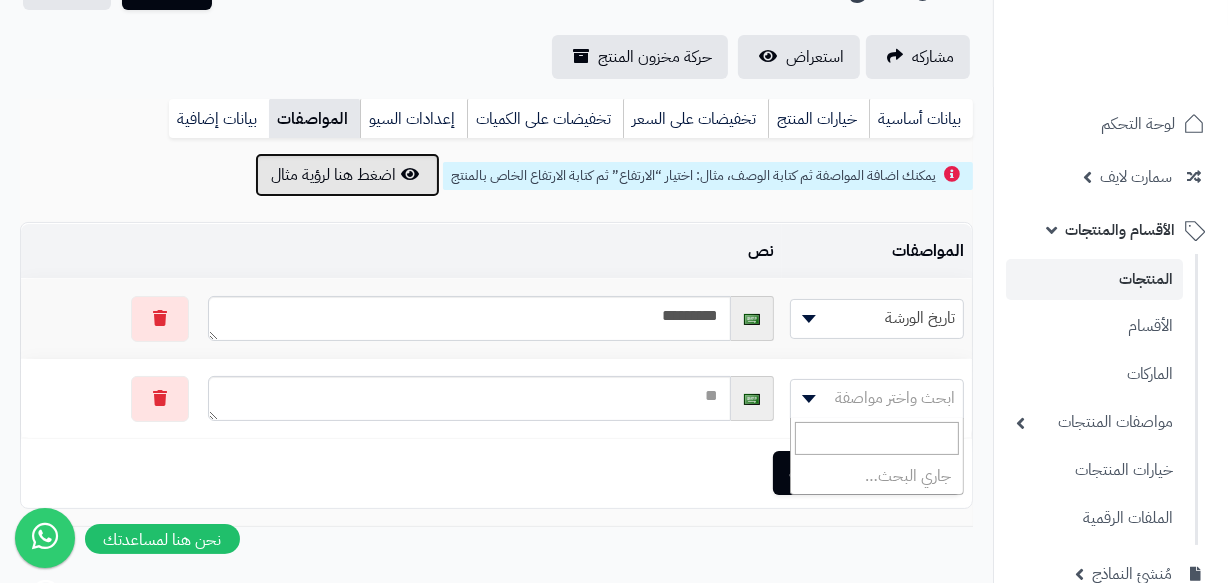 click on "اضغط هنا لرؤية مثال" at bounding box center (347, 175) 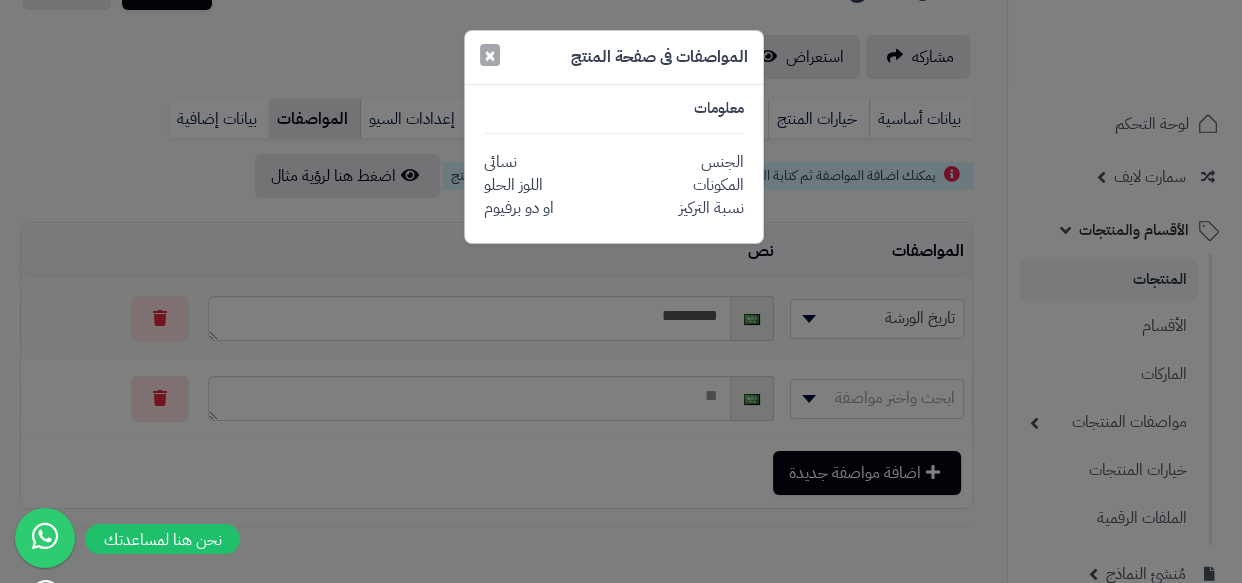 click on "×" at bounding box center (490, 55) 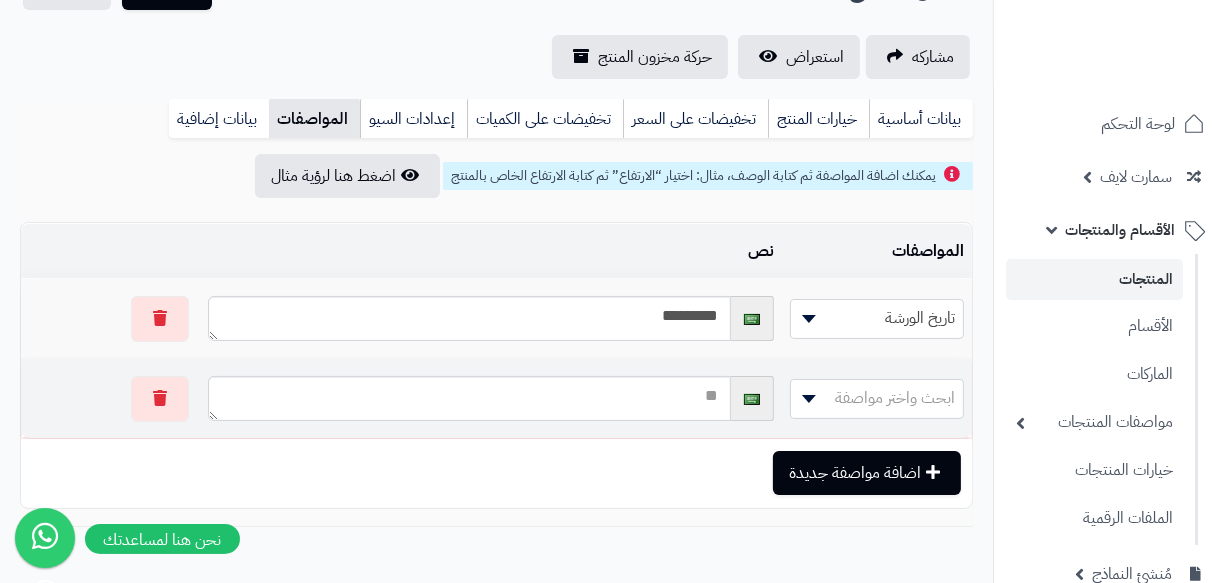 click at bounding box center (806, 399) 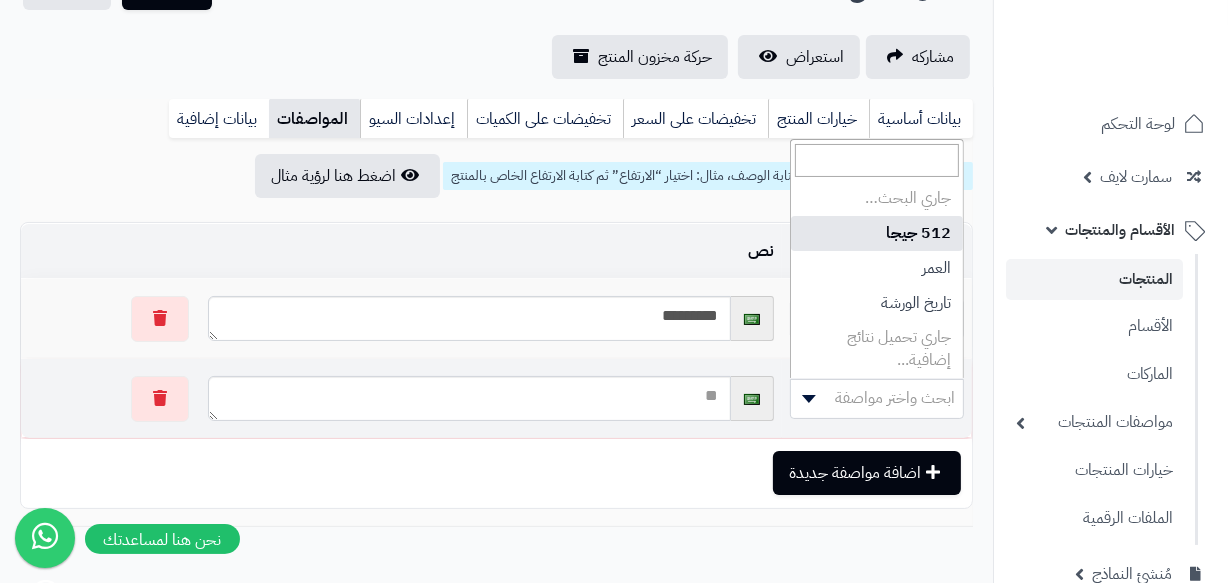 click at bounding box center [806, 399] 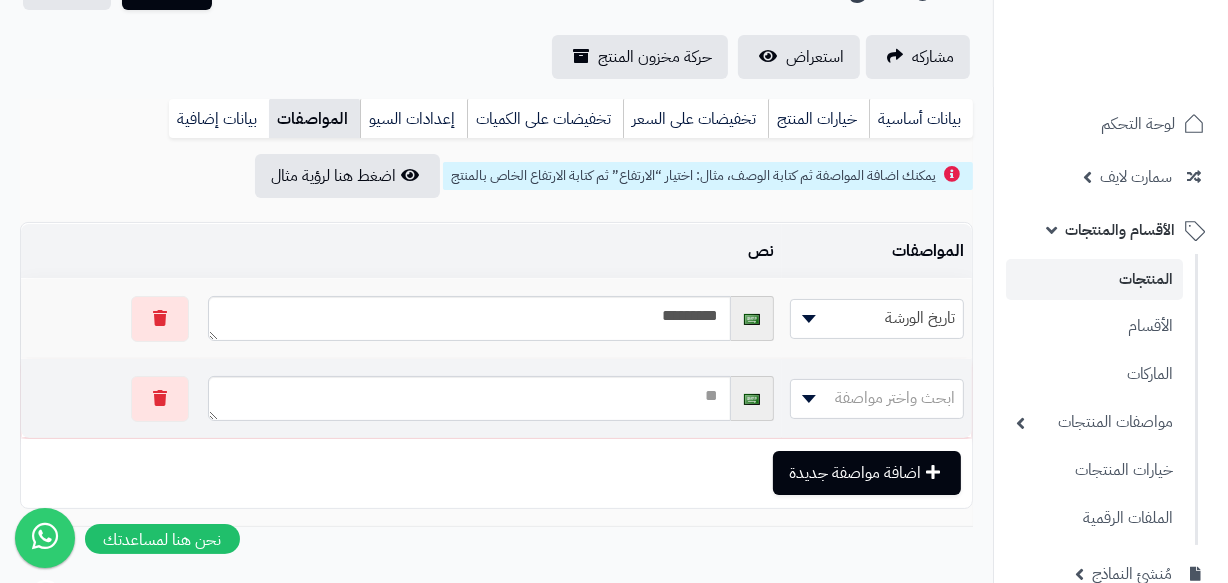 click at bounding box center (809, 399) 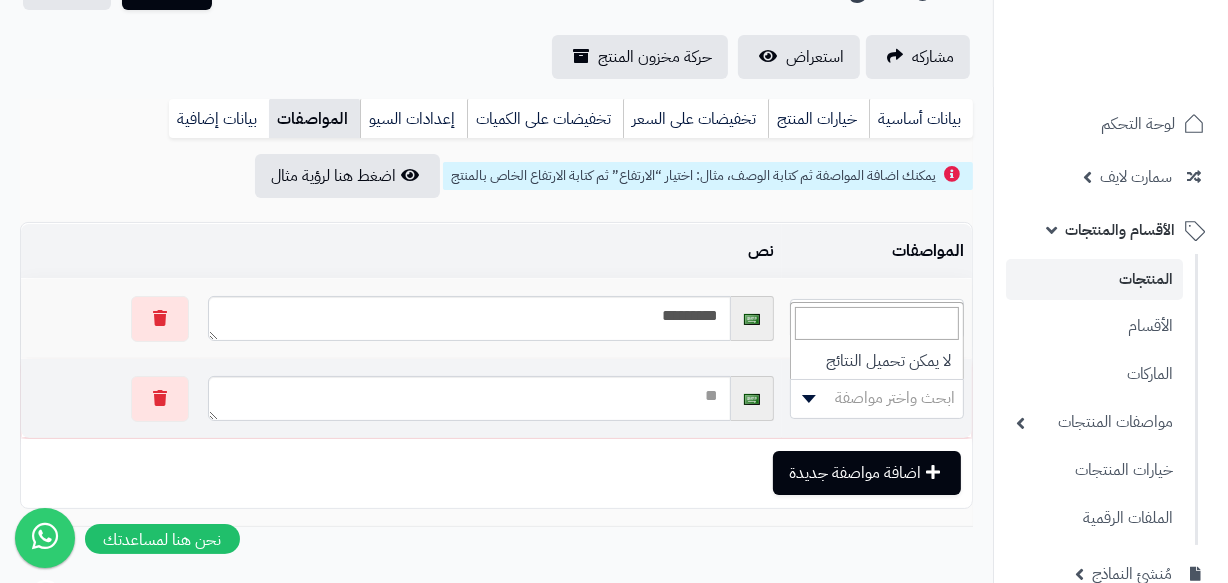 click on "ابحث واختر مواصفة" at bounding box center (877, 398) 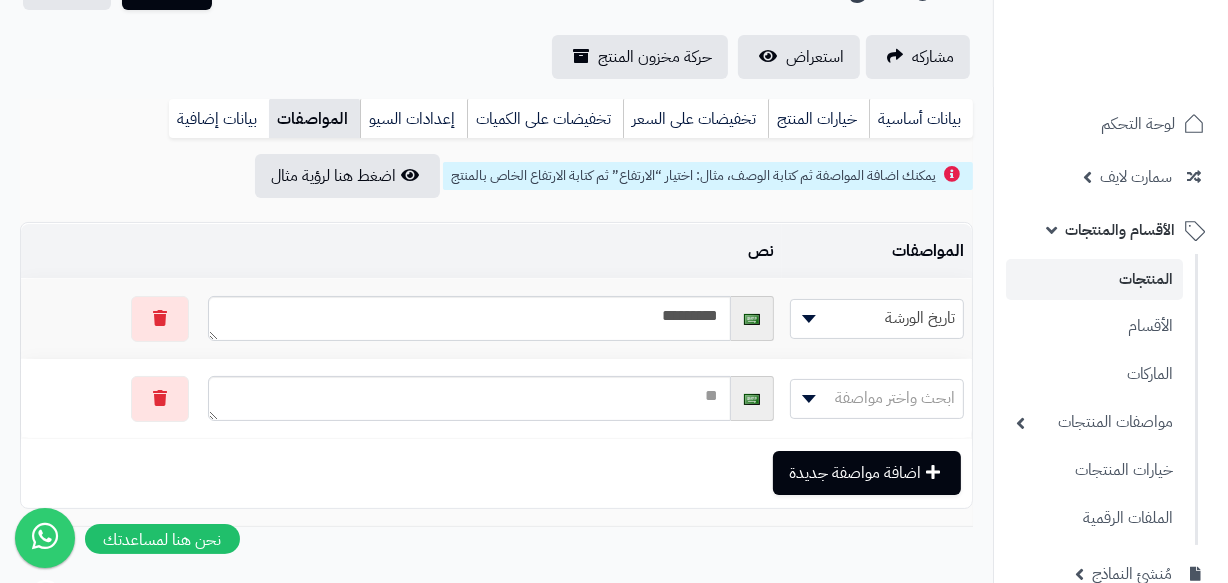 click on "المنتجات" at bounding box center (1094, 279) 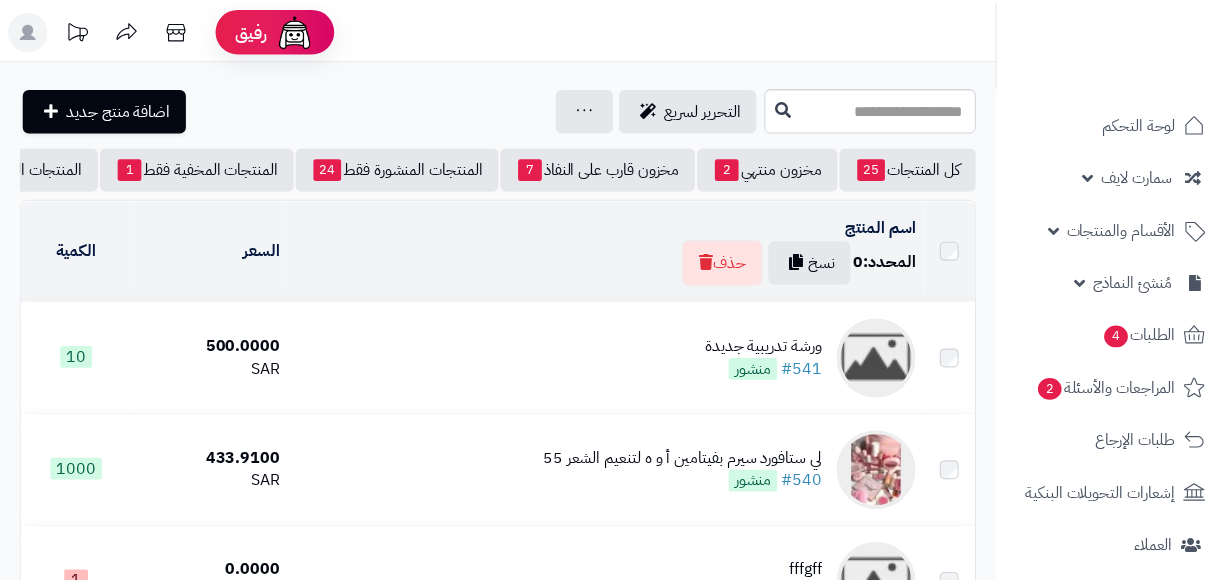 scroll, scrollTop: 0, scrollLeft: 0, axis: both 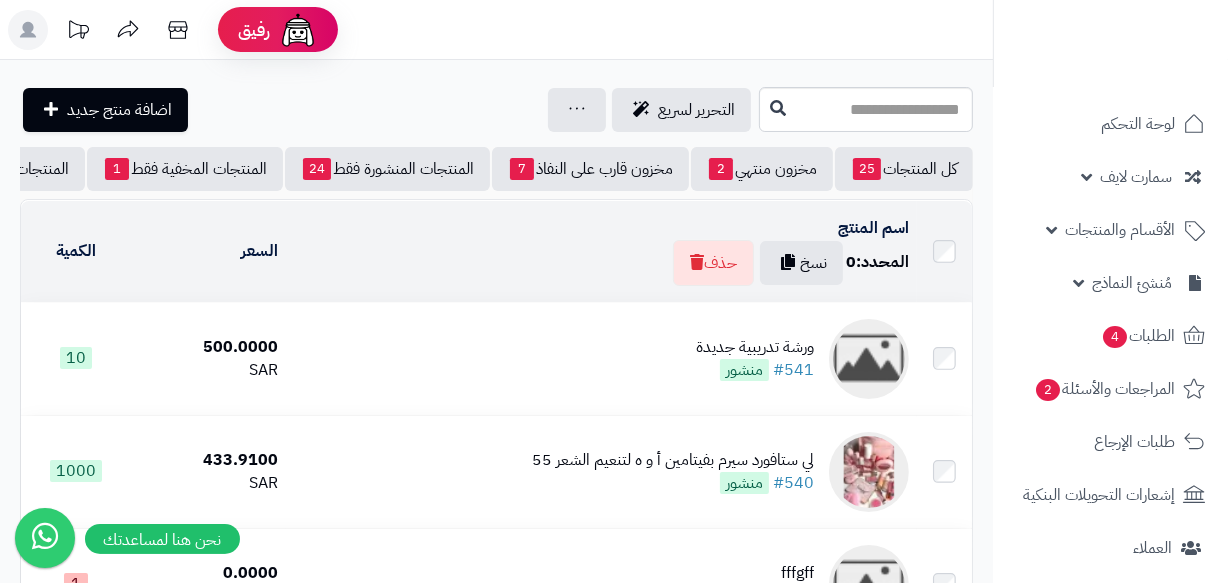 click on "ورشة تدريبية جديدة
#541
منشور" at bounding box center (601, 359) 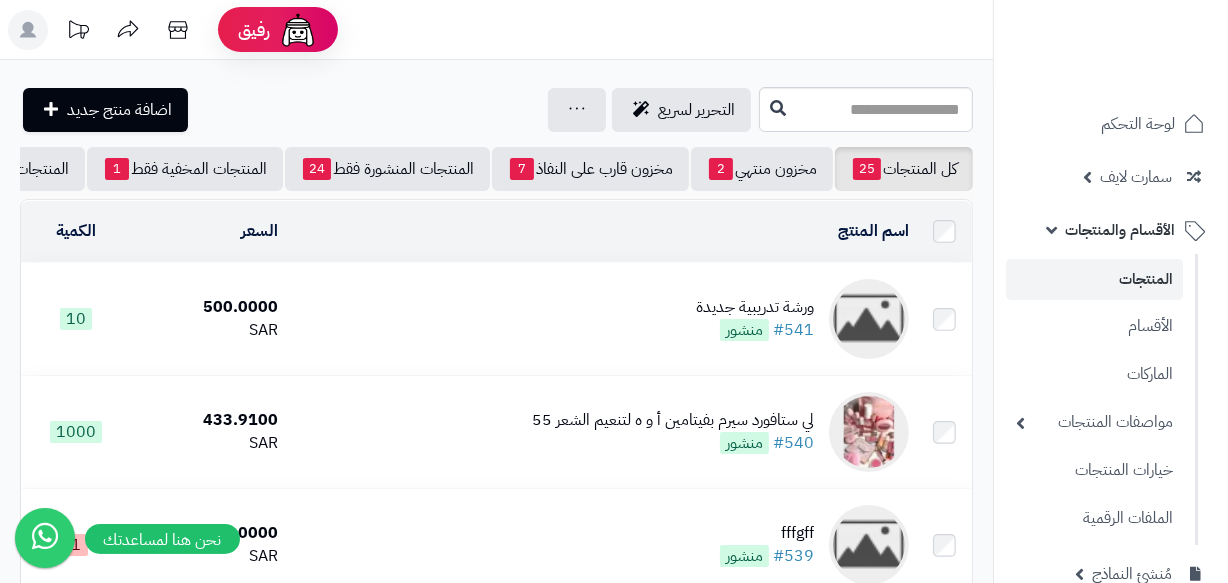 click on "ورشة تدريبية جديدة
#541
منشور" at bounding box center [601, 319] 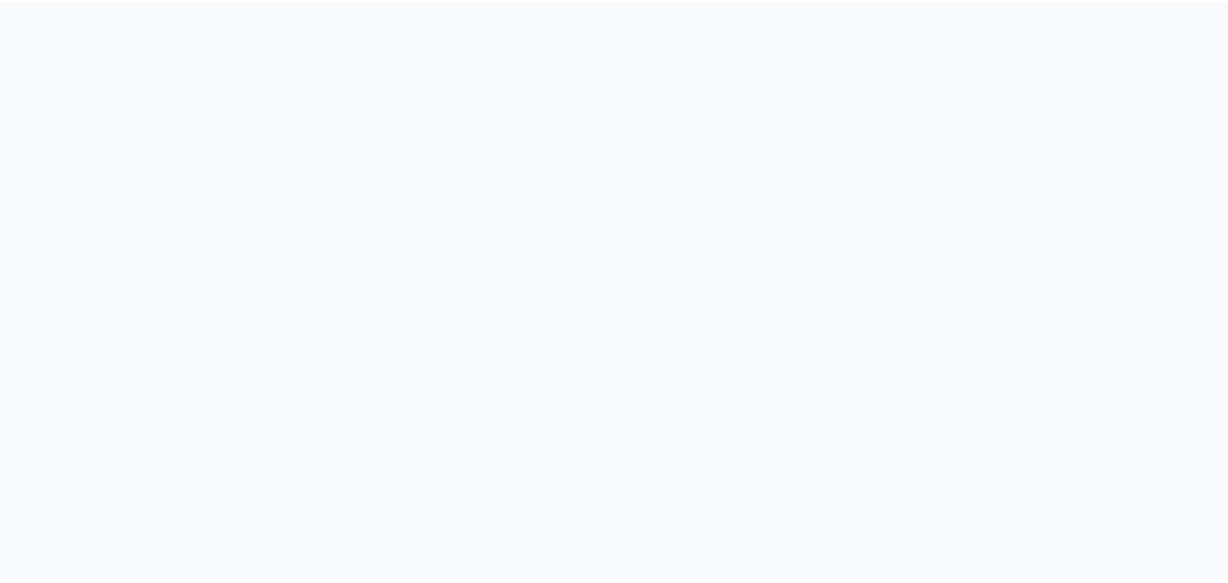 scroll, scrollTop: 0, scrollLeft: 0, axis: both 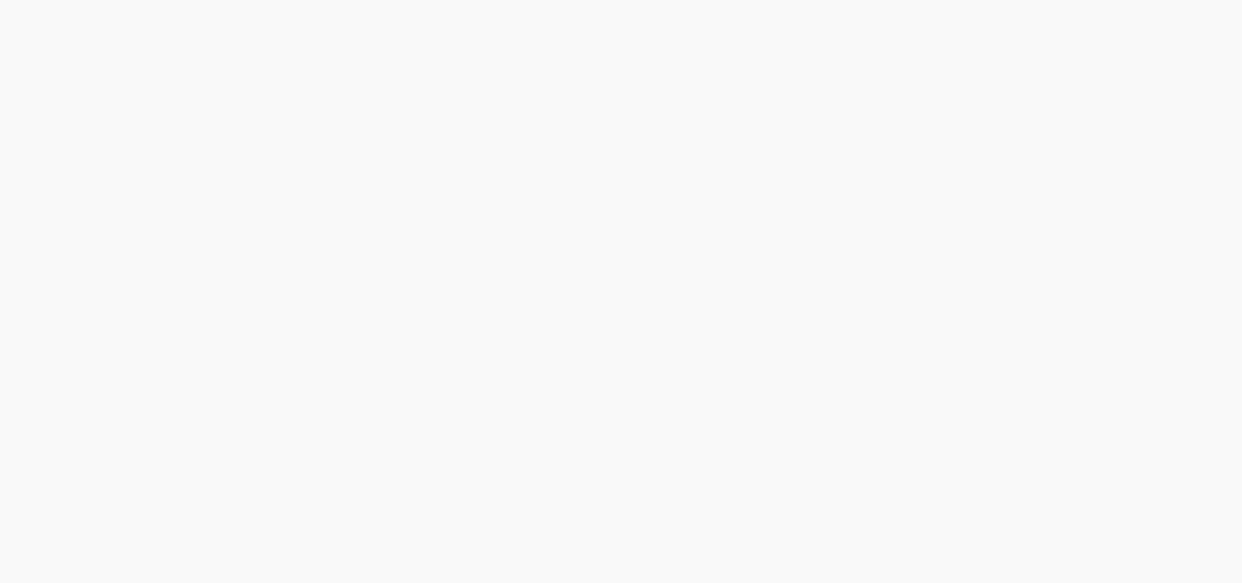 select 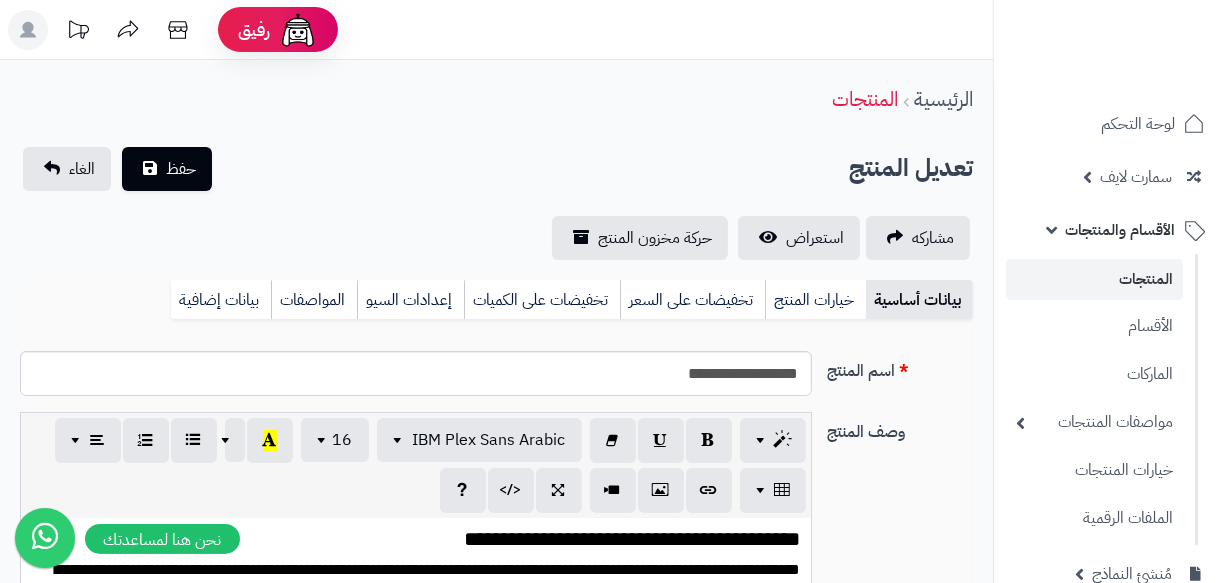 type on "******" 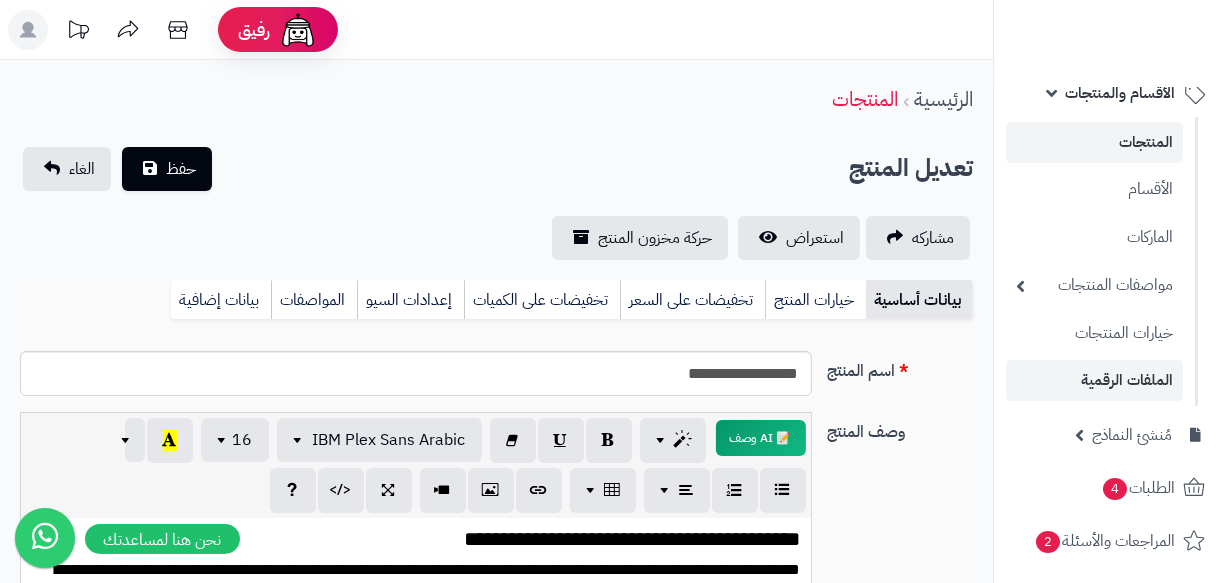 scroll, scrollTop: 181, scrollLeft: 0, axis: vertical 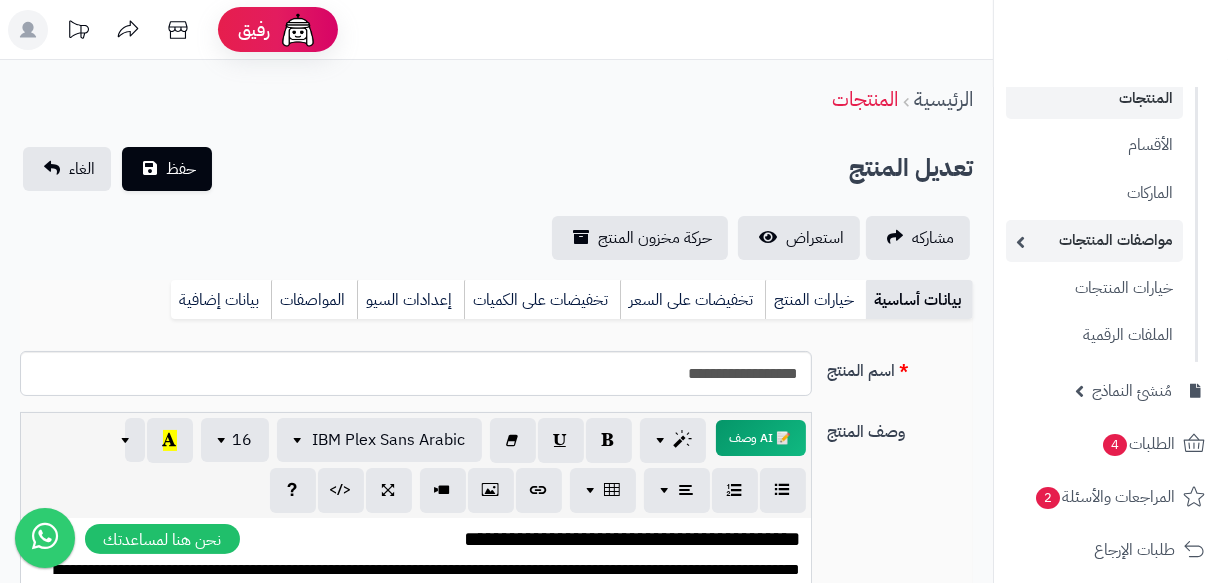 click on "مواصفات المنتجات" at bounding box center (1094, 240) 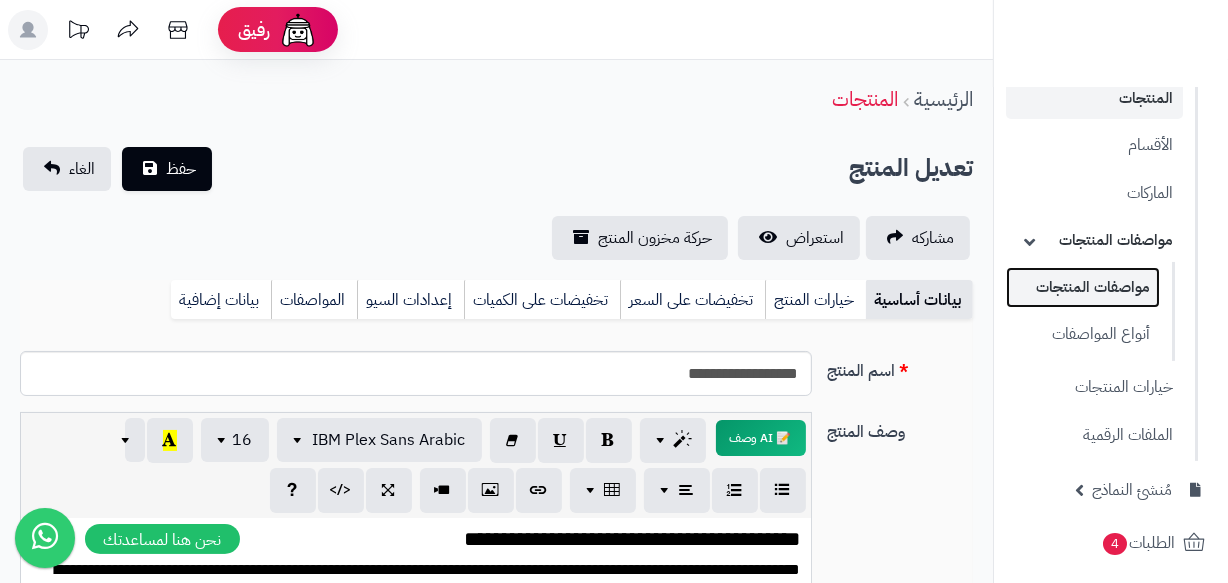 click on "مواصفات المنتجات" at bounding box center [1083, 287] 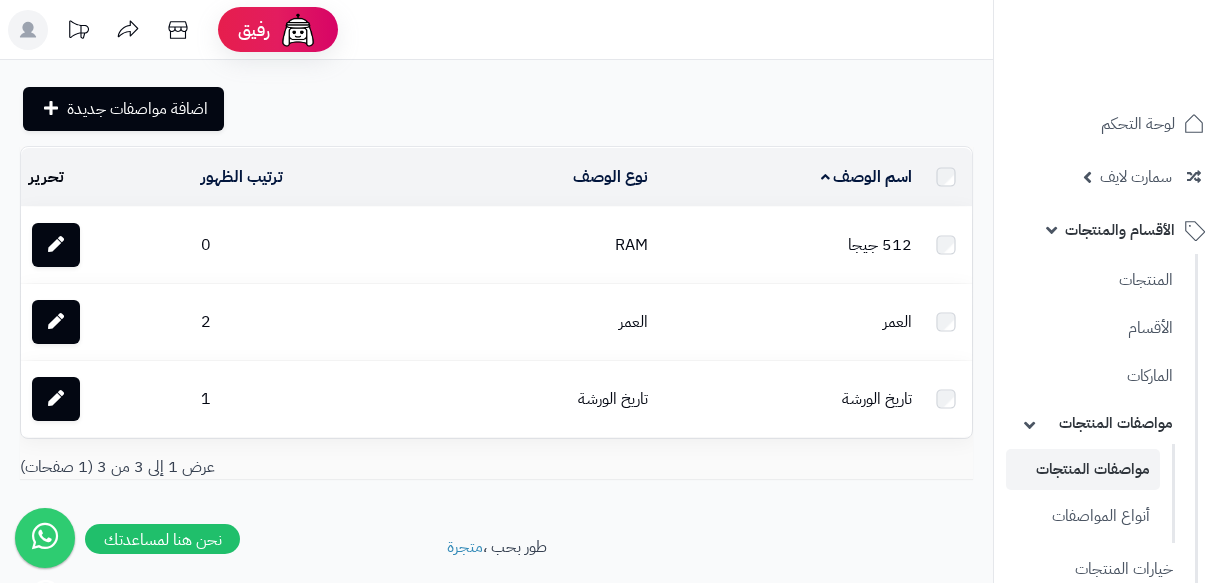 scroll, scrollTop: 0, scrollLeft: 0, axis: both 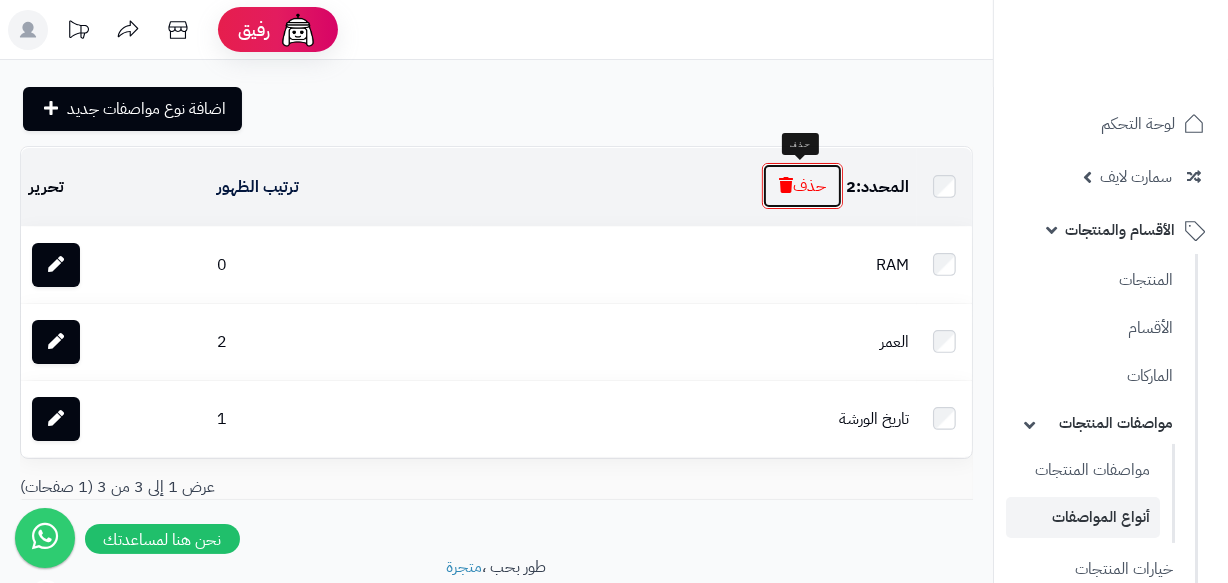 click on "حذف" at bounding box center (802, 186) 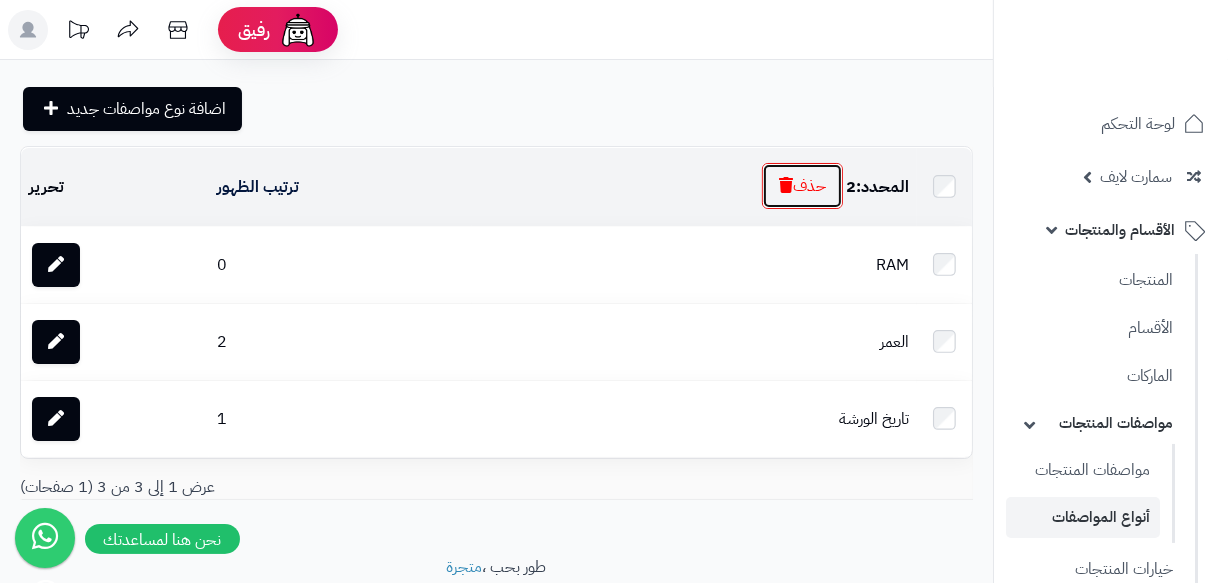 click on "حذف" at bounding box center (802, 186) 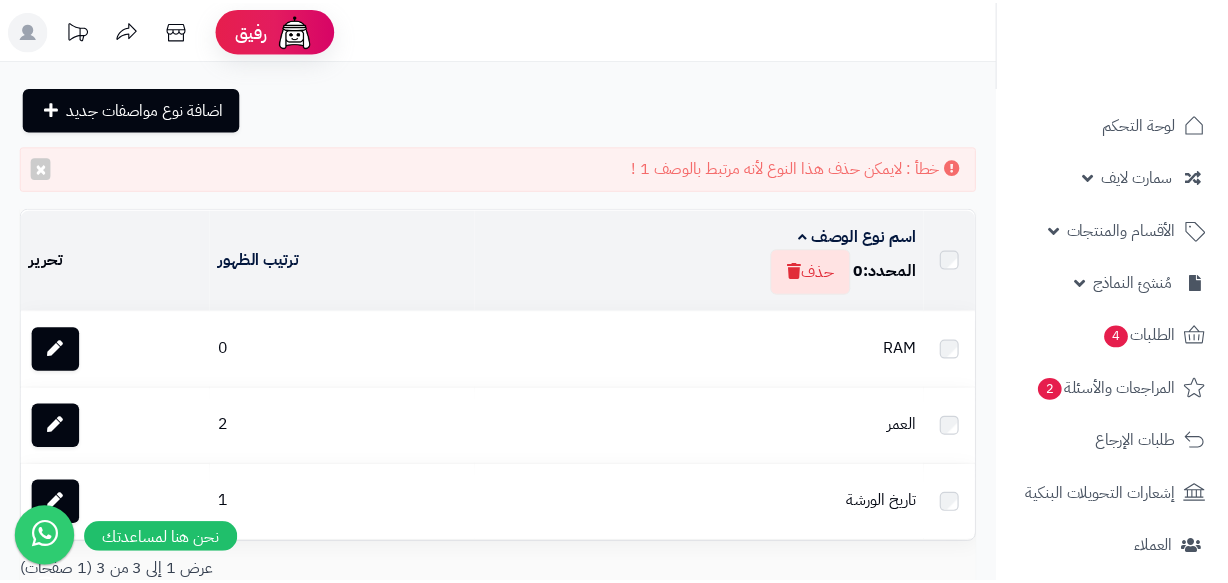 scroll, scrollTop: 0, scrollLeft: 0, axis: both 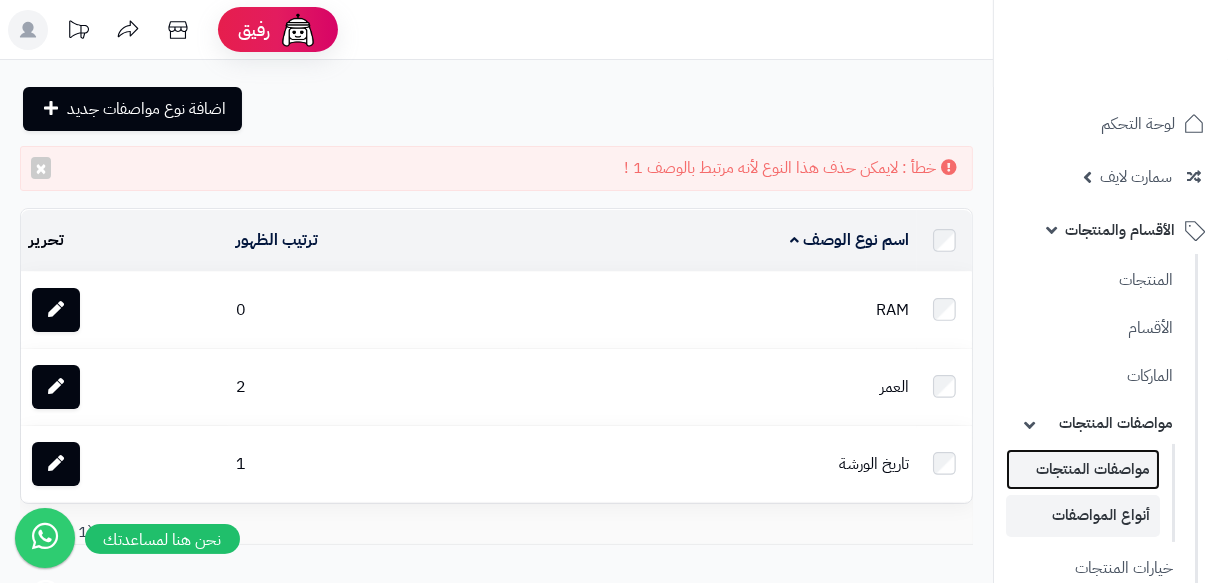 click on "مواصفات المنتجات" at bounding box center (1083, 469) 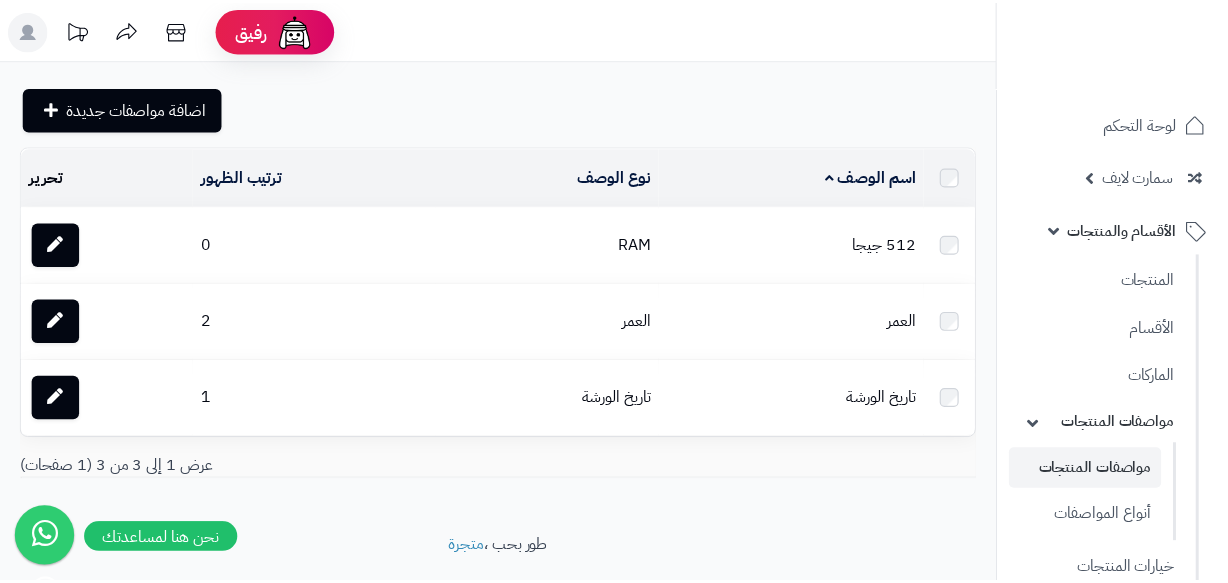 scroll, scrollTop: 0, scrollLeft: 0, axis: both 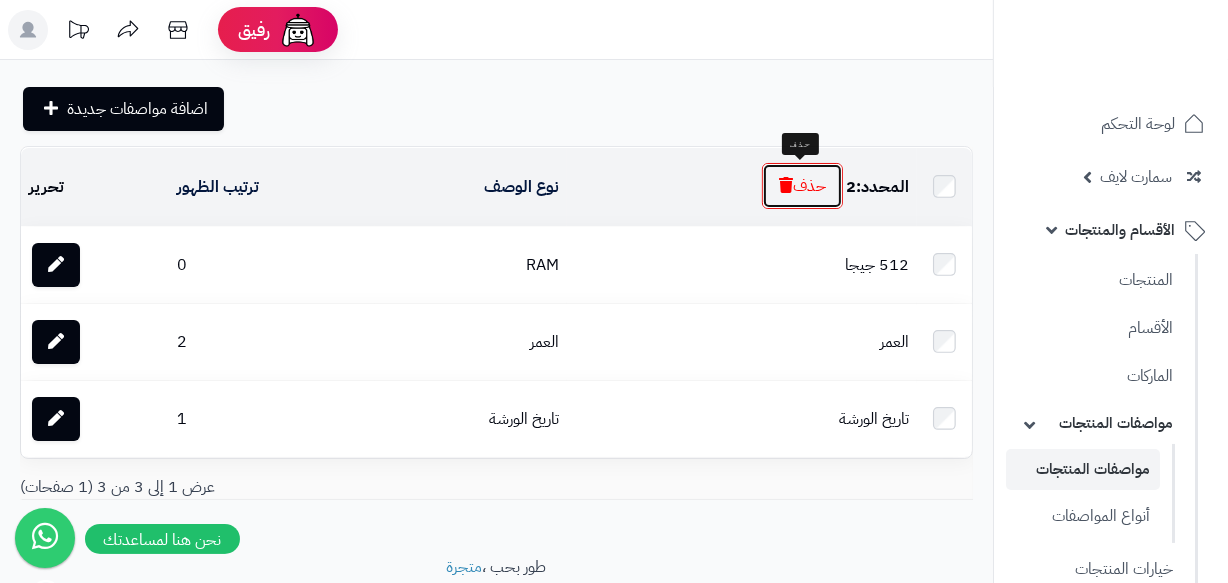 click on "حذف" at bounding box center (802, 186) 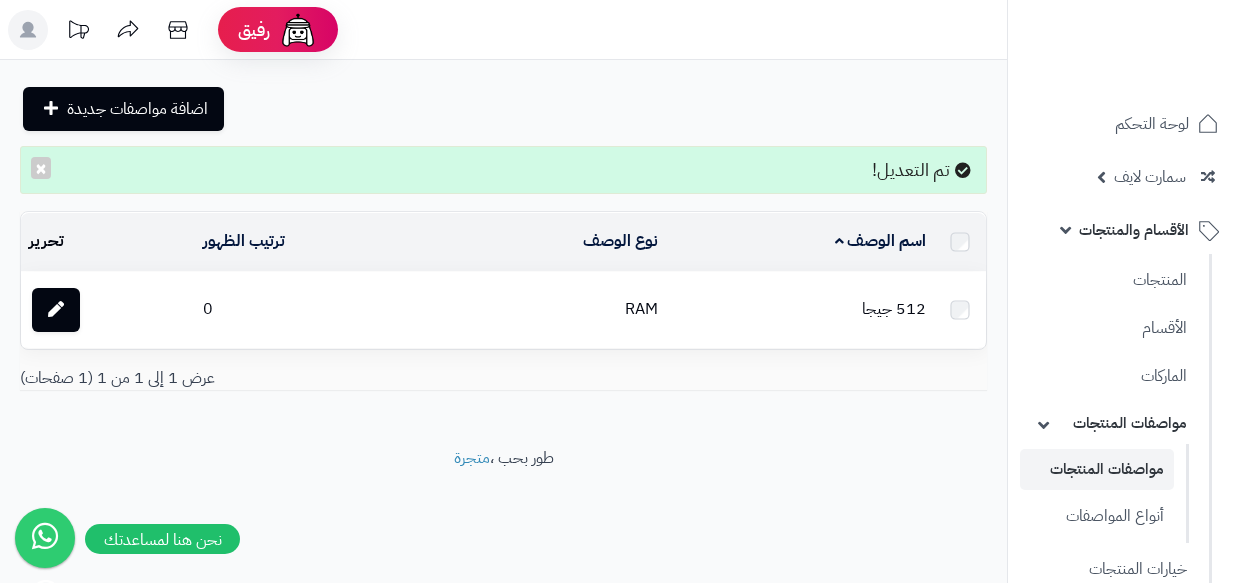 scroll, scrollTop: 0, scrollLeft: 0, axis: both 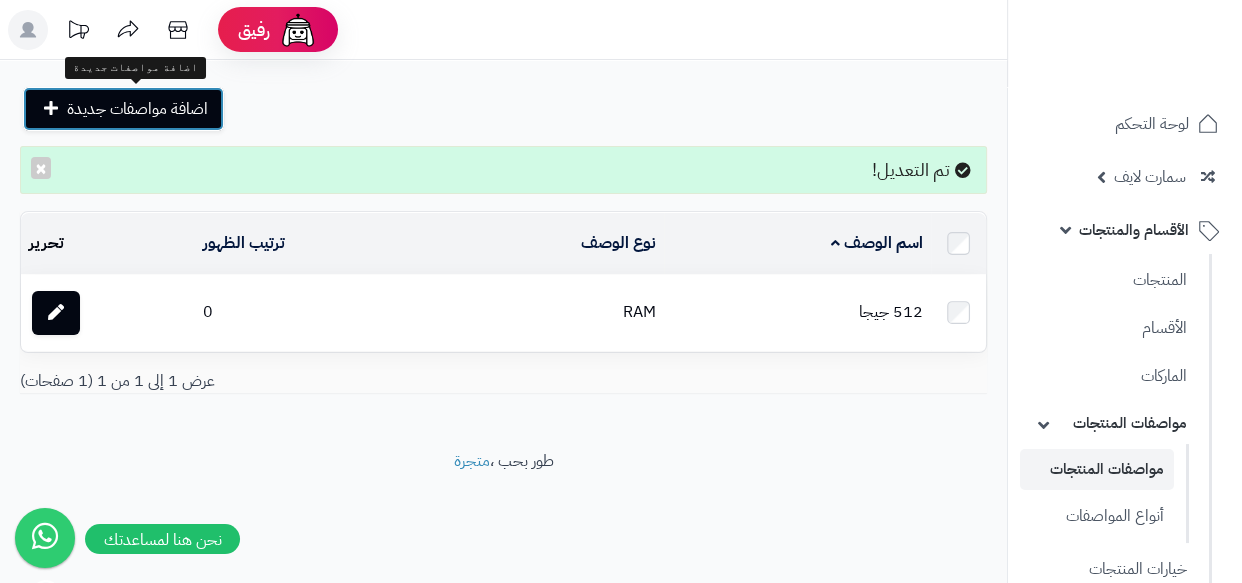click on "اضافة مواصفات جديدة" at bounding box center [137, 109] 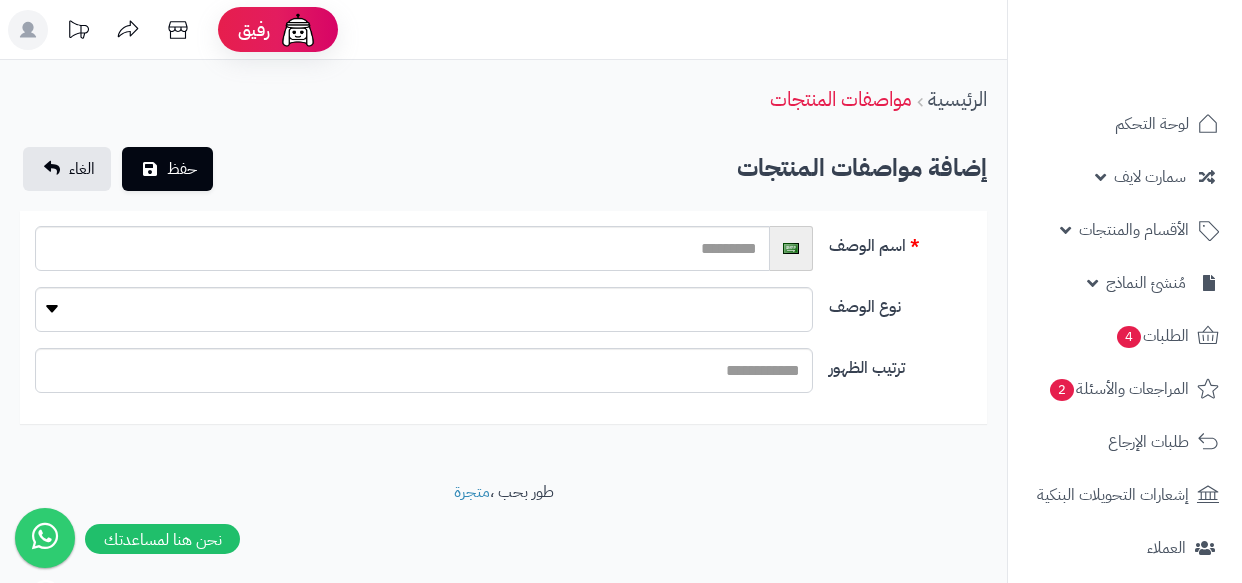 scroll, scrollTop: 0, scrollLeft: 0, axis: both 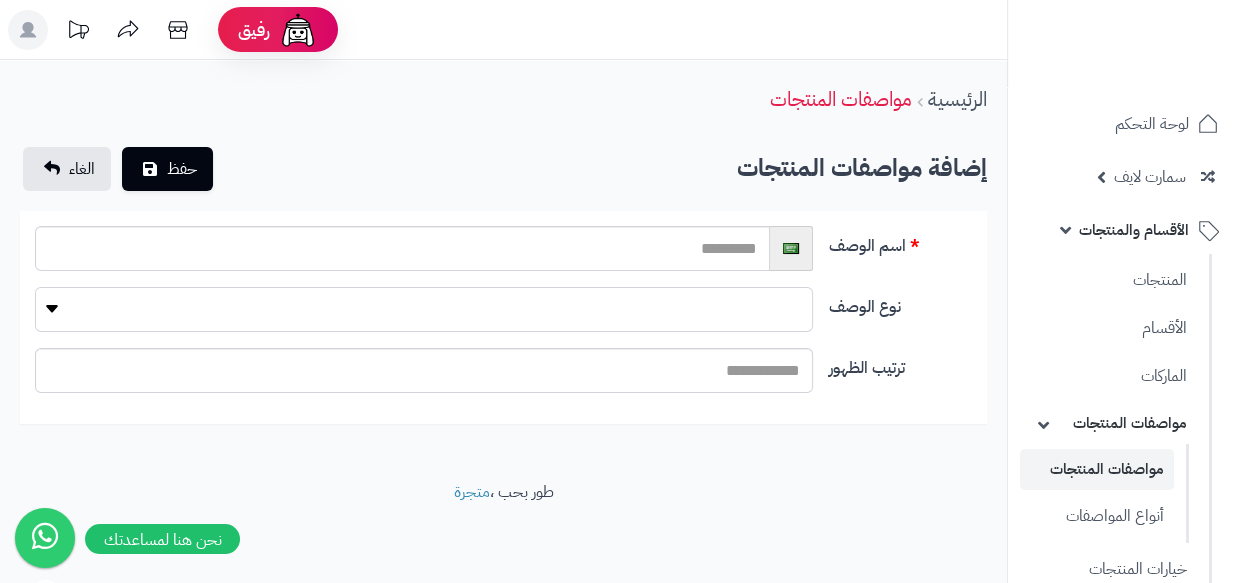 click on "**********" at bounding box center [424, 309] 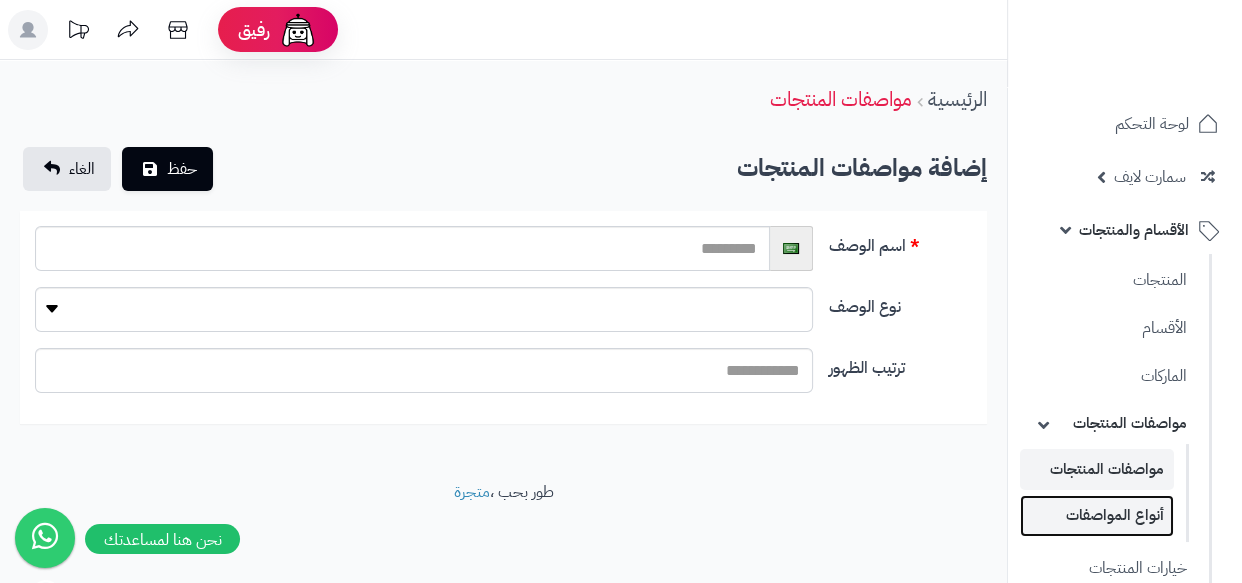 click on "أنواع المواصفات" at bounding box center (1097, 515) 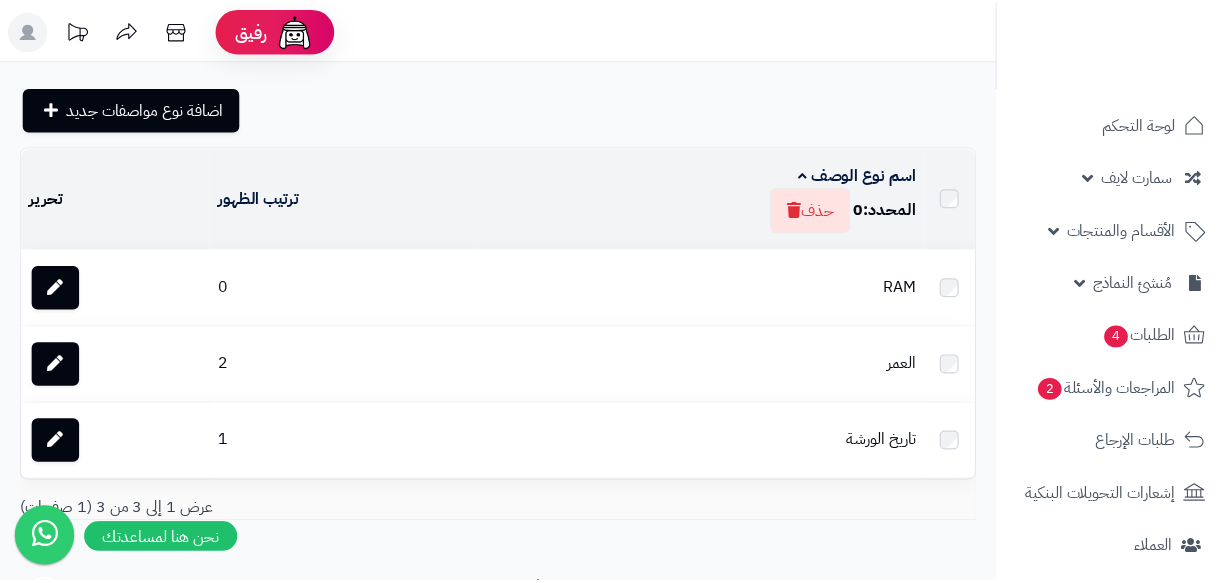 scroll, scrollTop: 0, scrollLeft: 0, axis: both 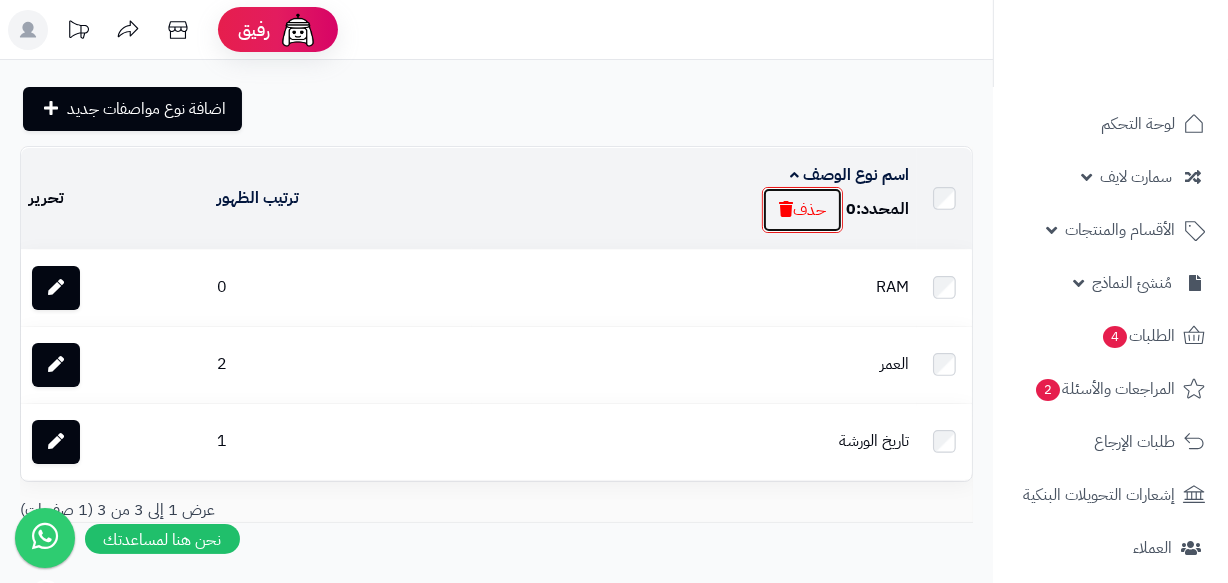 click on "حذف" at bounding box center [802, 210] 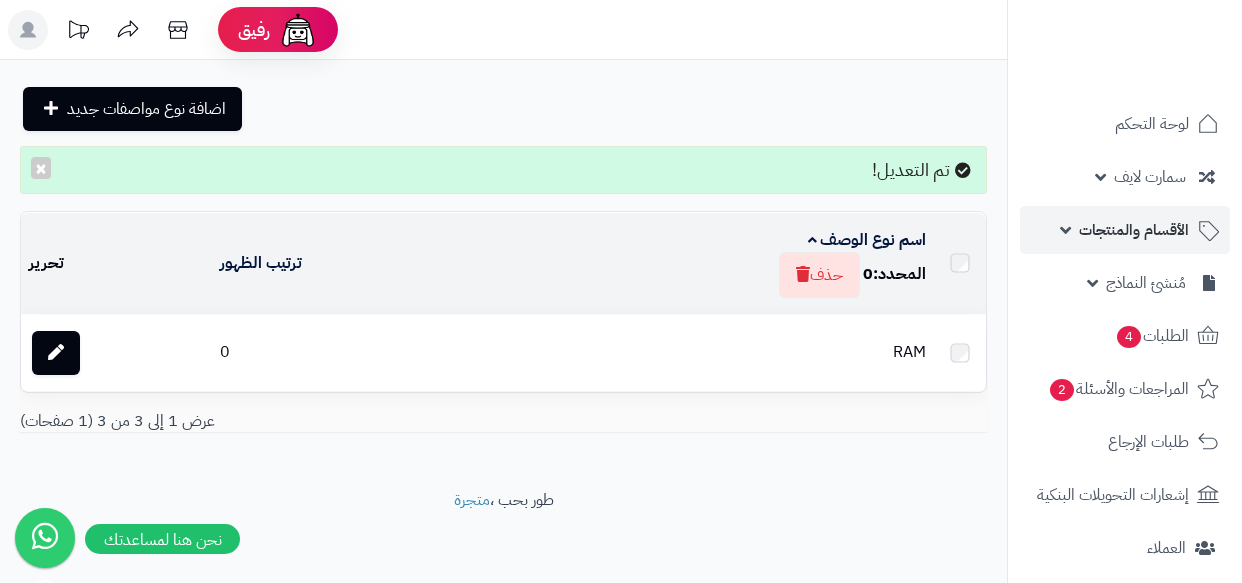 scroll, scrollTop: 0, scrollLeft: 0, axis: both 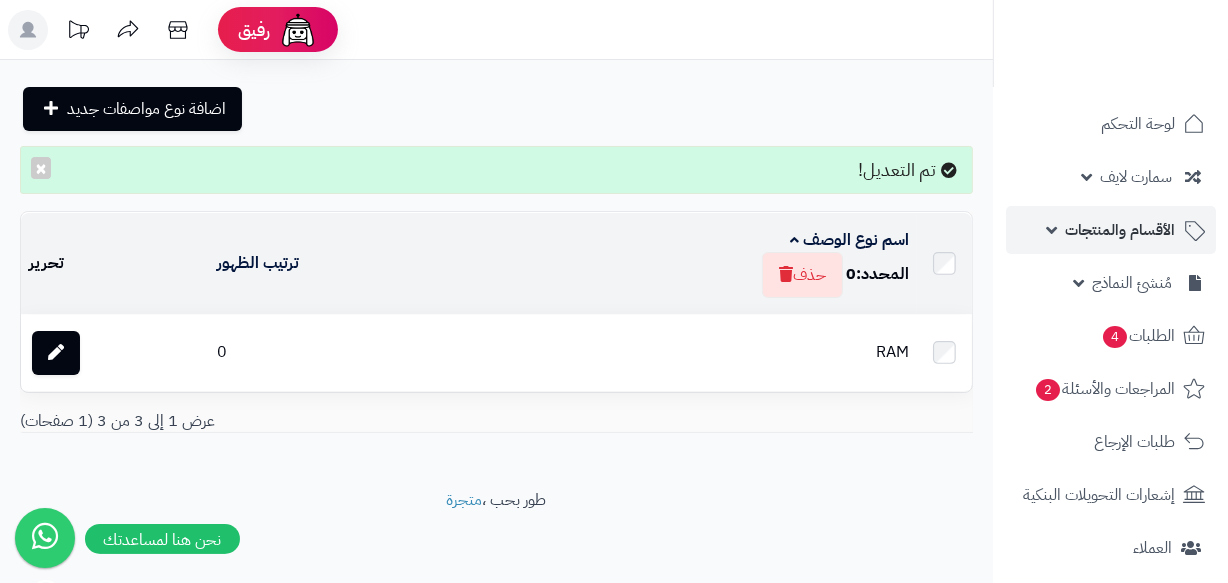 click on "الأقسام والمنتجات" at bounding box center [1111, 230] 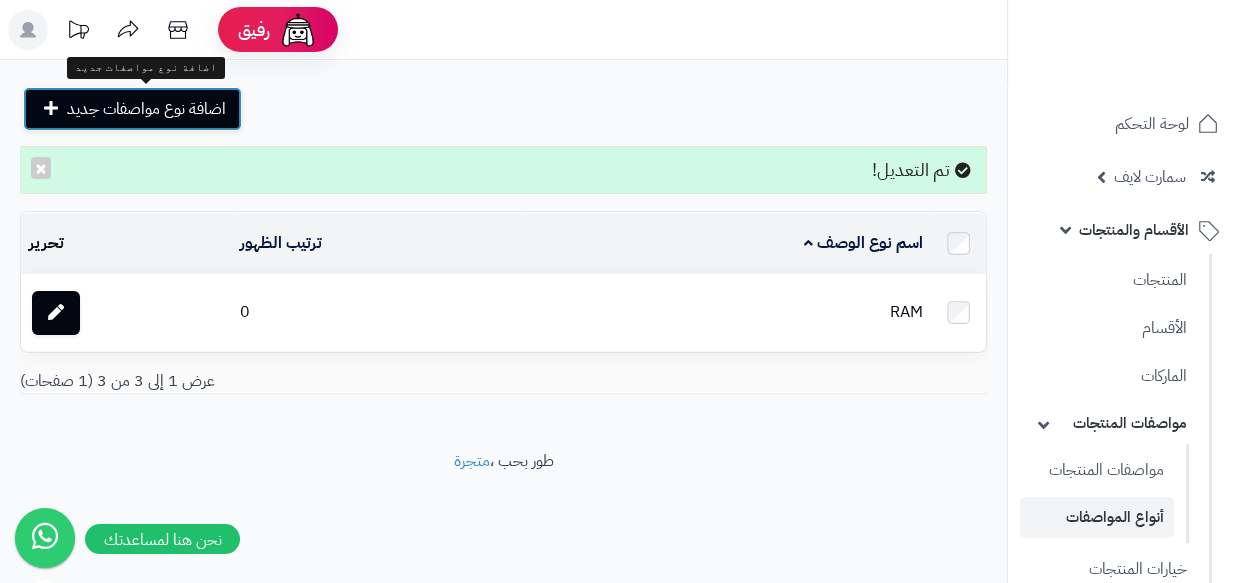 click on "اضافة نوع مواصفات جديد" at bounding box center (132, 109) 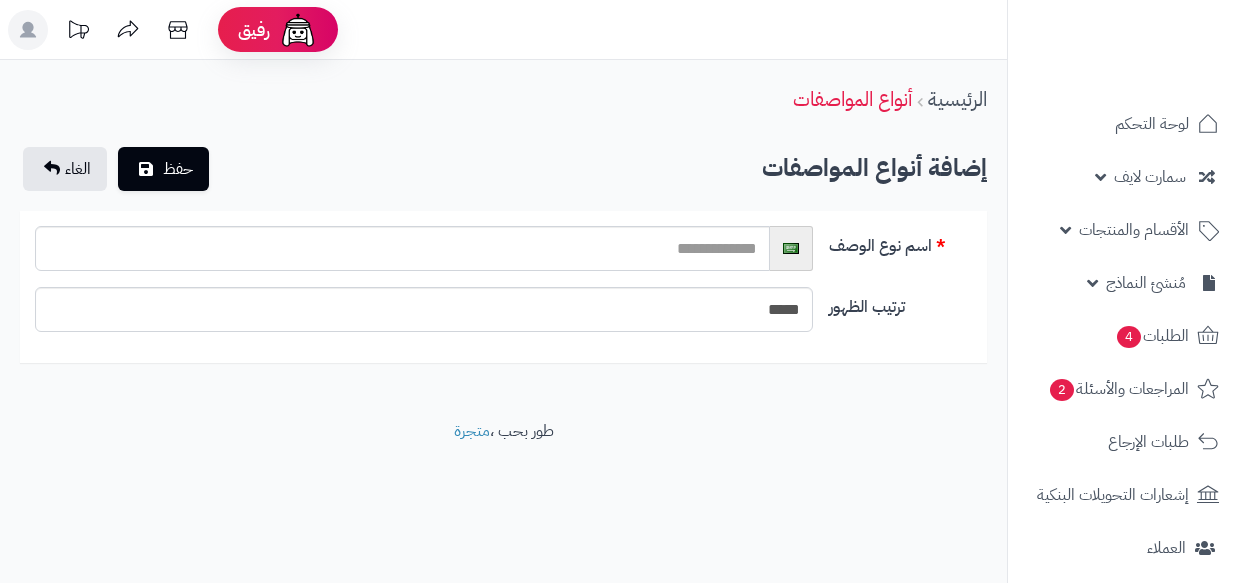 scroll, scrollTop: 0, scrollLeft: 0, axis: both 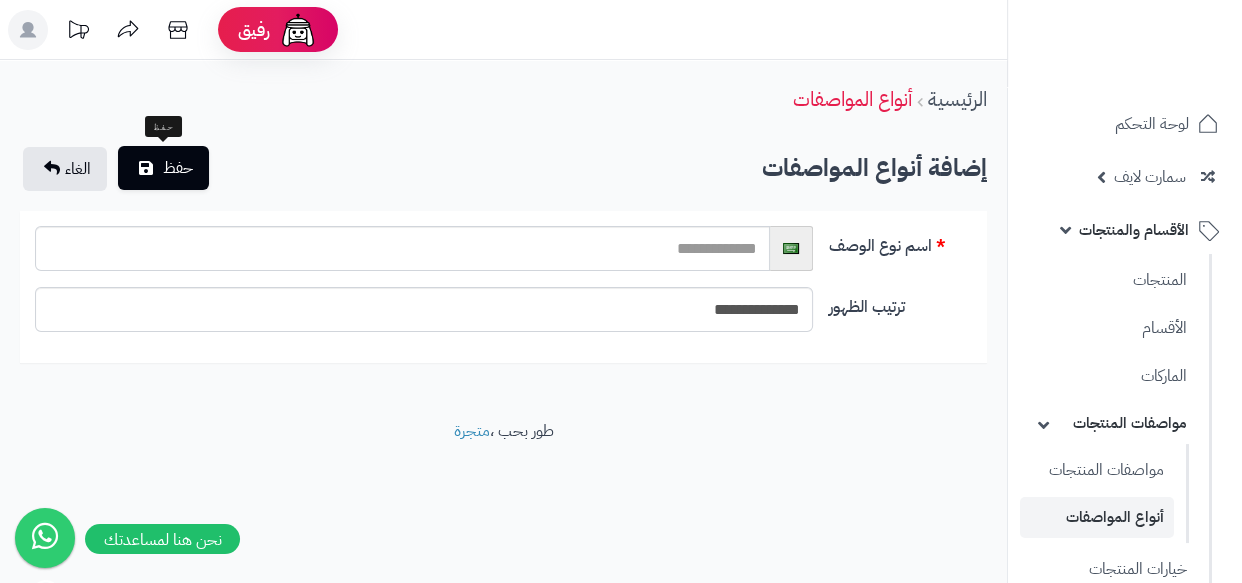 type on "**********" 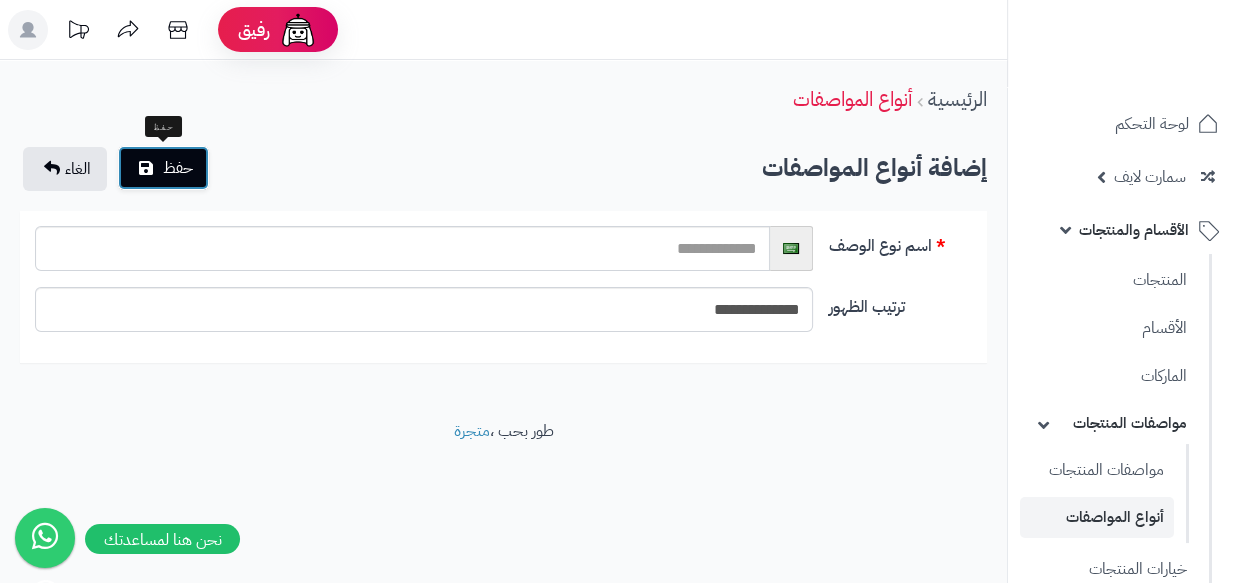 click on "حفظ" at bounding box center (163, 168) 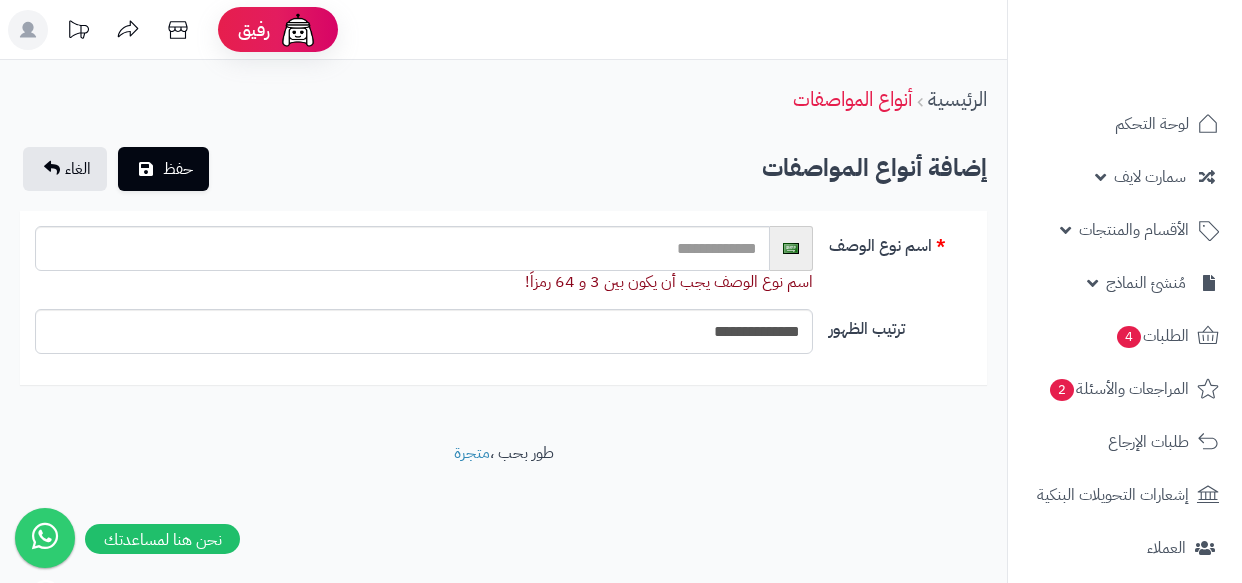 scroll, scrollTop: 0, scrollLeft: 0, axis: both 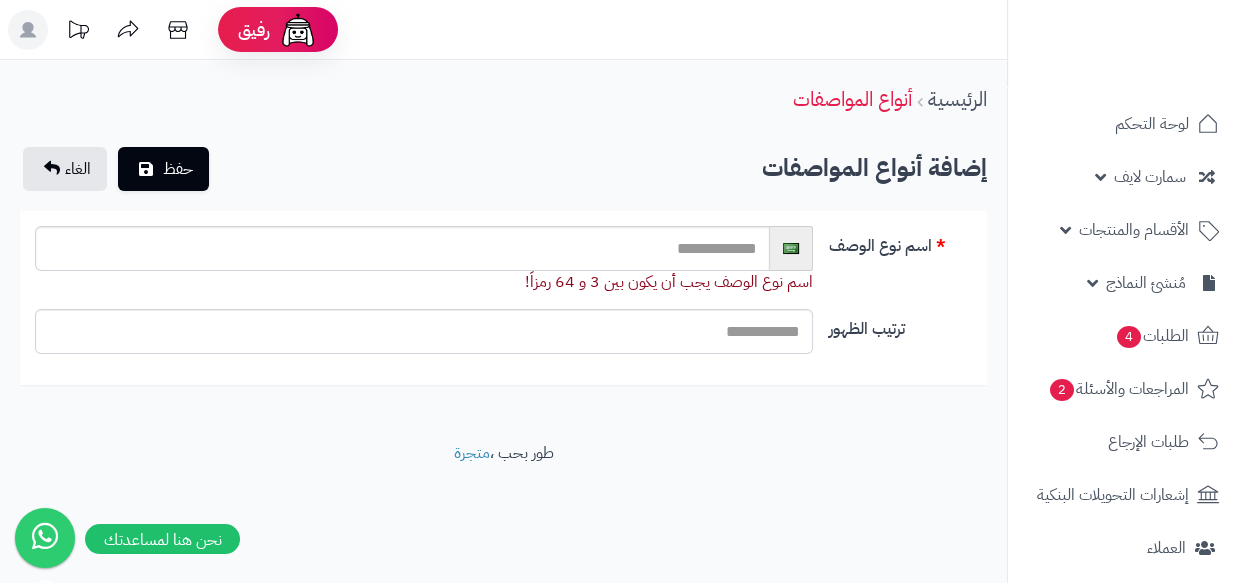 type 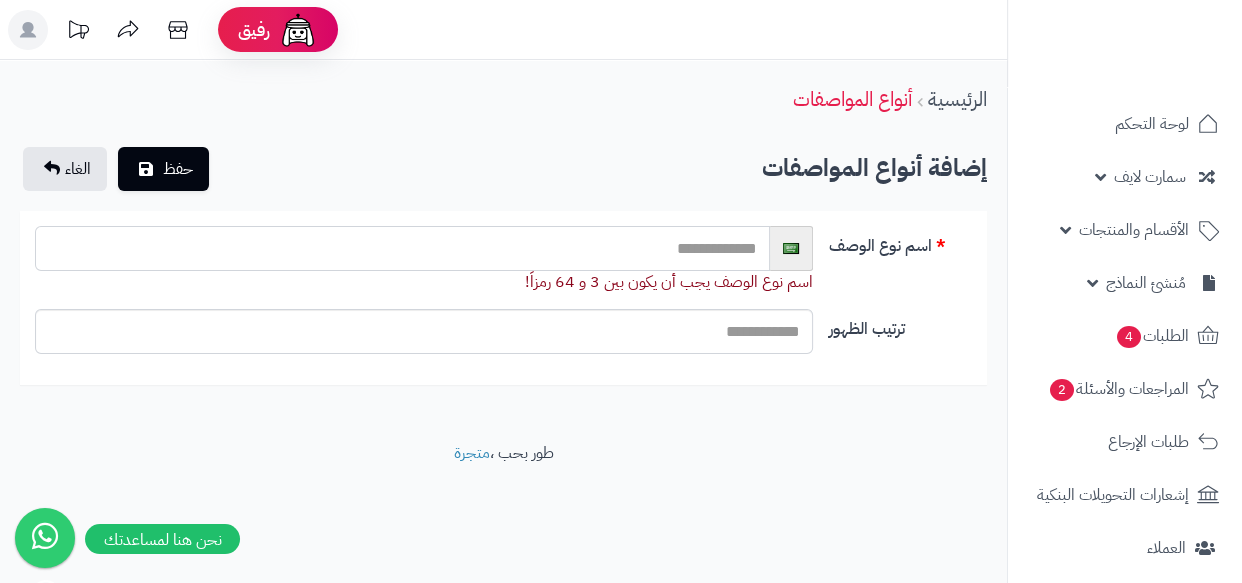 click at bounding box center [402, 248] 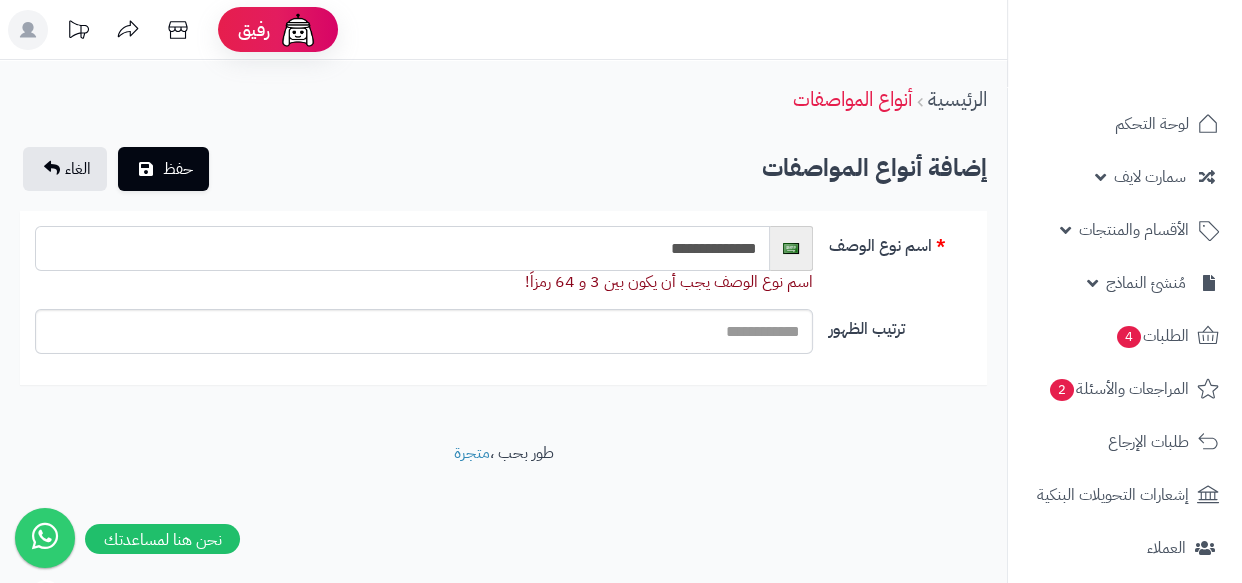 type on "**********" 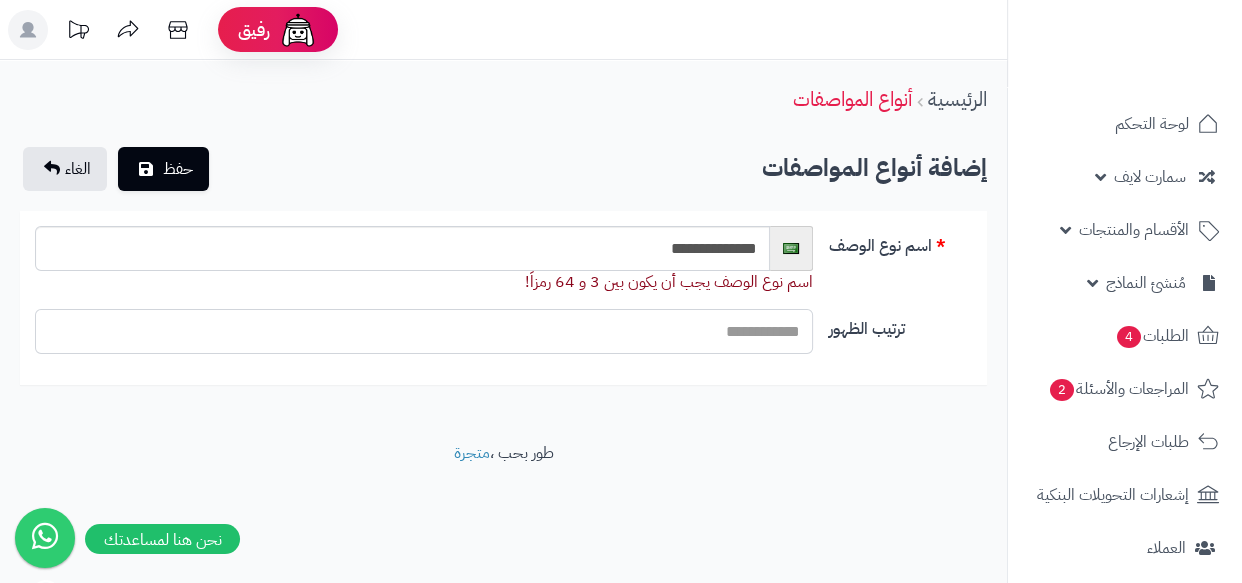 click on "ترتيب الظهور" at bounding box center [424, 331] 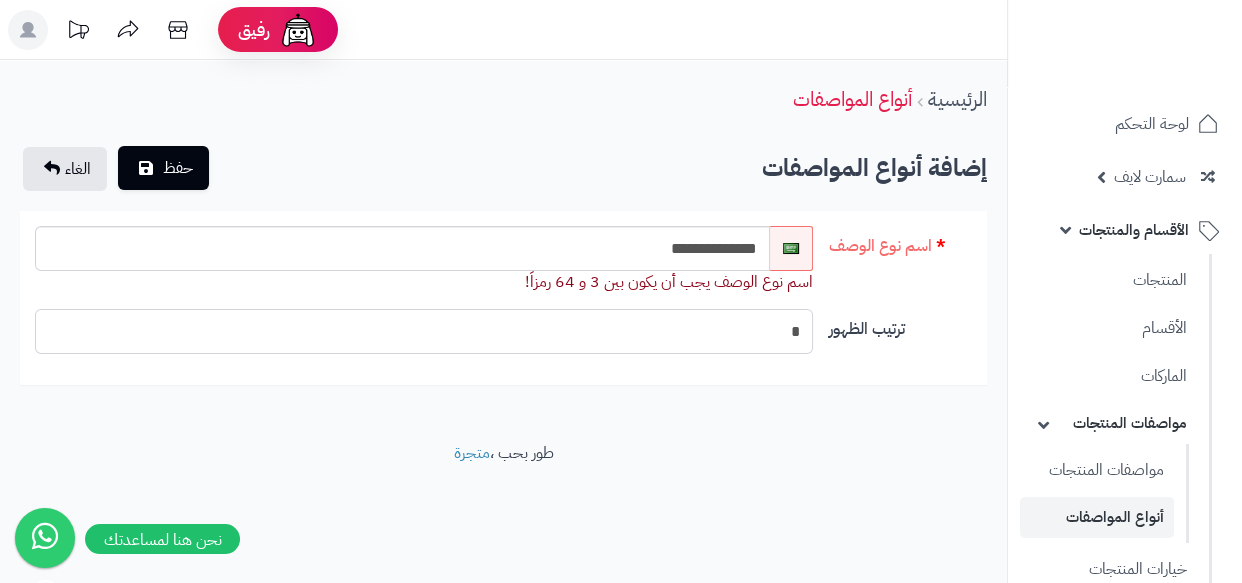 type on "*" 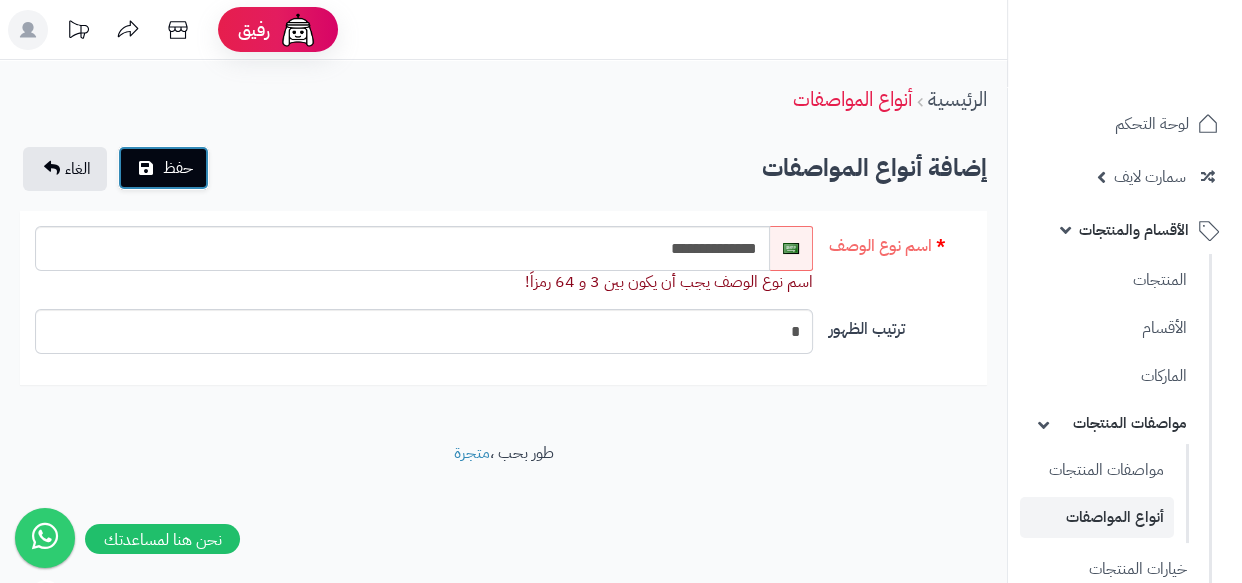 click on "حفظ" at bounding box center (163, 168) 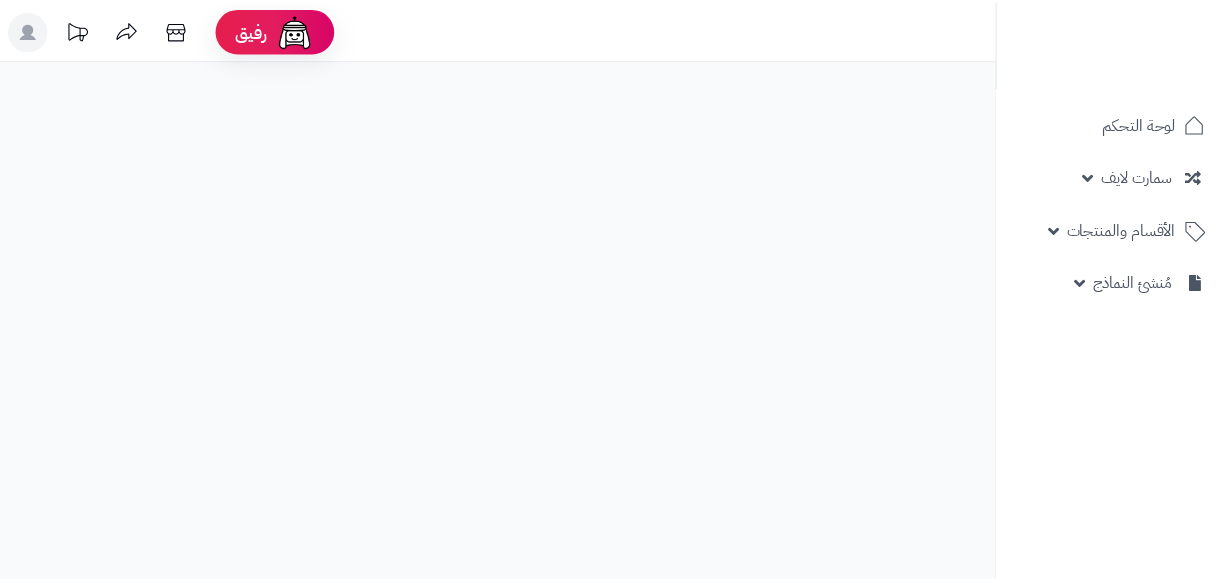scroll, scrollTop: 0, scrollLeft: 0, axis: both 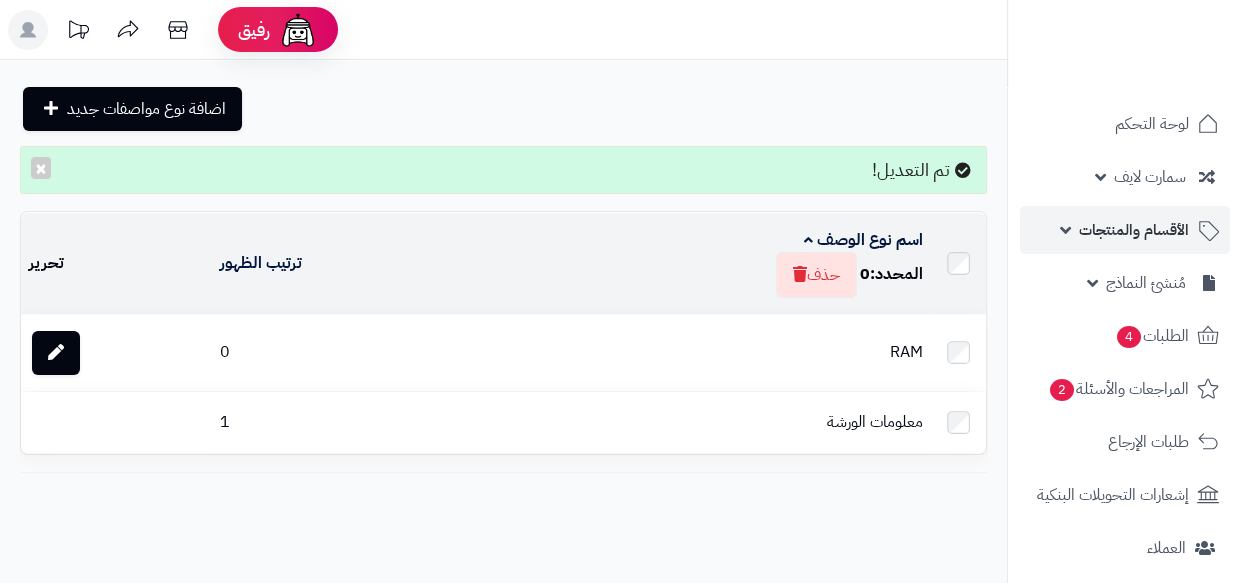 click on "الأقسام والمنتجات" at bounding box center (1134, 230) 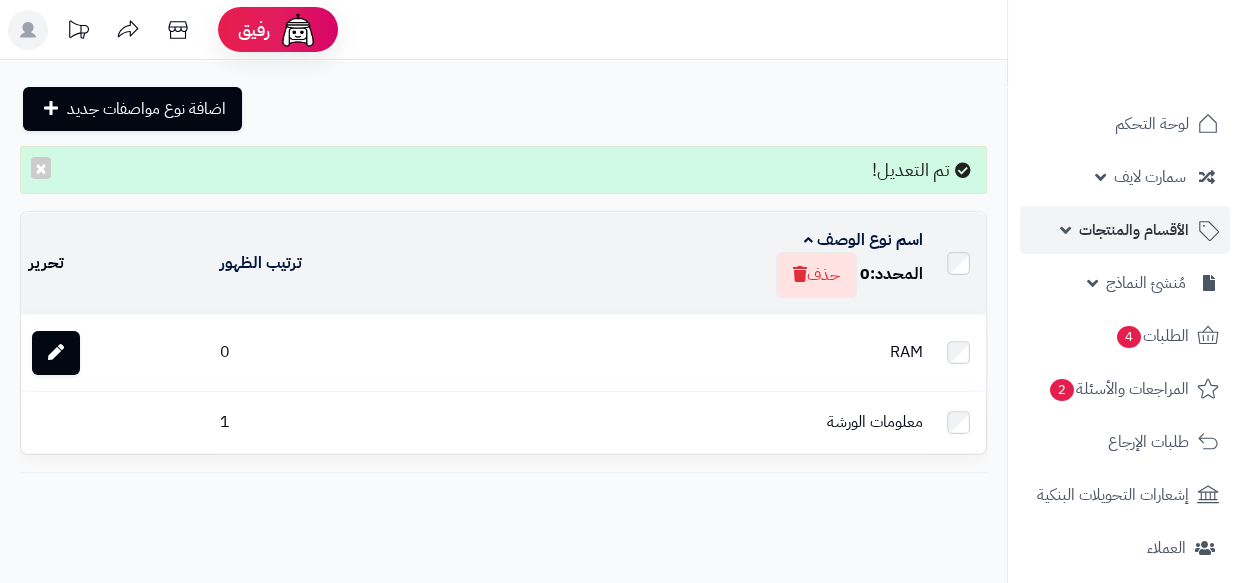 click on "الأقسام والمنتجات" at bounding box center [1125, 230] 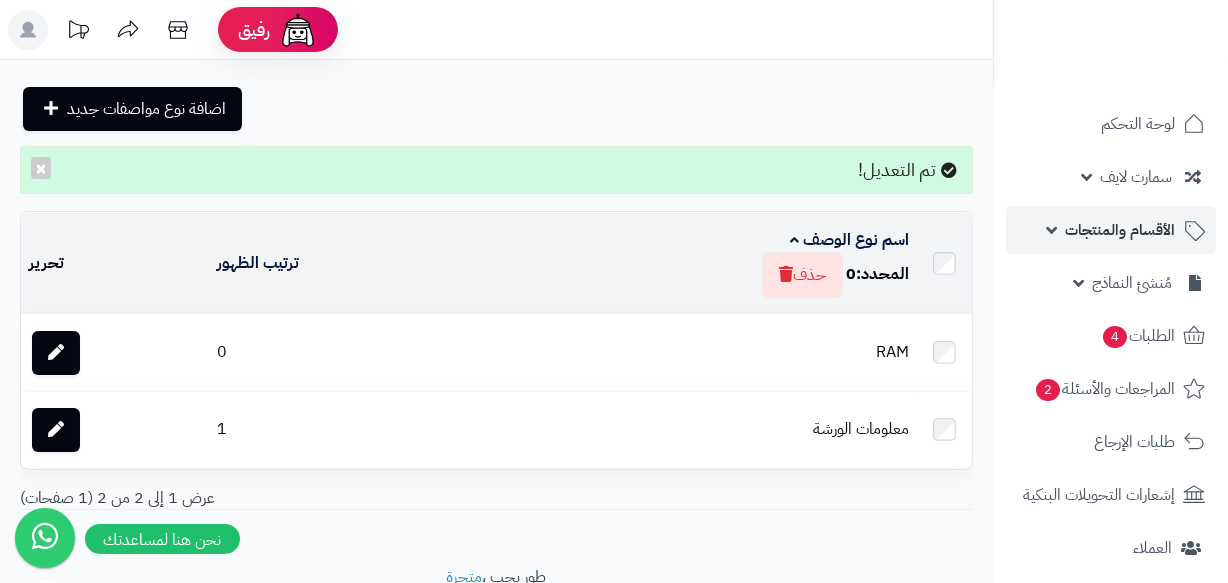 click on "الأقسام والمنتجات" at bounding box center (1120, 230) 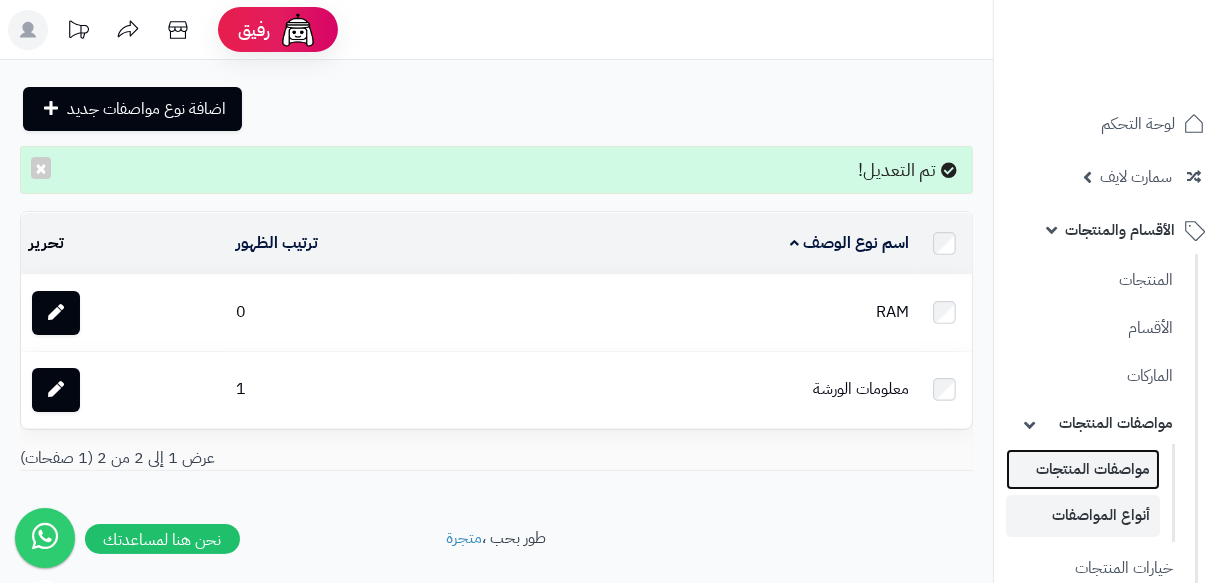 click on "مواصفات المنتجات" at bounding box center [1083, 469] 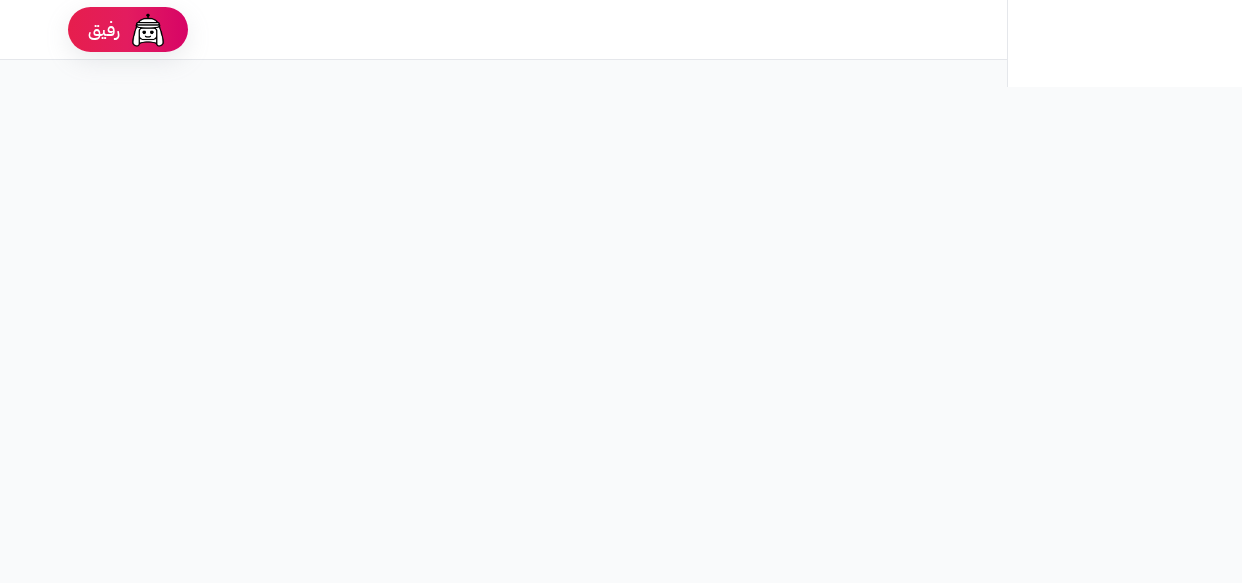 scroll, scrollTop: 0, scrollLeft: 0, axis: both 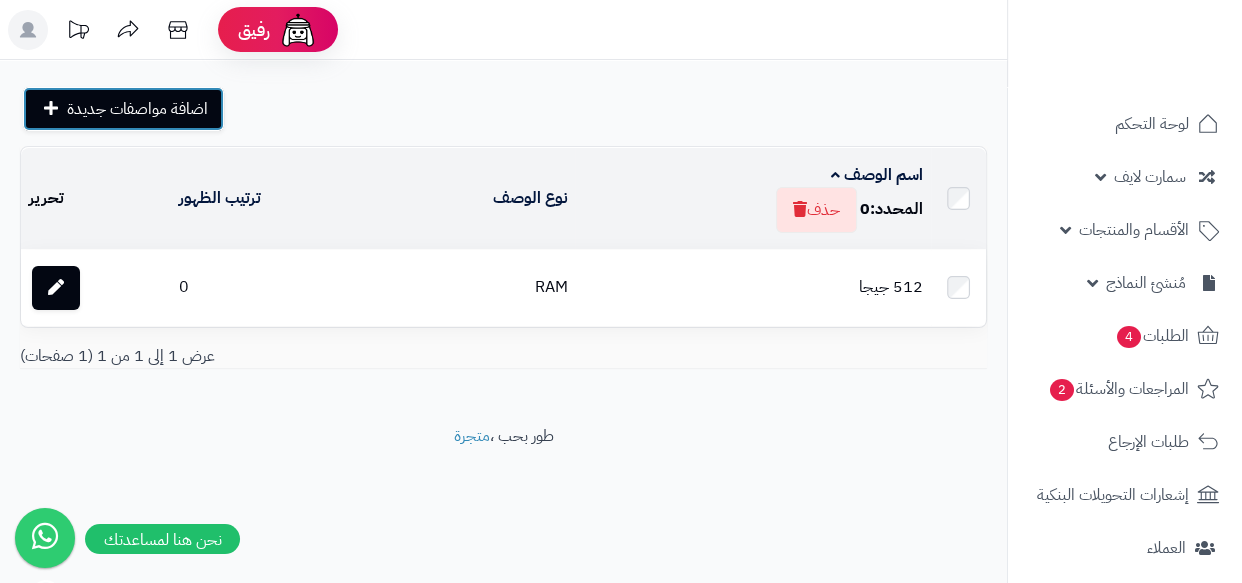 click on "اضافة مواصفات جديدة" at bounding box center (137, 109) 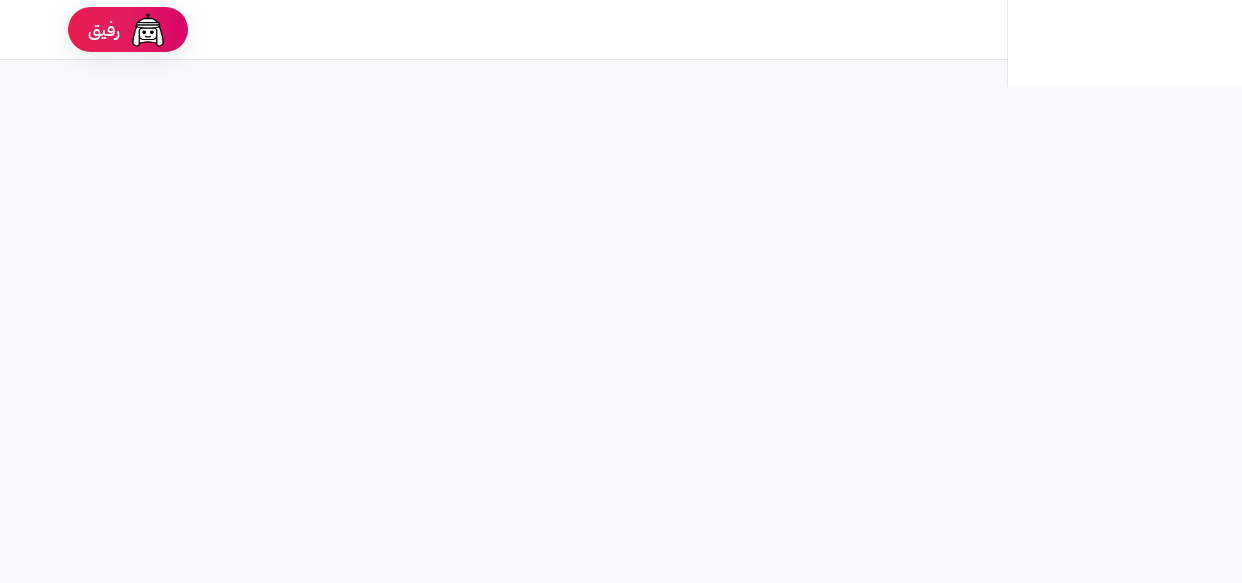 scroll, scrollTop: 0, scrollLeft: 0, axis: both 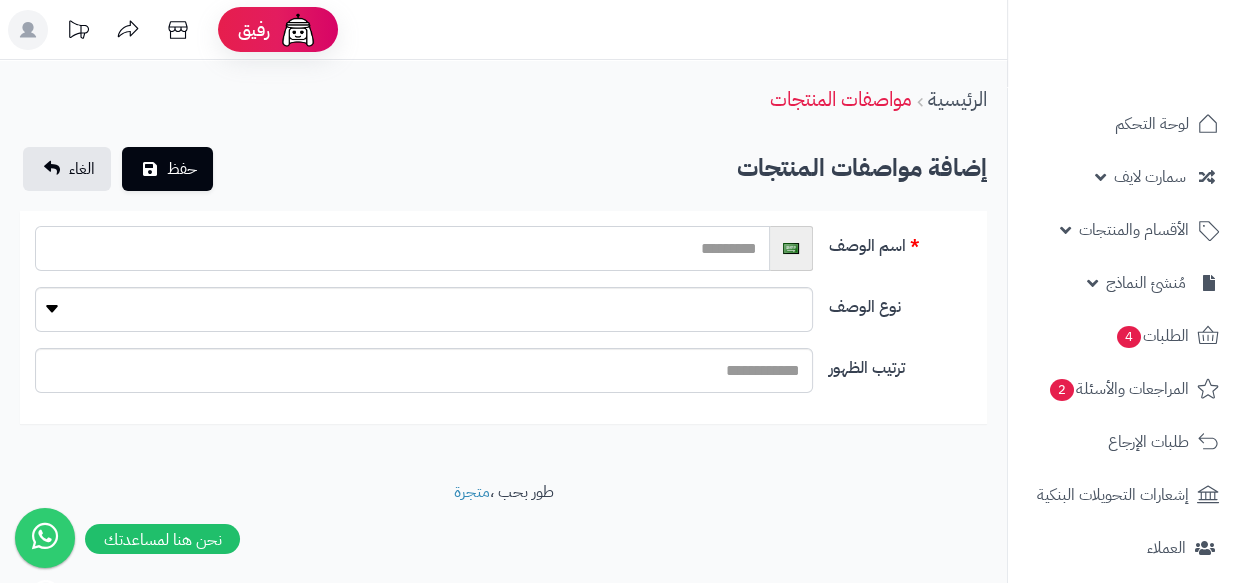 click at bounding box center (402, 248) 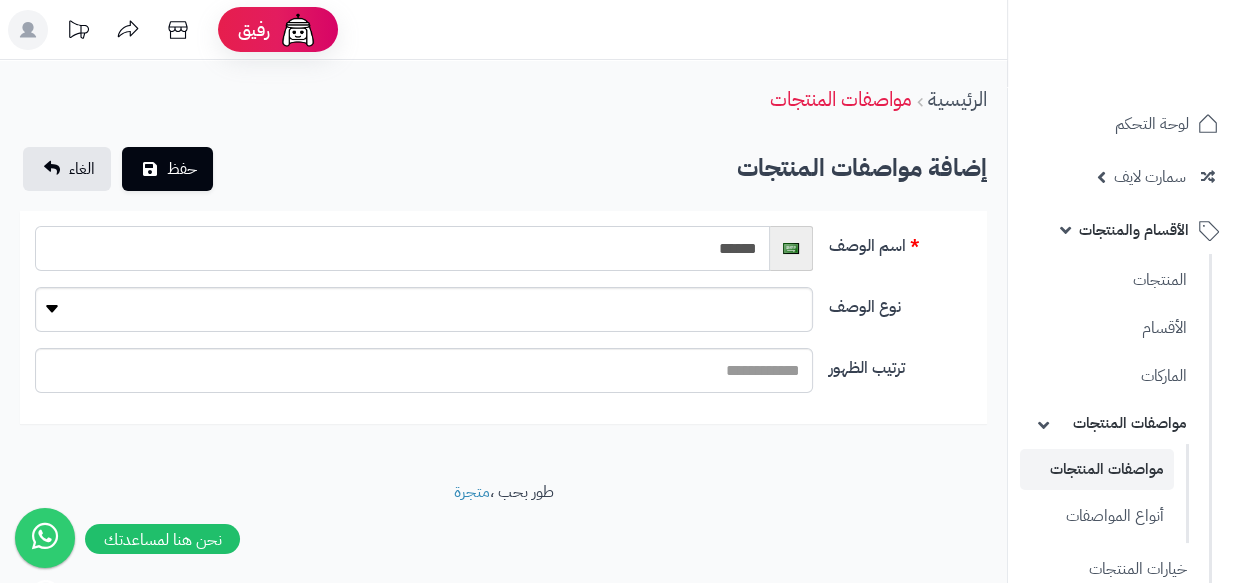type on "**********" 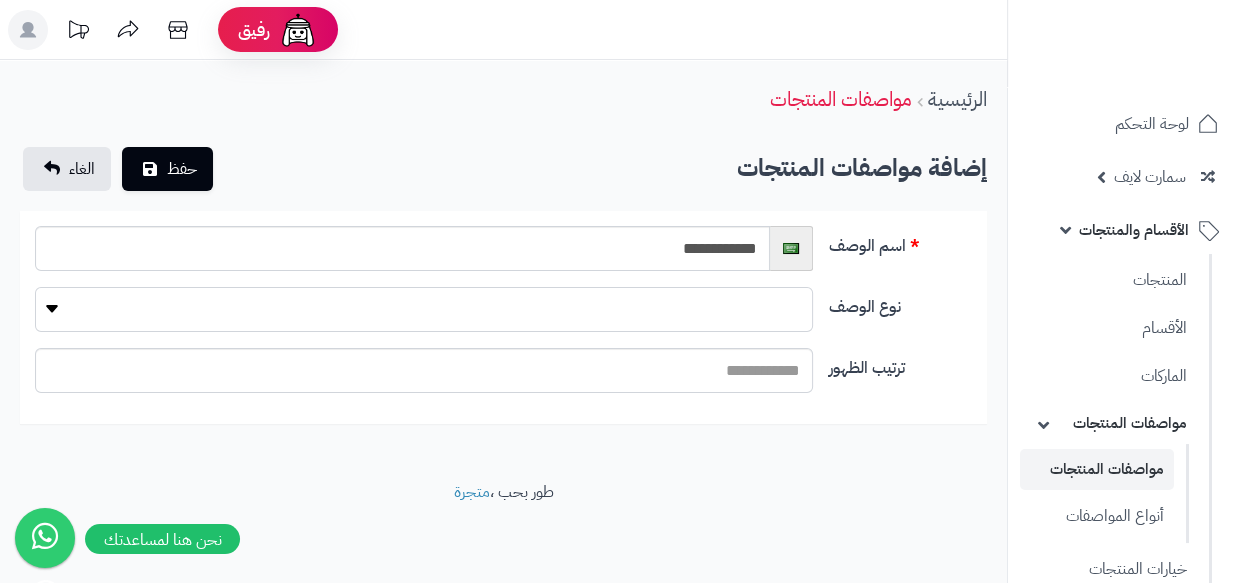 click on "**********" at bounding box center [424, 309] 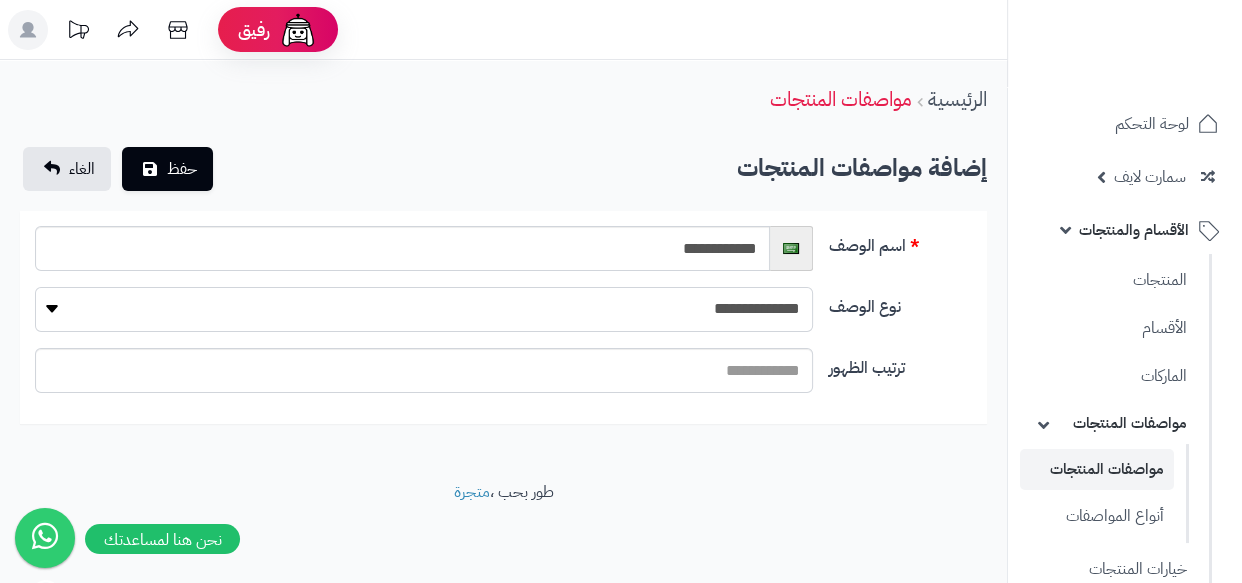 click on "**********" at bounding box center (424, 309) 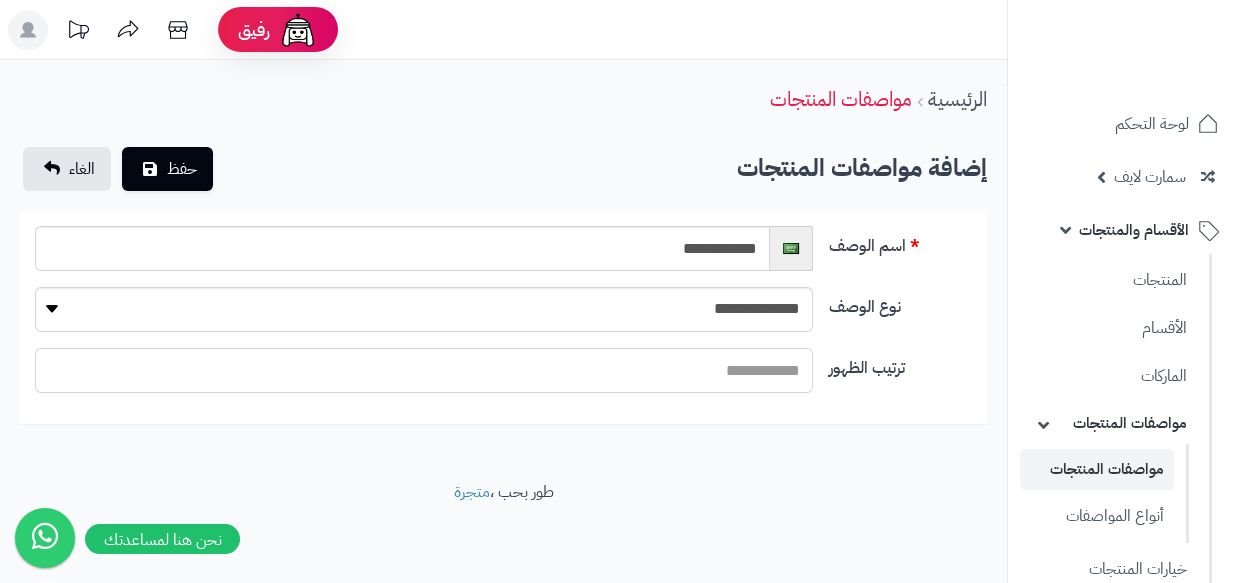 click on "ترتيب الظهور" at bounding box center [424, 370] 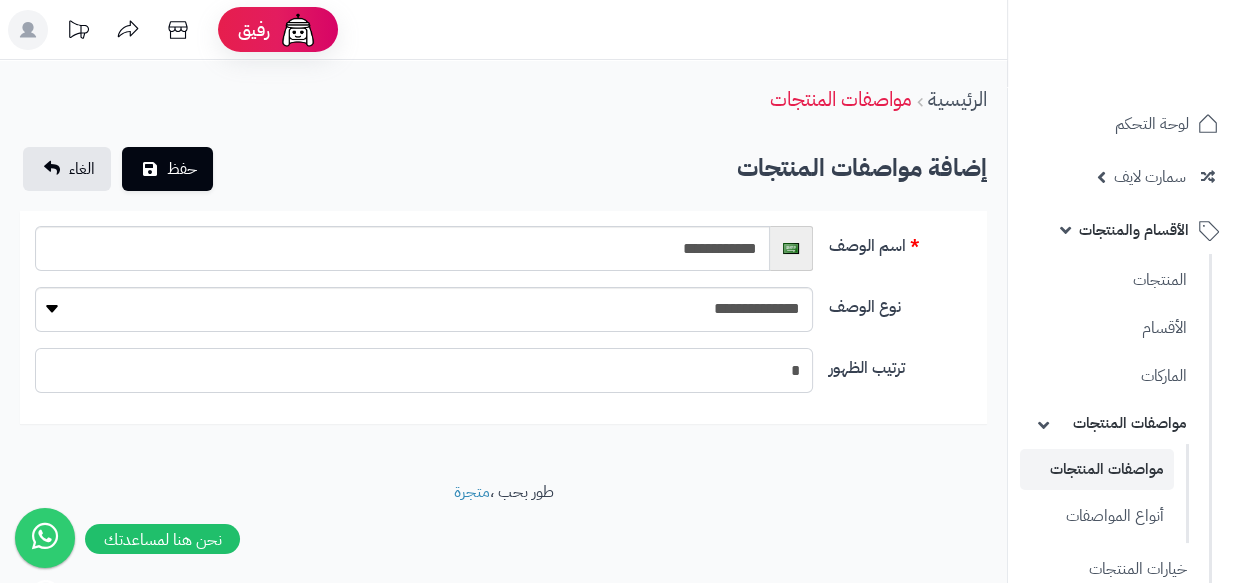 type on "*" 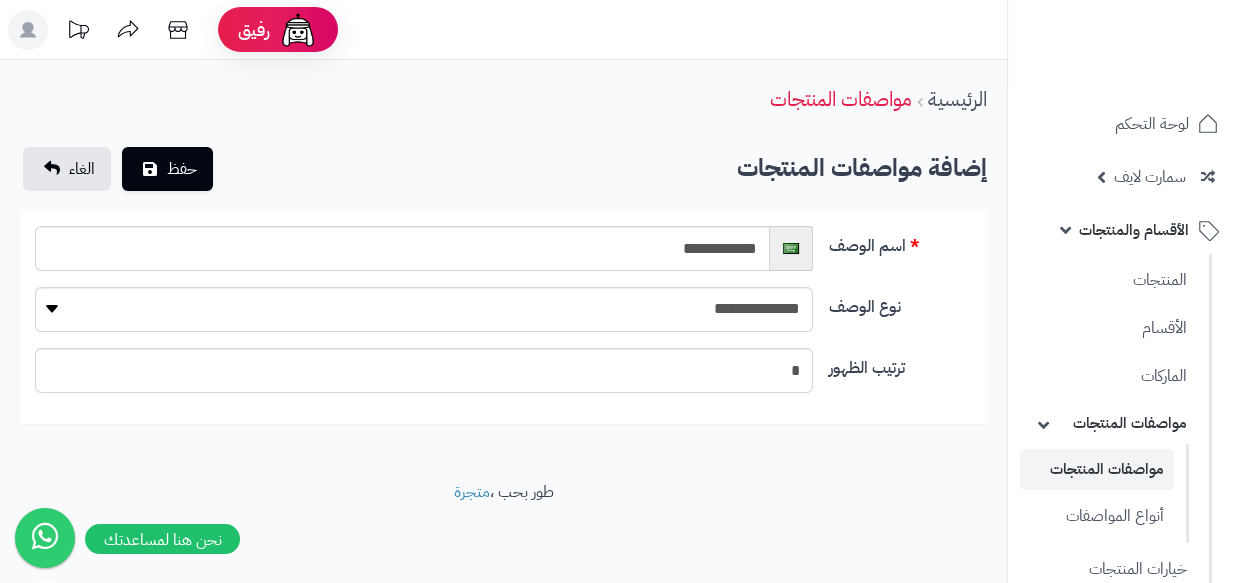 click on "حفظ
الغاء" at bounding box center [118, 169] 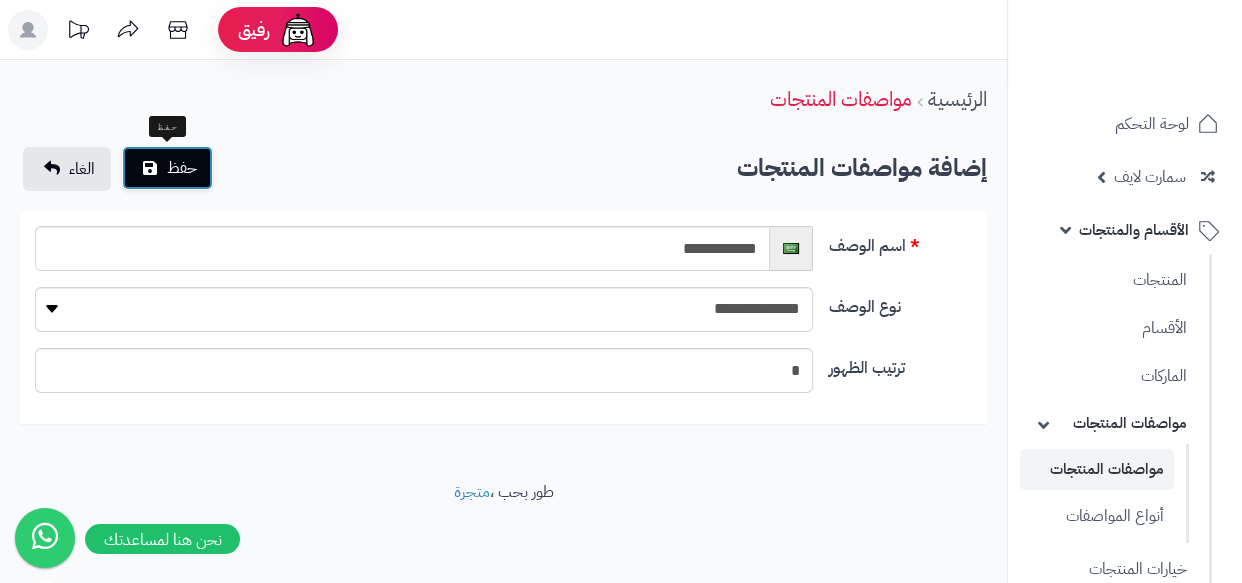click on "حفظ" at bounding box center [167, 168] 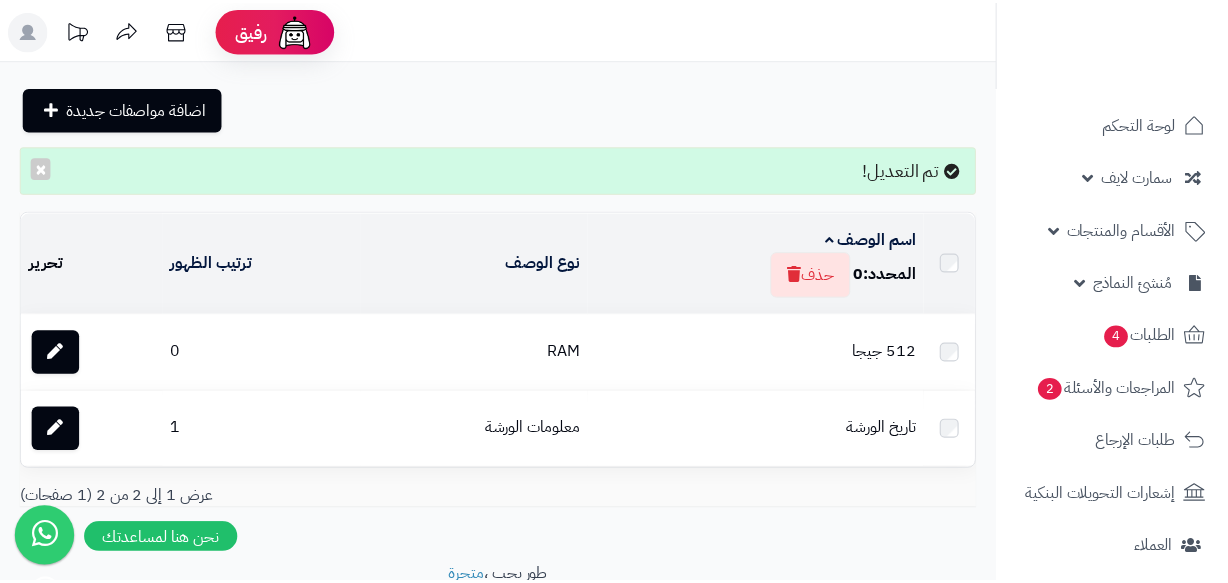 scroll, scrollTop: 0, scrollLeft: 0, axis: both 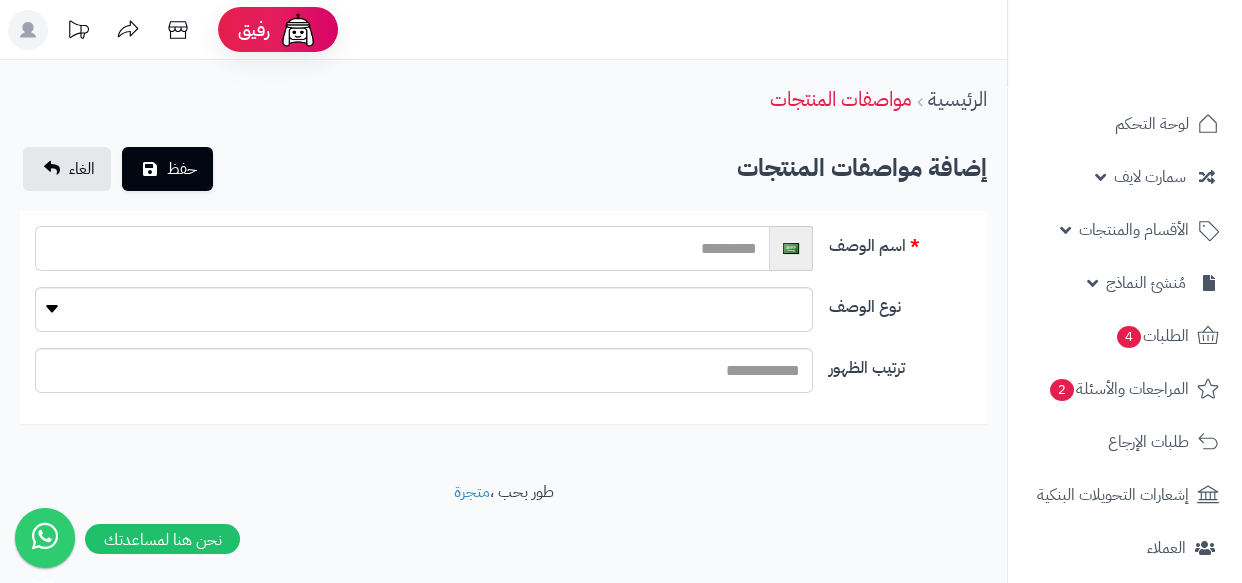 click at bounding box center (402, 248) 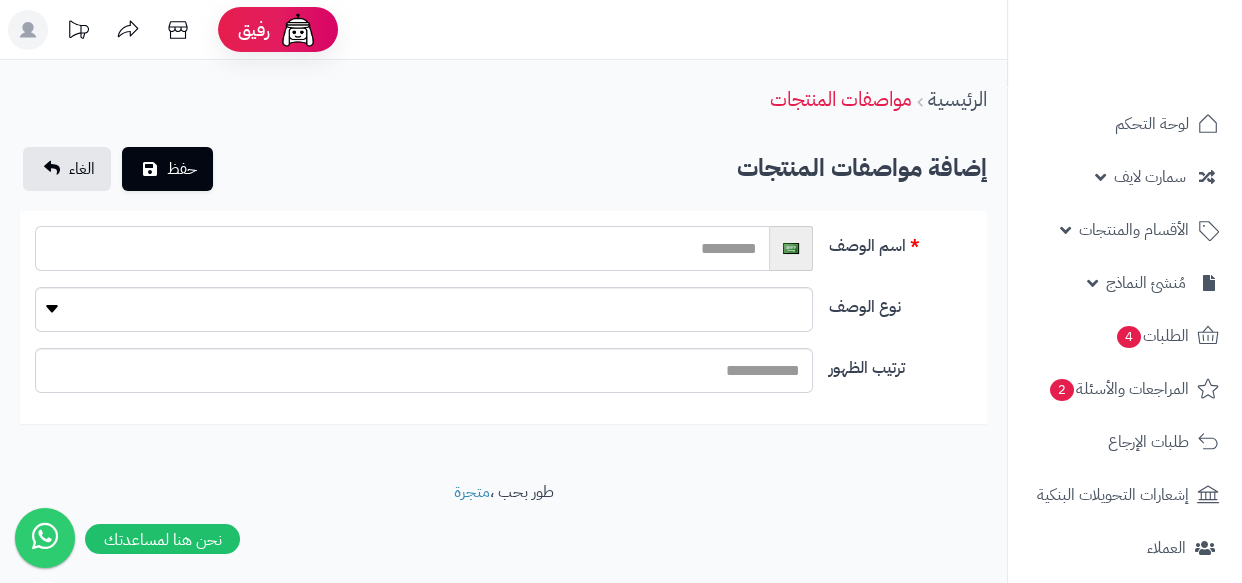 type on "*****" 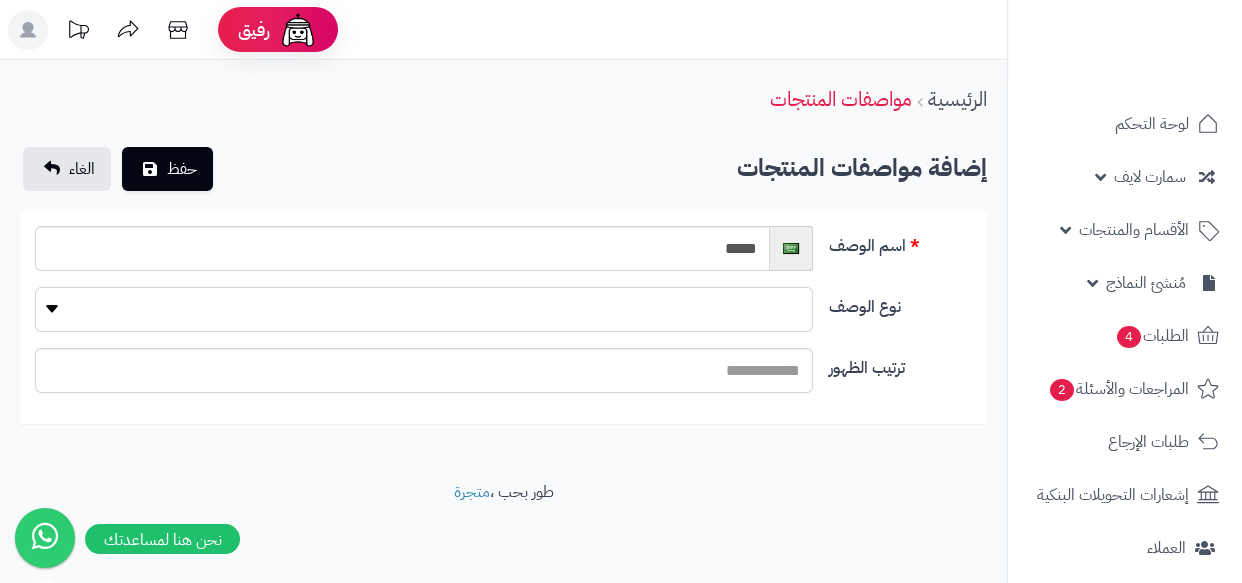 click on "**********" at bounding box center (424, 309) 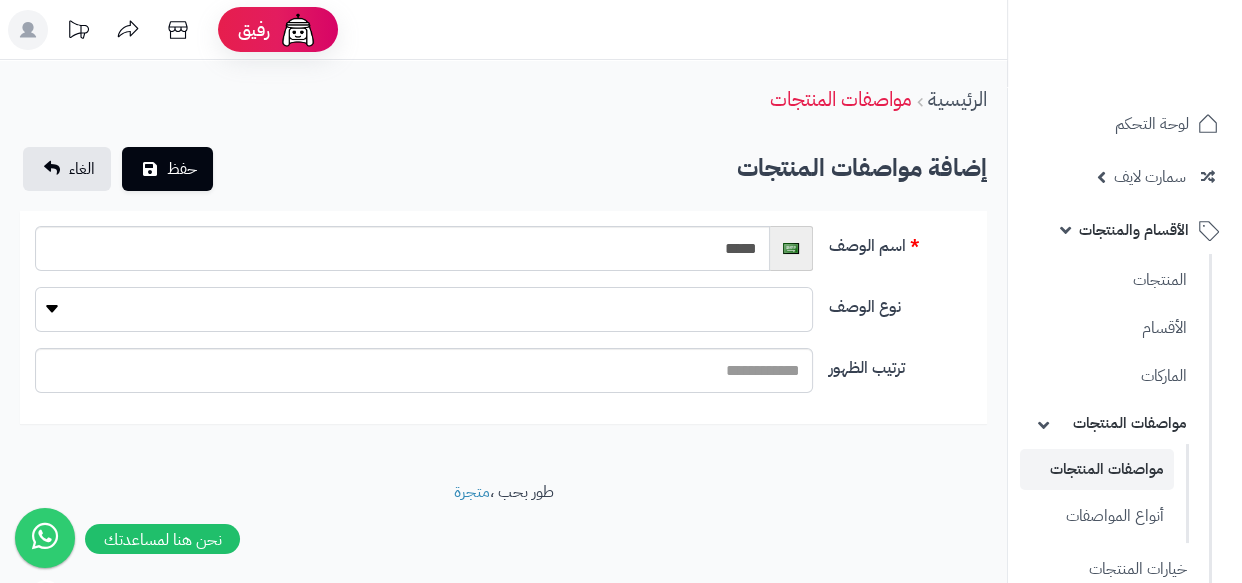 select on "**" 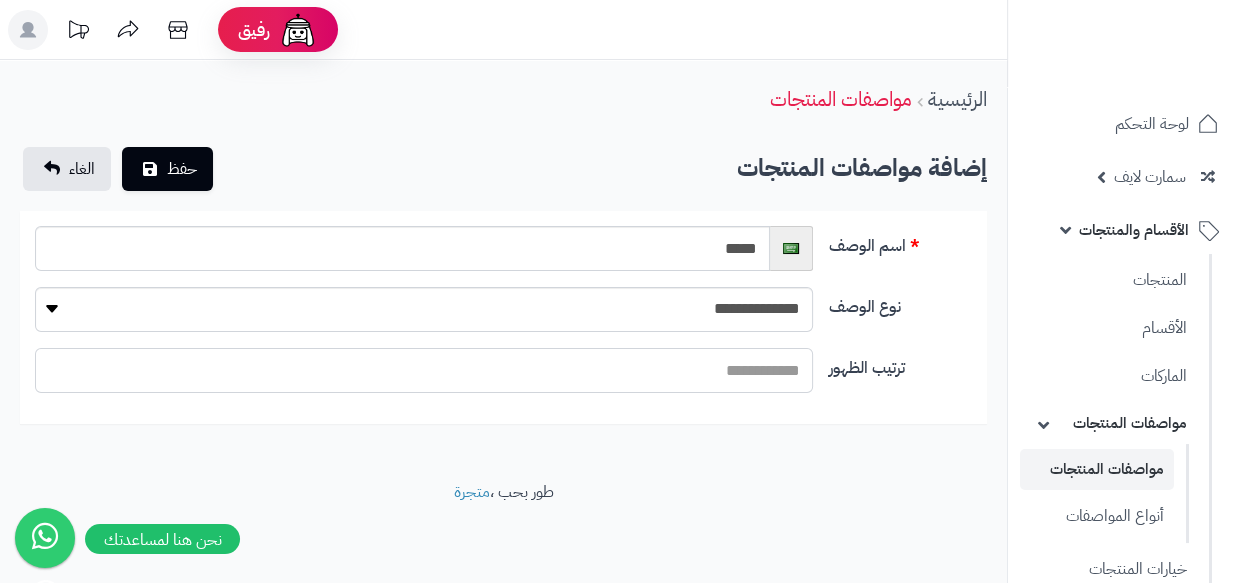 click on "ترتيب الظهور" at bounding box center [424, 370] 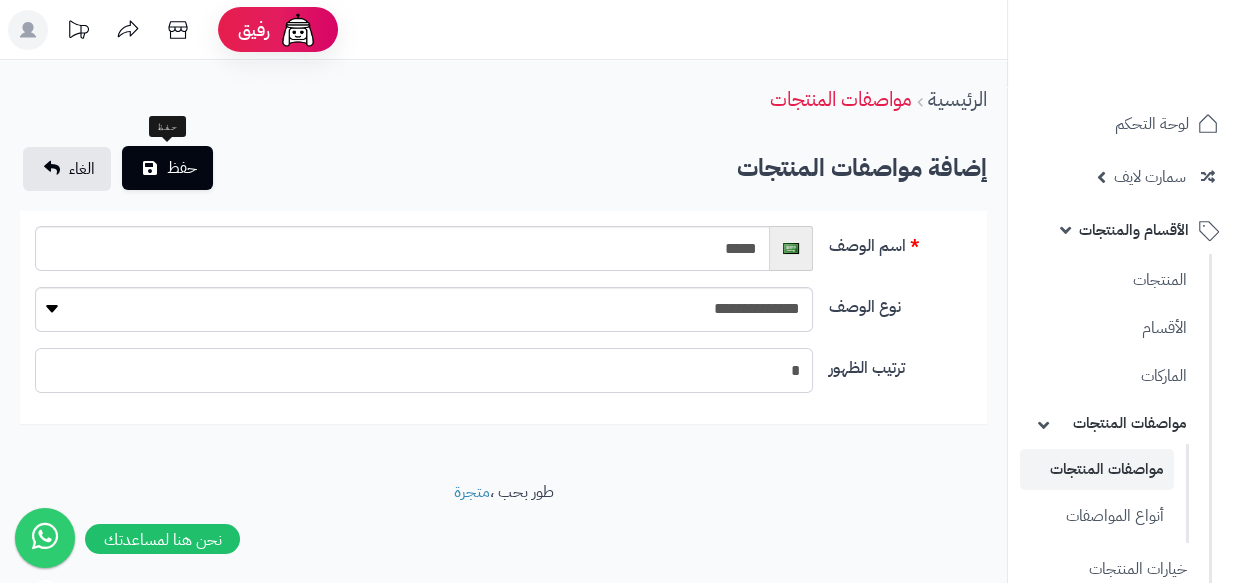 type on "*" 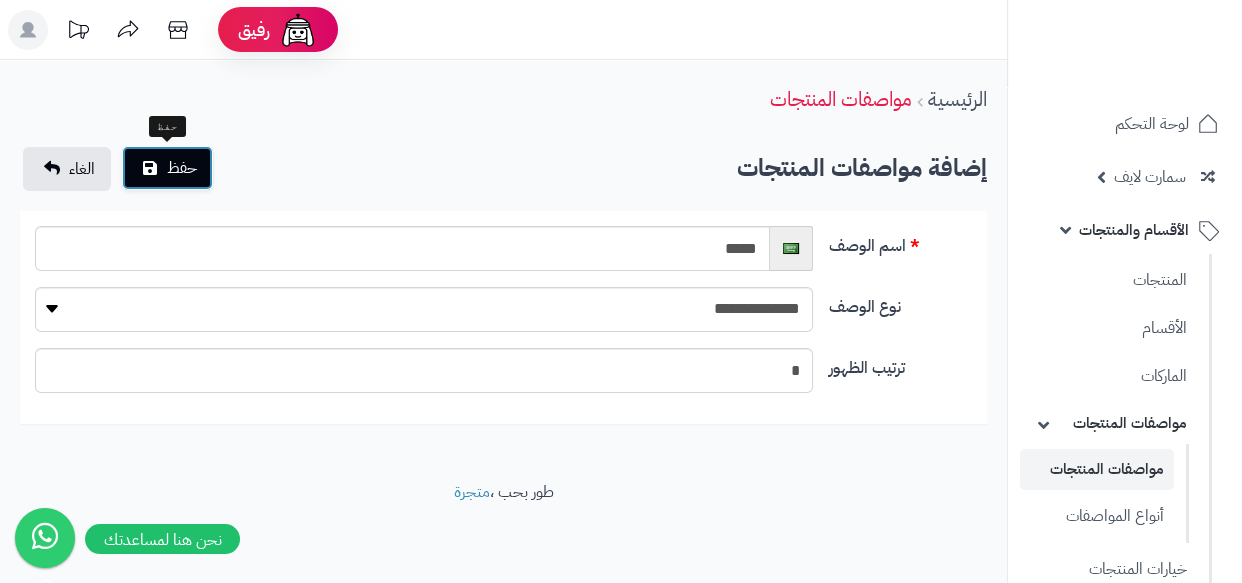 click on "حفظ" at bounding box center (182, 168) 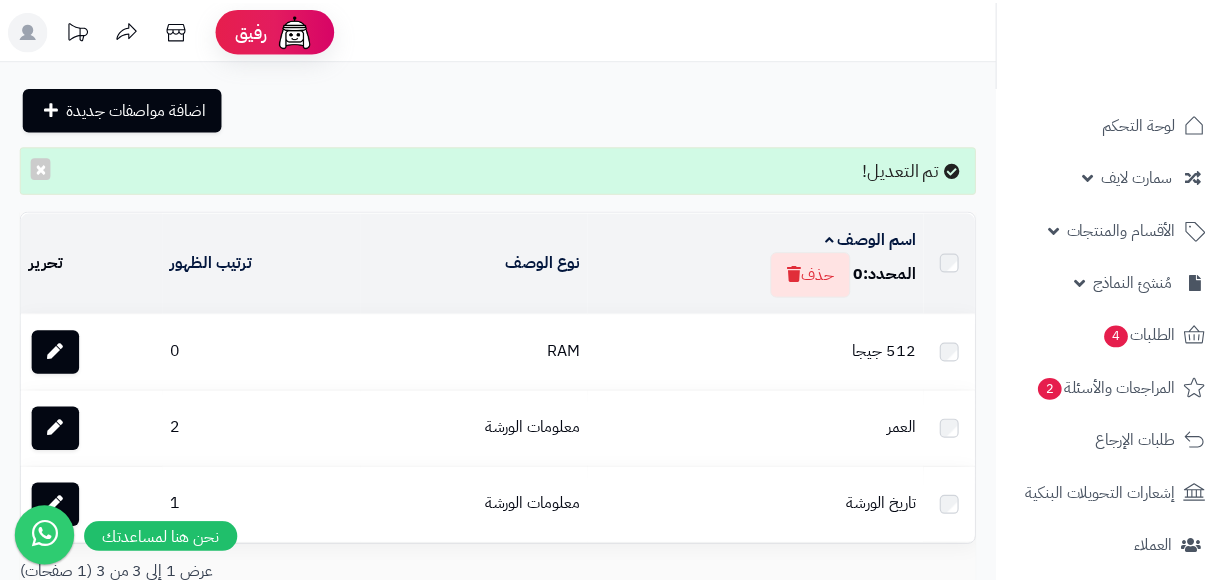 scroll, scrollTop: 0, scrollLeft: 0, axis: both 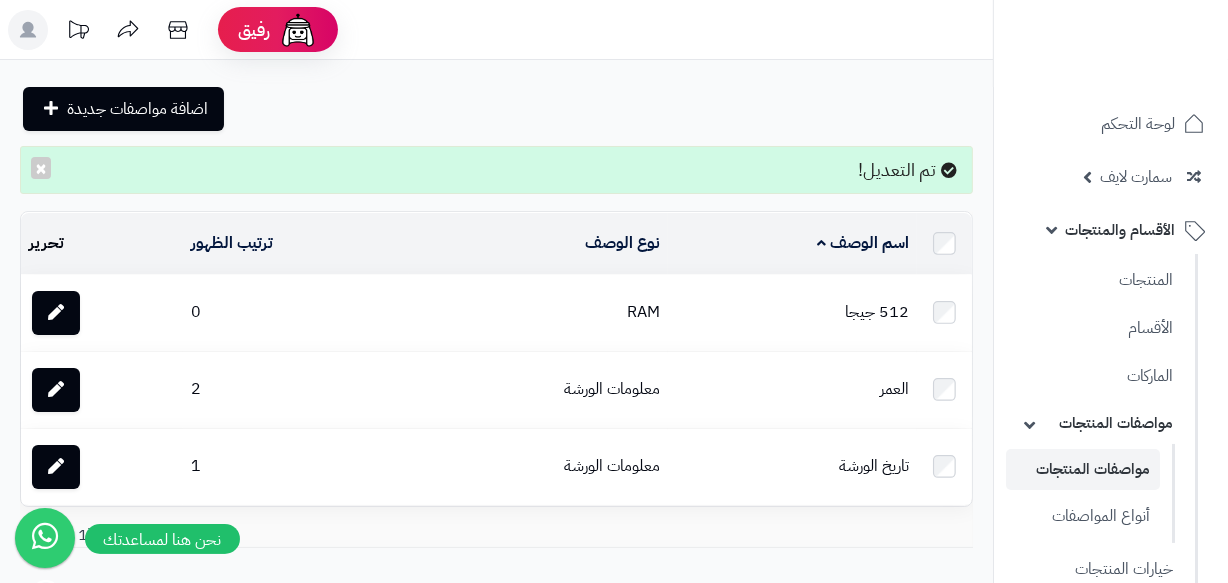 click on "الأقسام والمنتجات" at bounding box center [1111, 230] 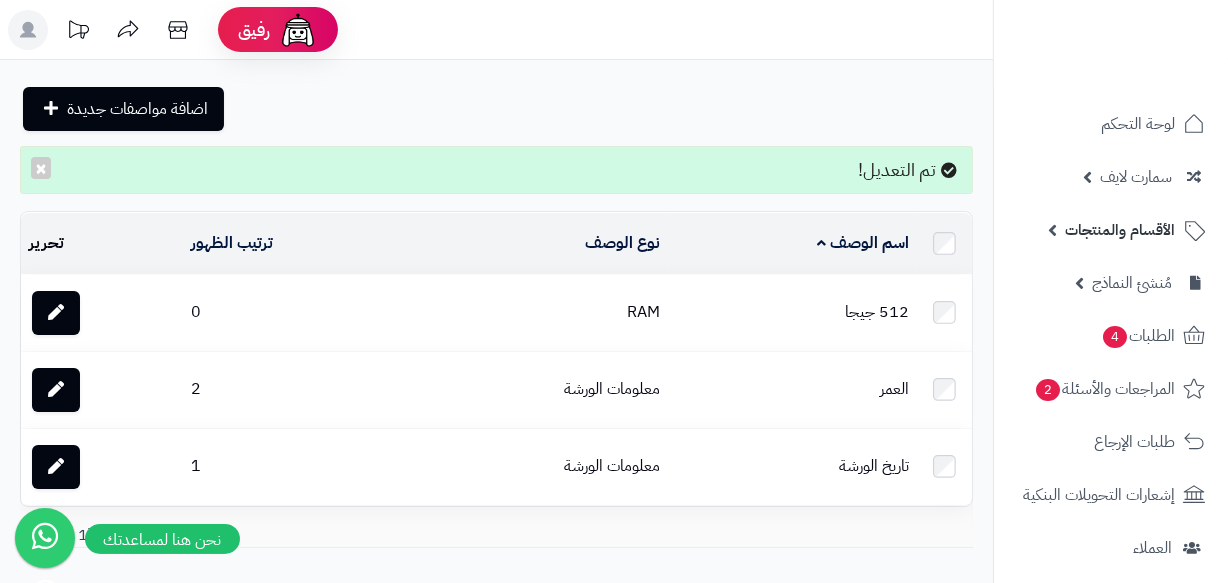 click on "الأقسام والمنتجات" at bounding box center [1111, 230] 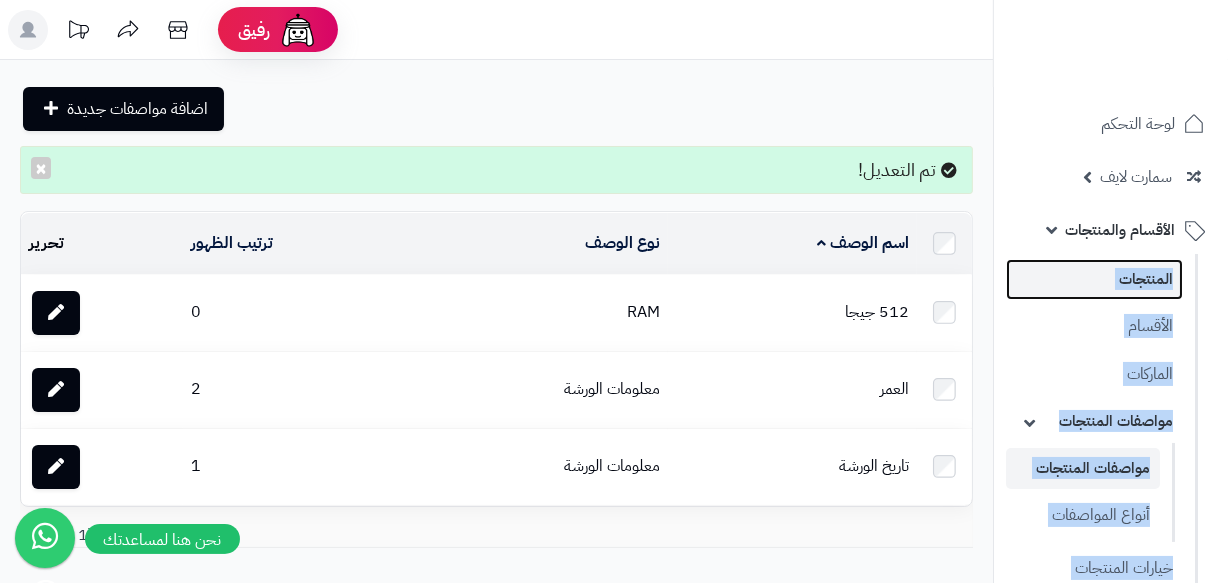 click on "المنتجات" at bounding box center [1094, 279] 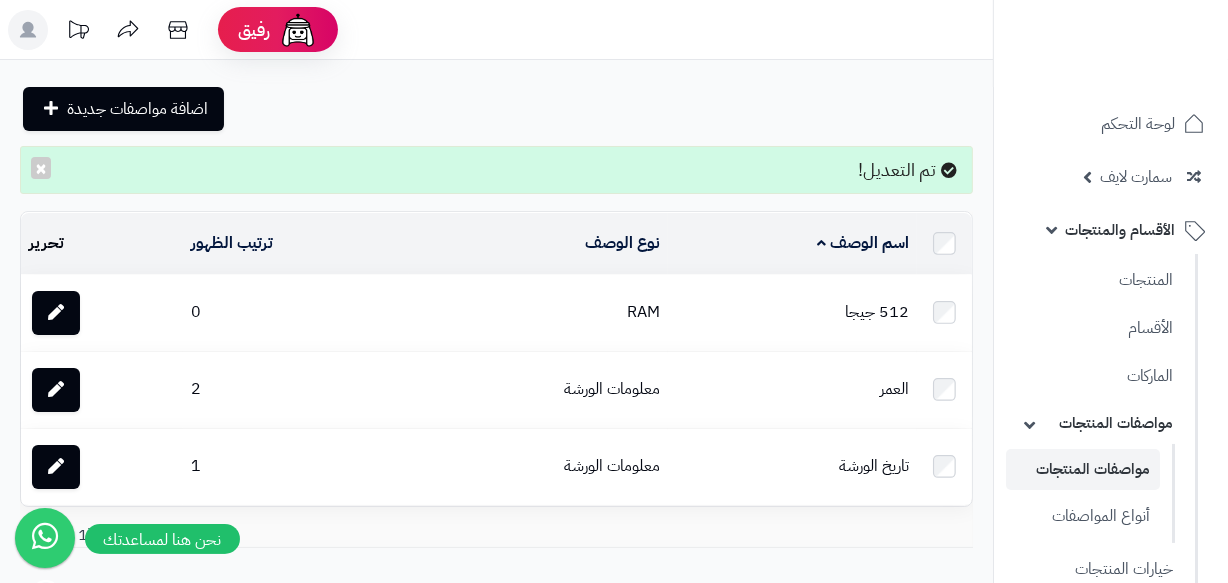 click on "اضافة مواصفات جديدة" at bounding box center [496, 109] 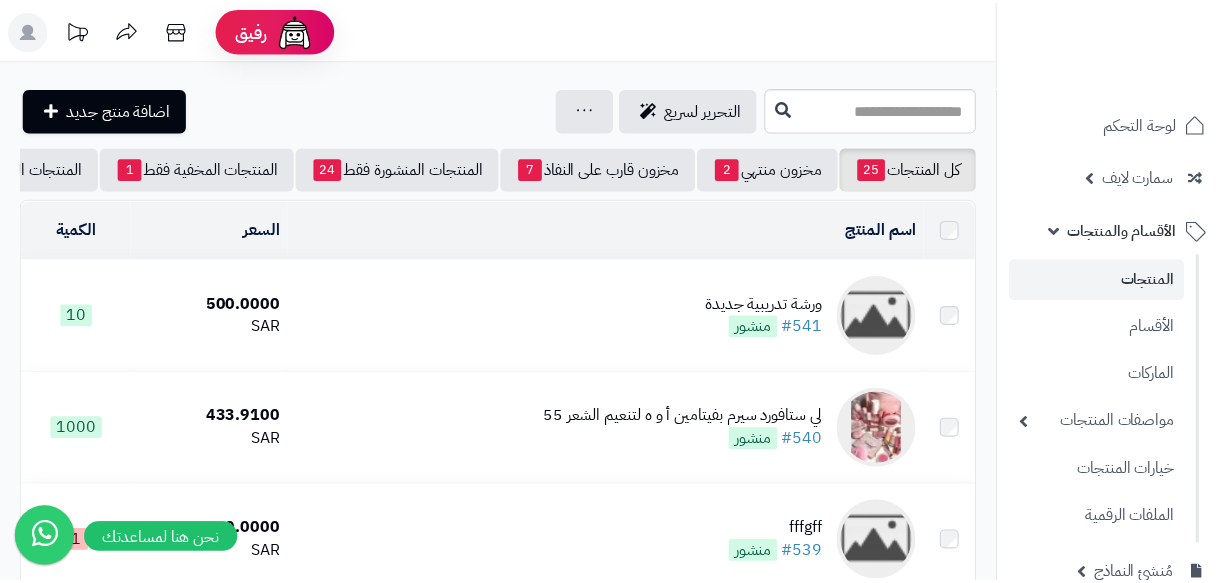 scroll, scrollTop: 0, scrollLeft: 0, axis: both 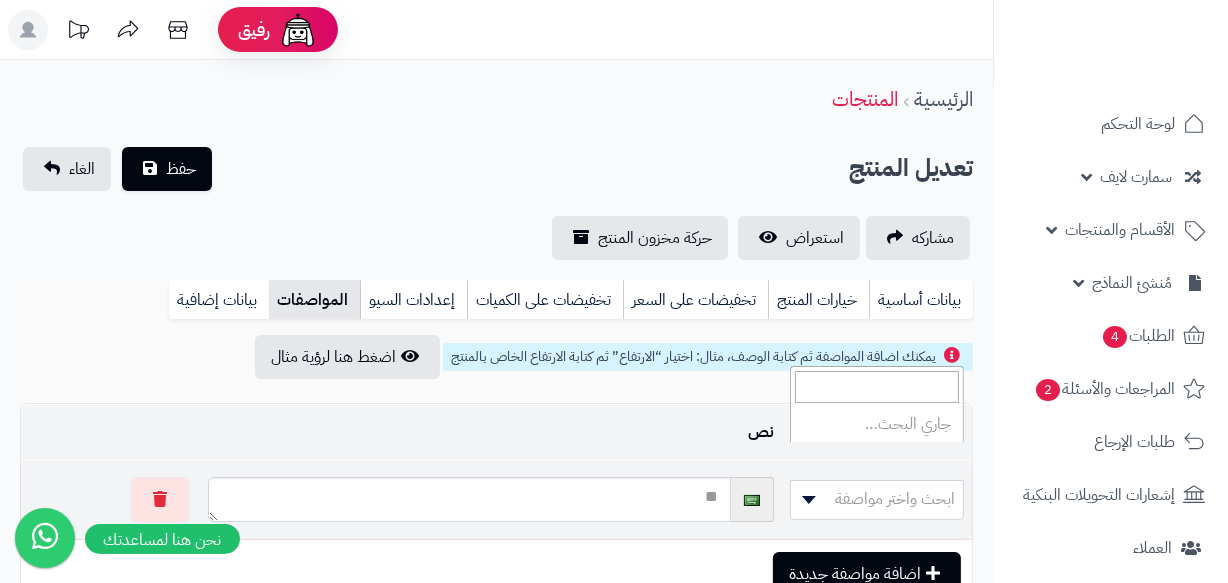 click on "ابحث واختر مواصفة" at bounding box center [877, 499] 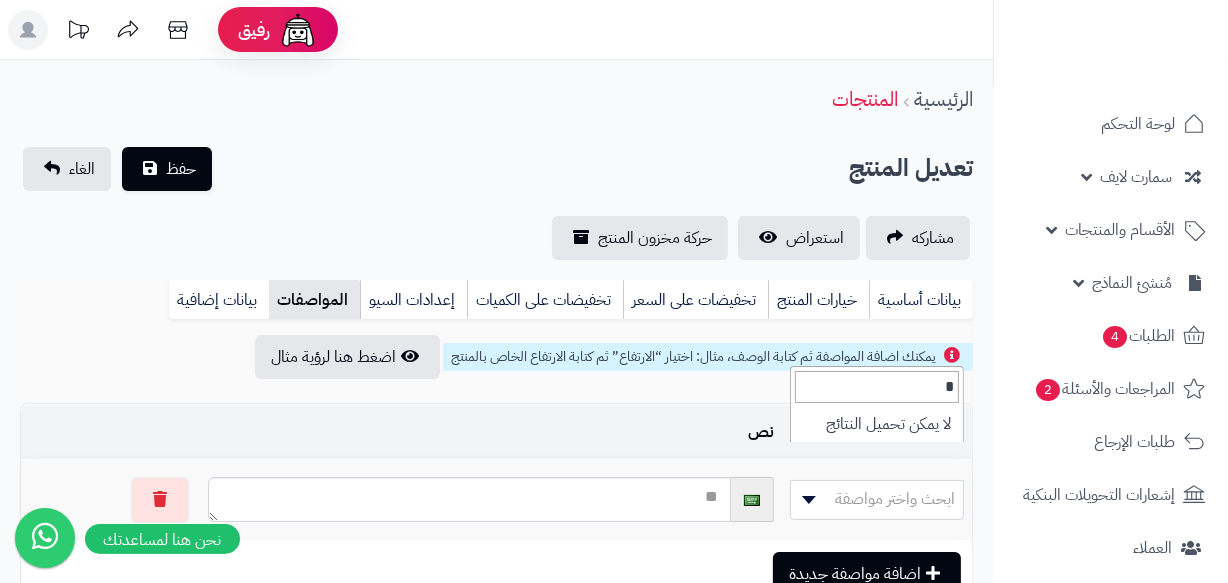 type on "**" 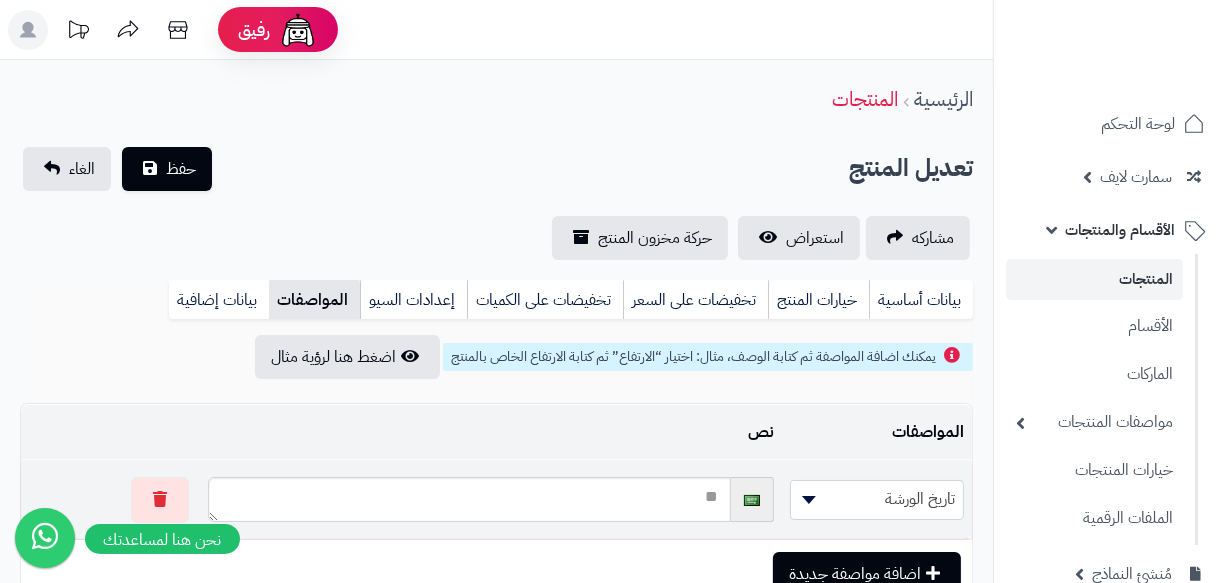 select on "**" 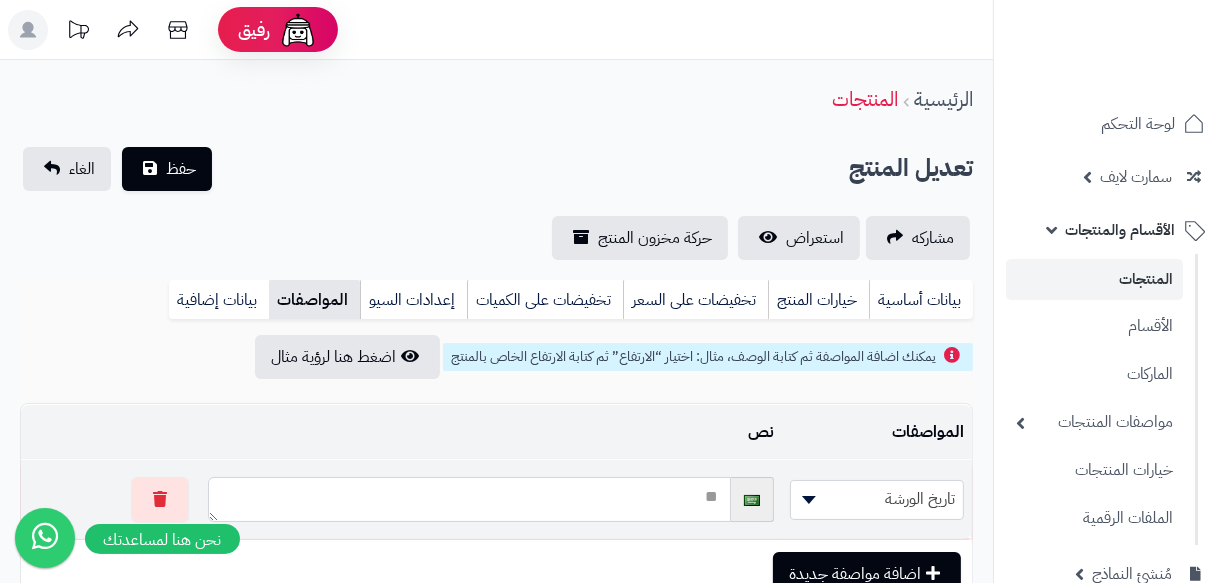 click at bounding box center [469, 499] 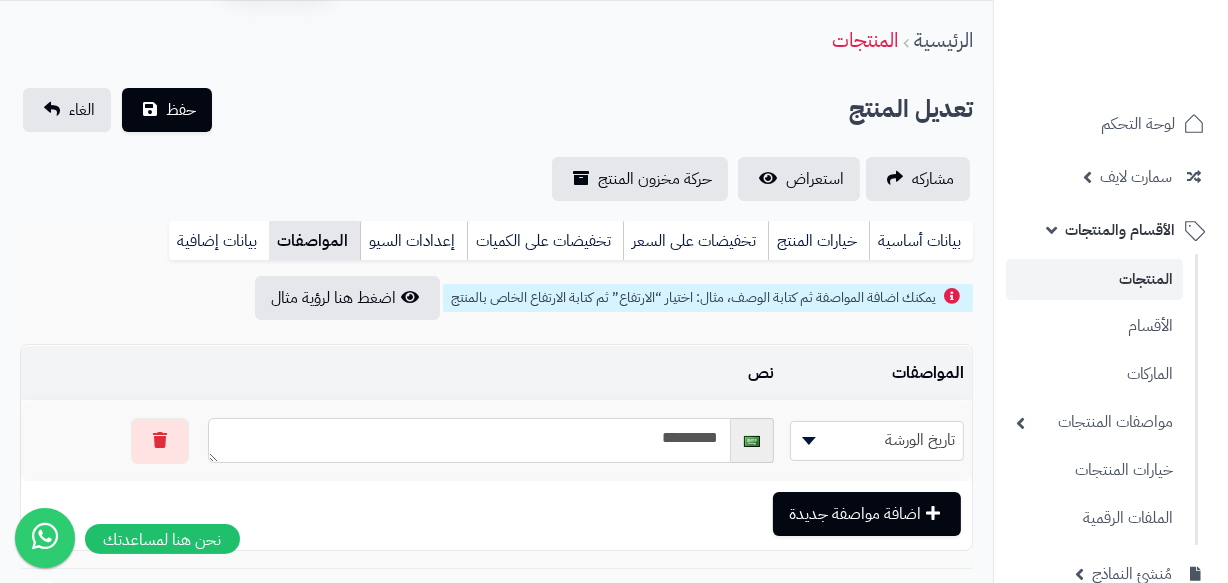 scroll, scrollTop: 90, scrollLeft: 0, axis: vertical 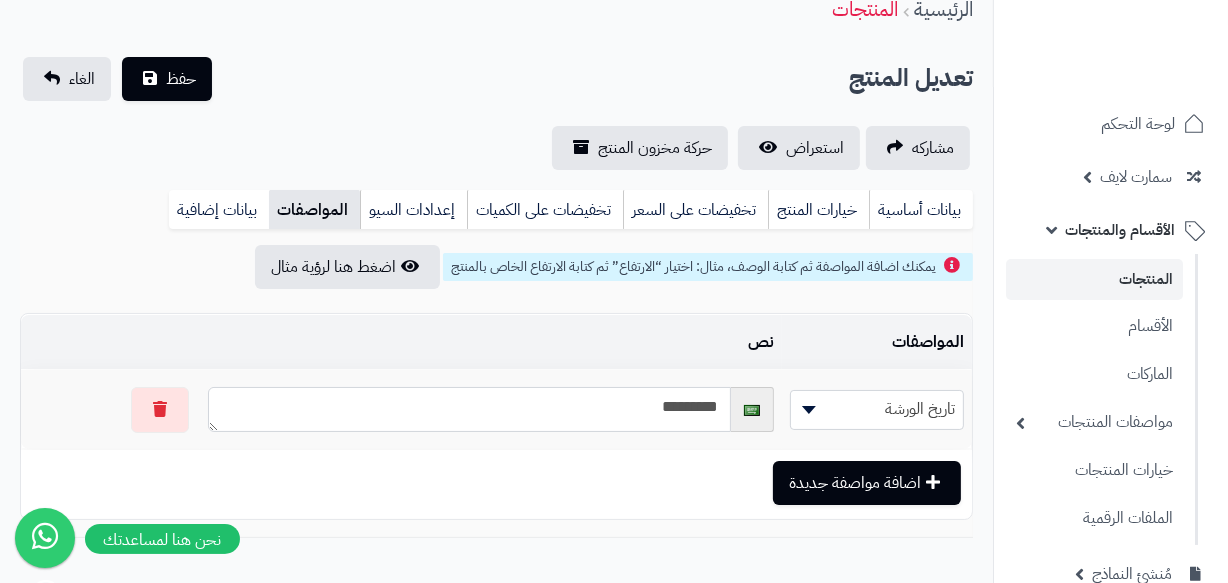 type on "*********" 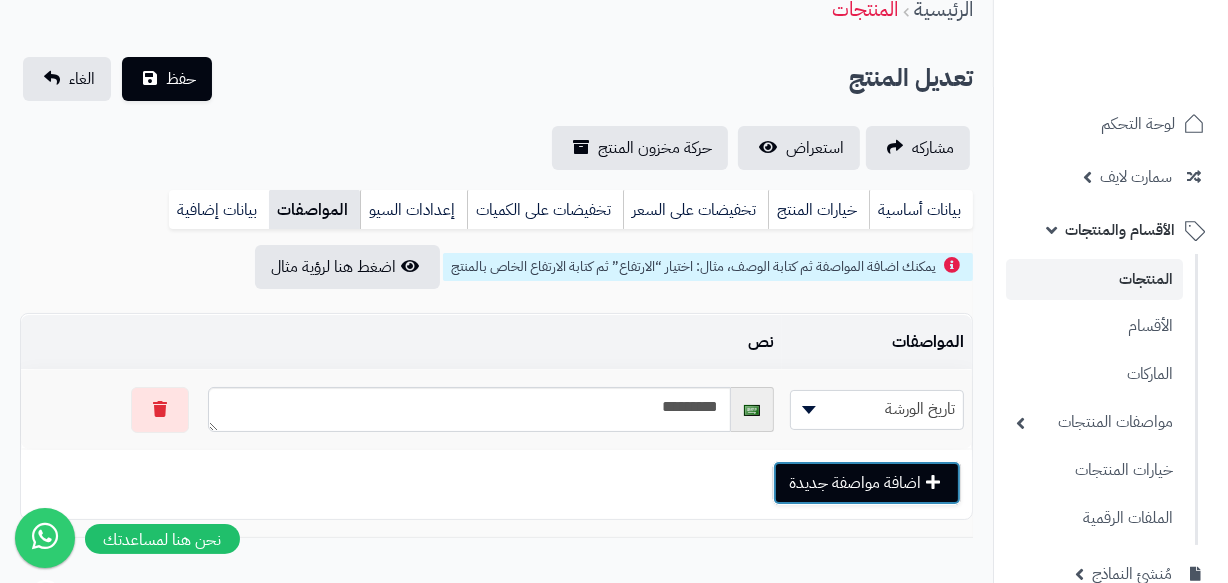 click on "اضافة مواصفة جديدة" at bounding box center (867, 483) 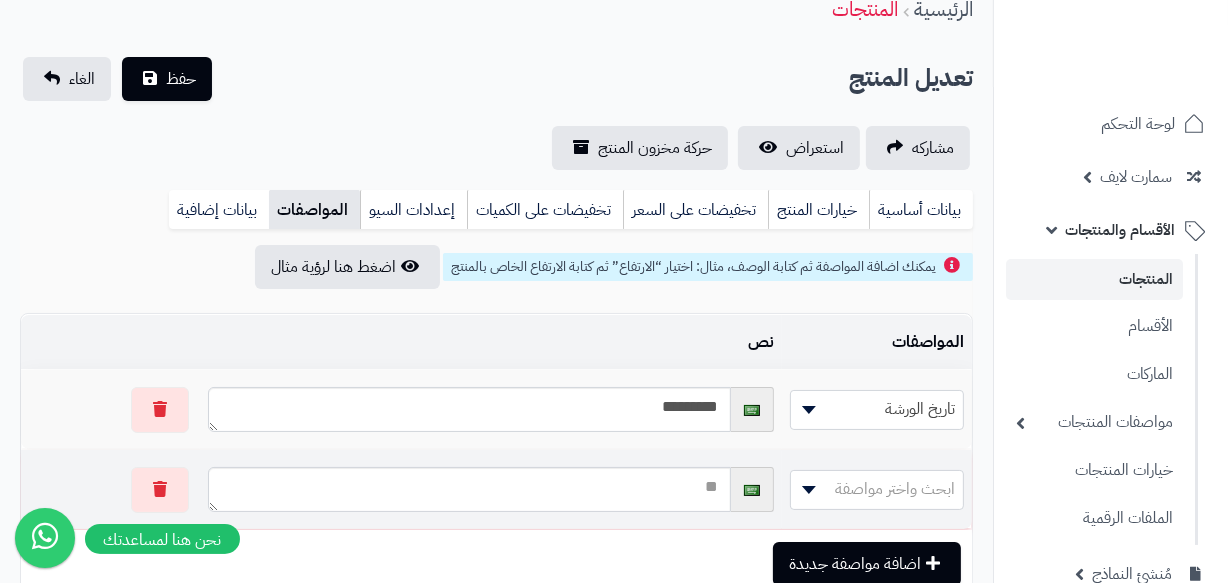 click on "ابحث واختر مواصفة" at bounding box center [895, 489] 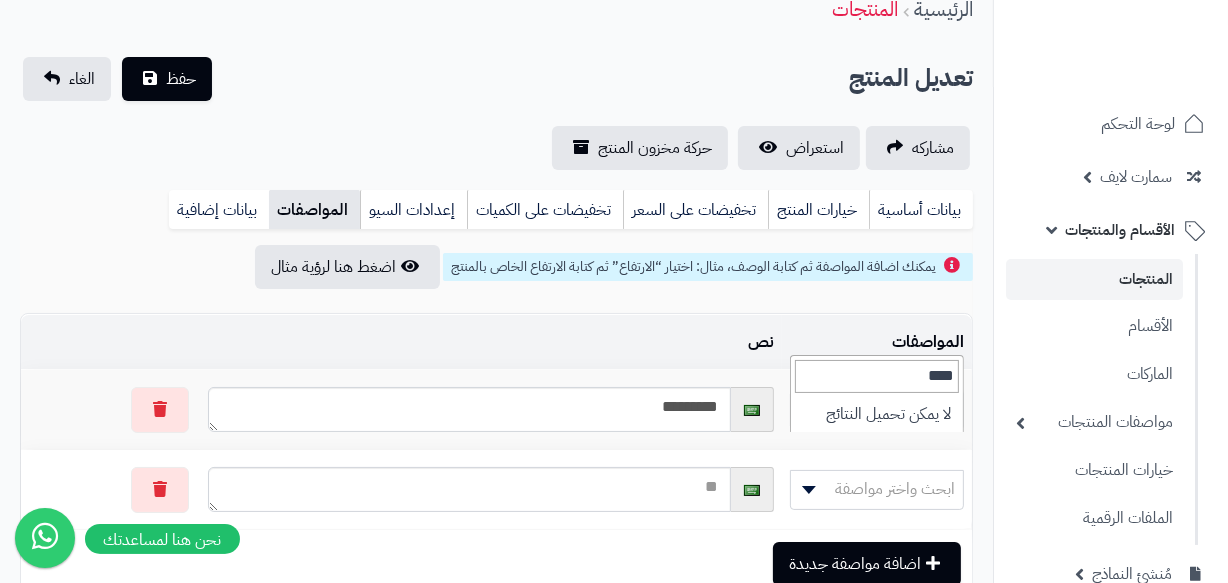 type on "*****" 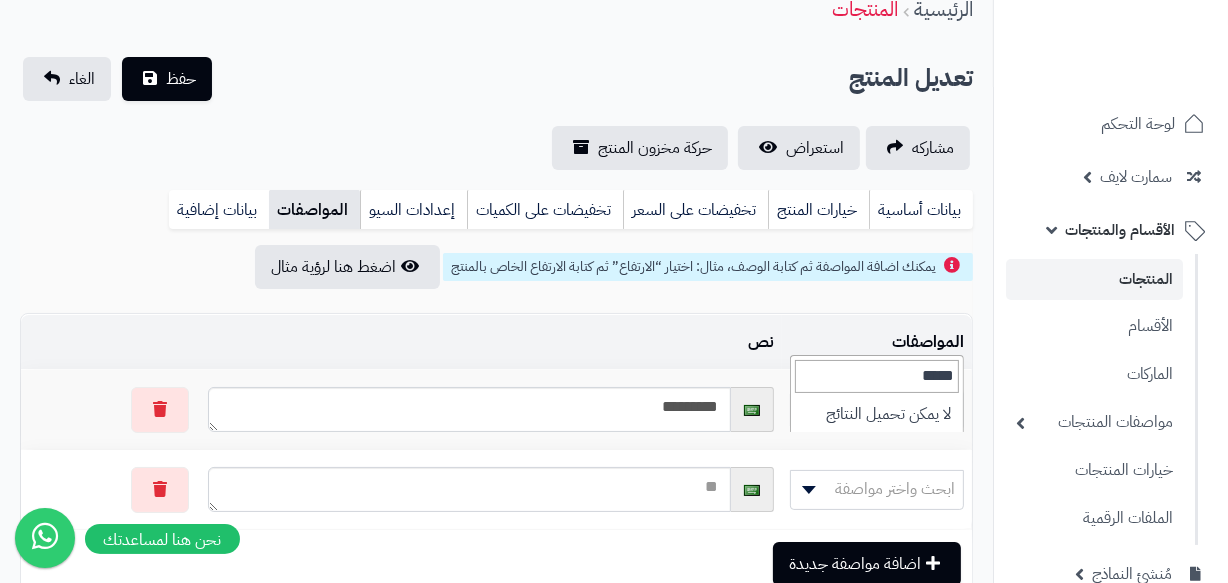 click on "*****" at bounding box center [877, 376] 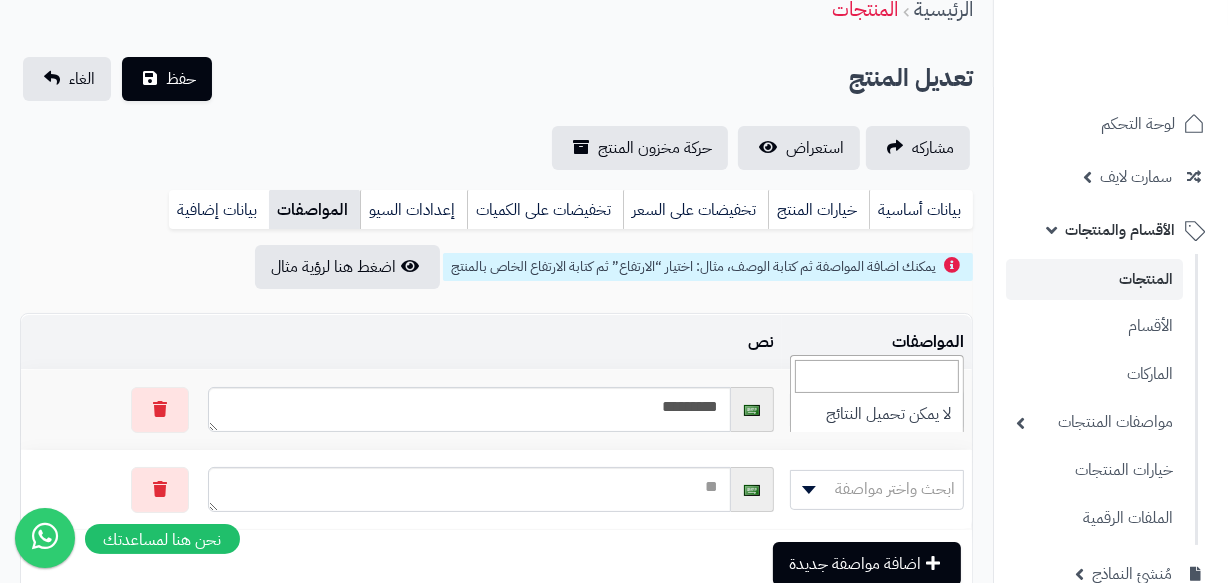 click on "نص" at bounding box center [491, 342] 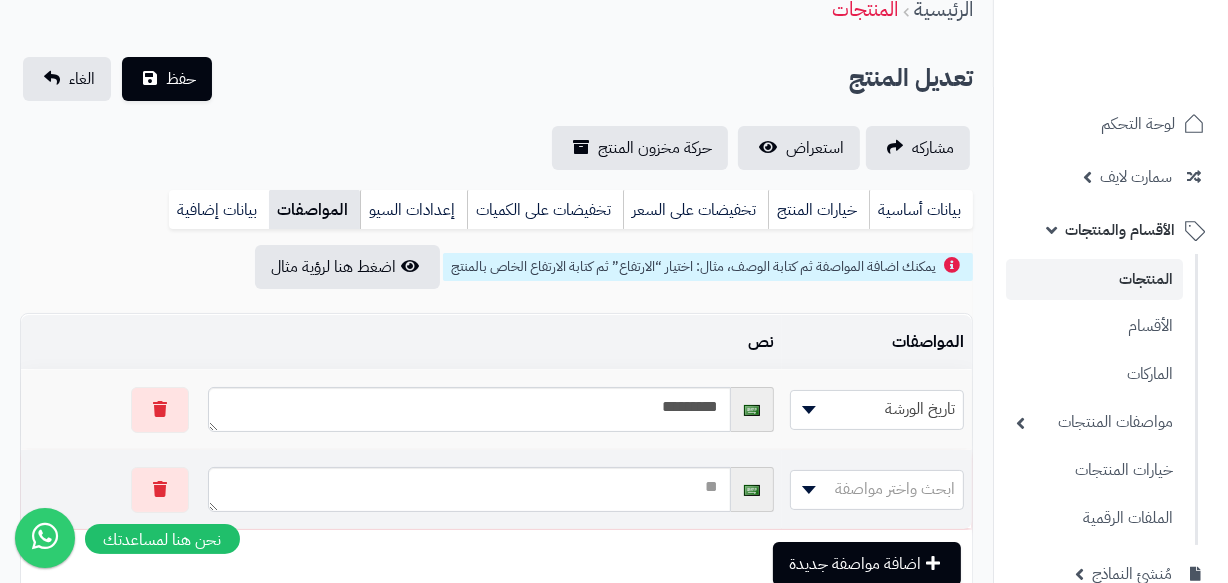 click on "ابحث واختر مواصفة" at bounding box center [895, 489] 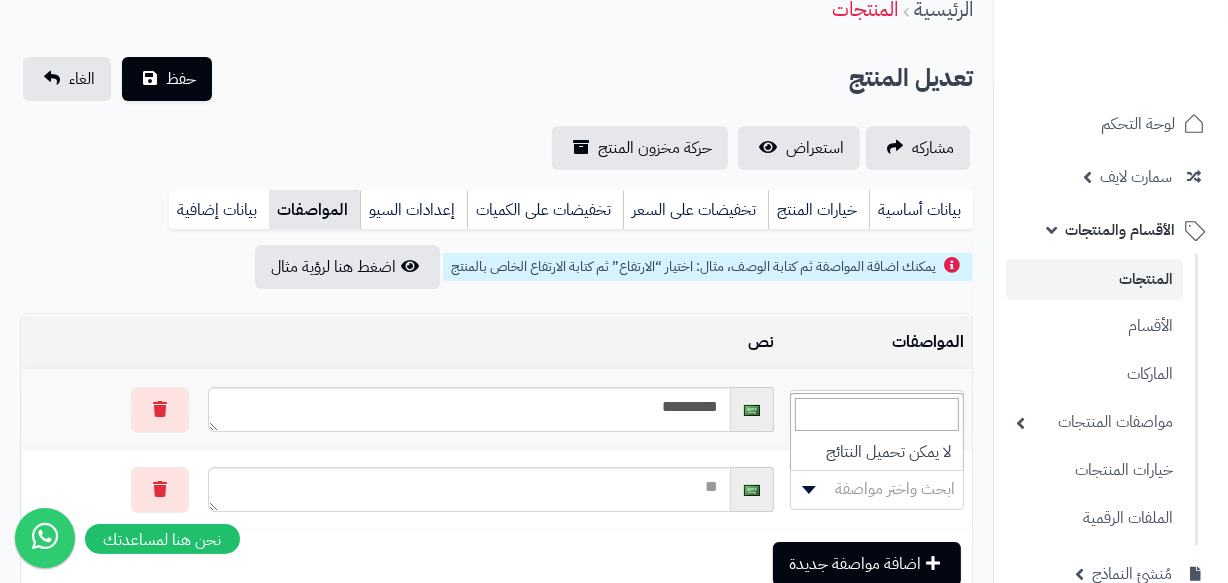 click at bounding box center [877, 414] 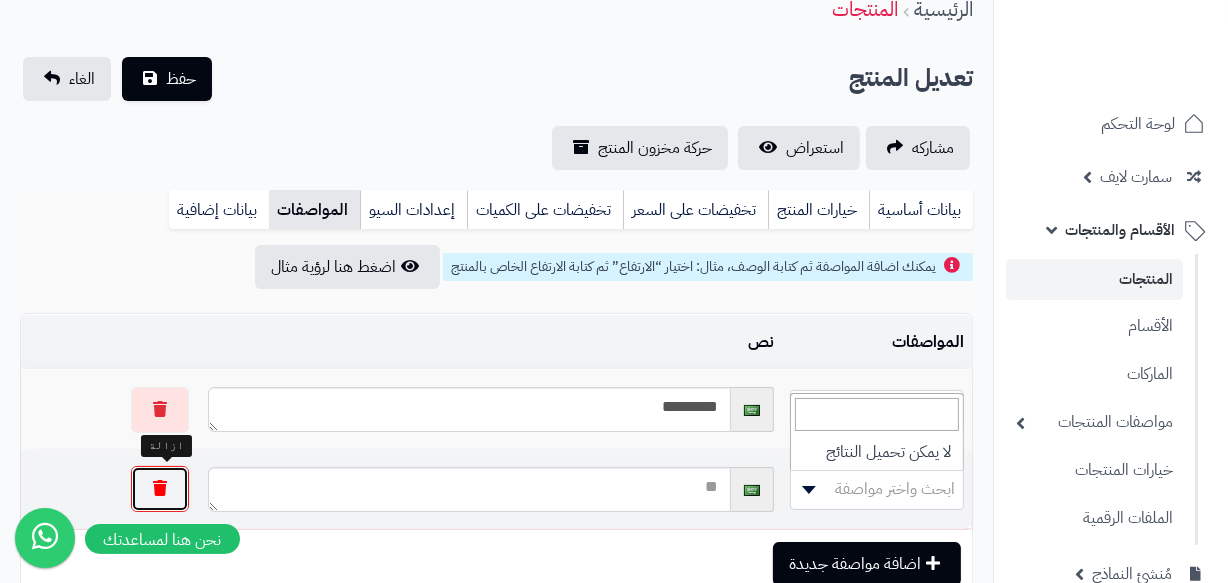 click at bounding box center (160, 489) 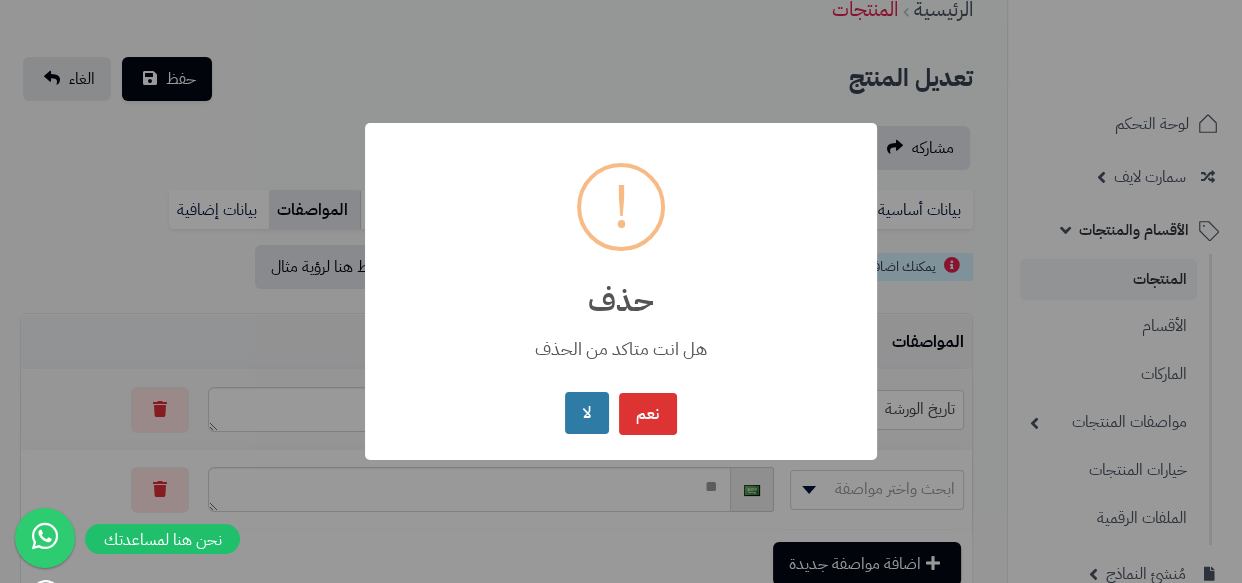 click on "لا" at bounding box center [586, 413] 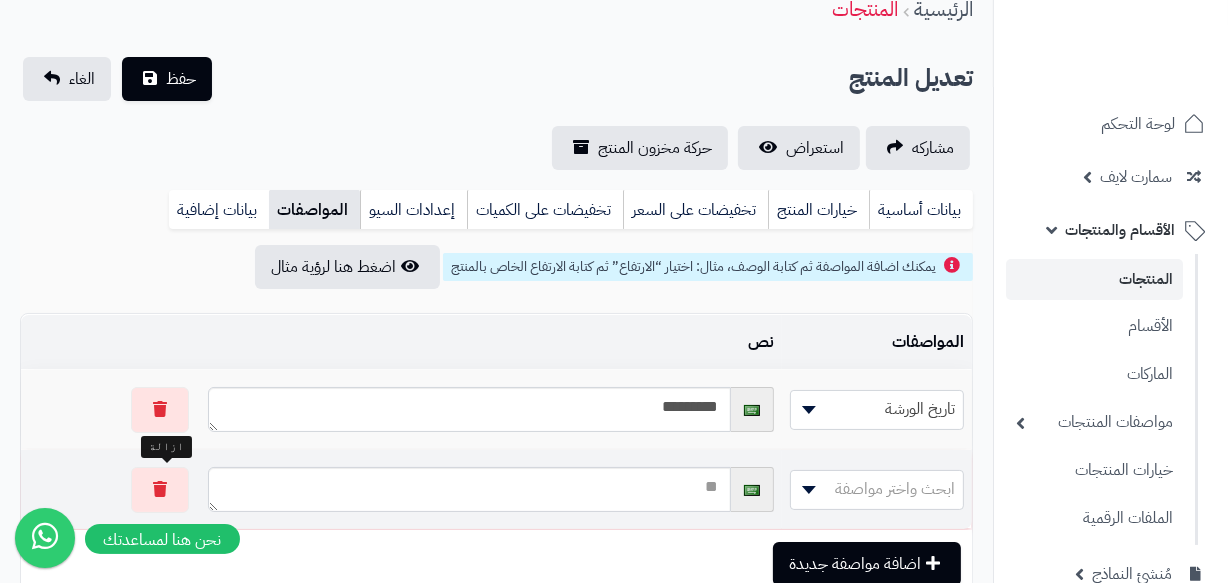 click at bounding box center [110, 489] 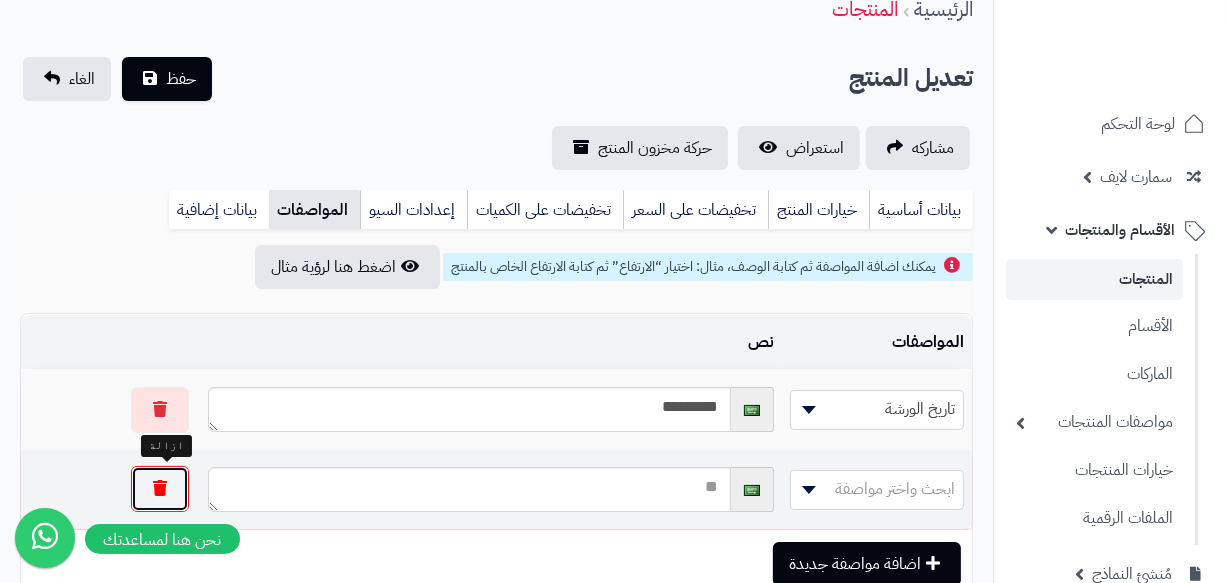 click at bounding box center [160, 489] 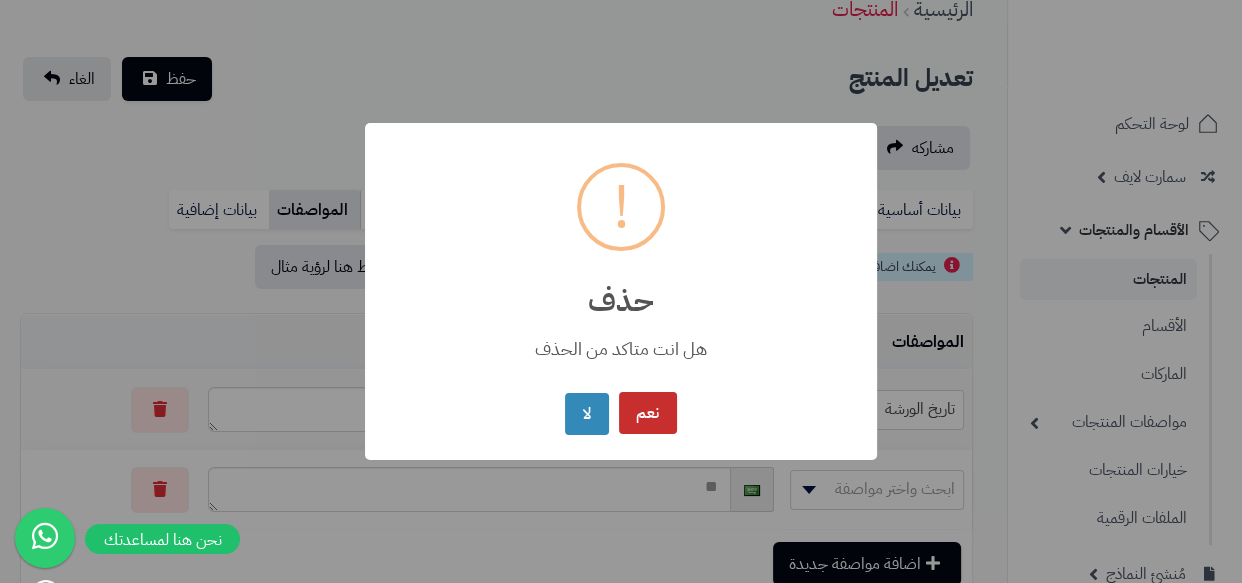 click on "نعم" at bounding box center [648, 413] 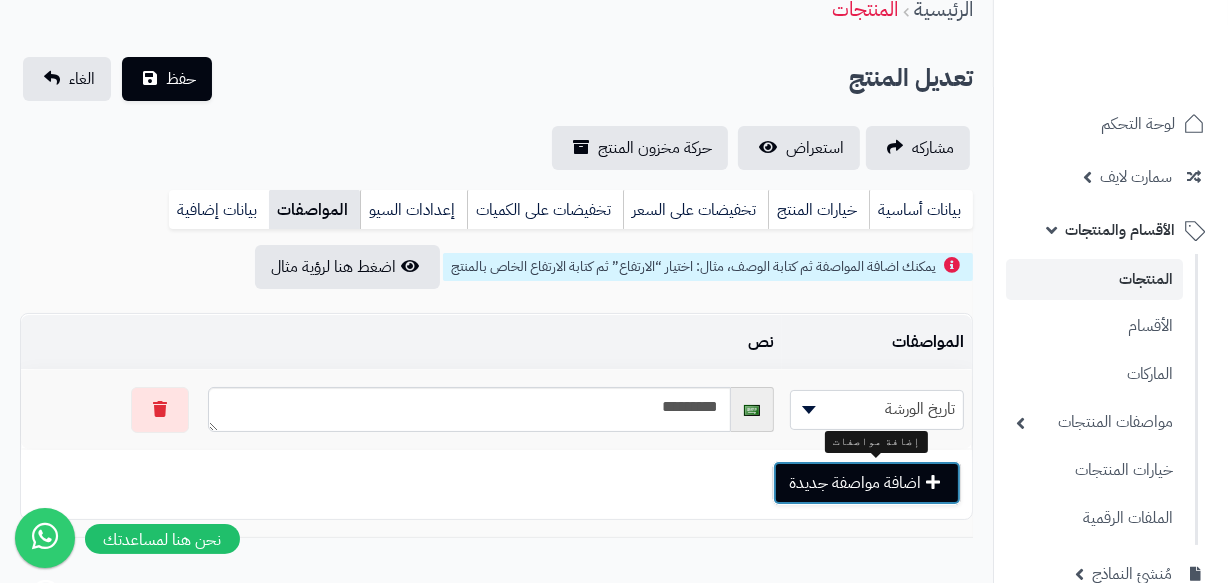 click on "اضافة مواصفة جديدة" at bounding box center [867, 483] 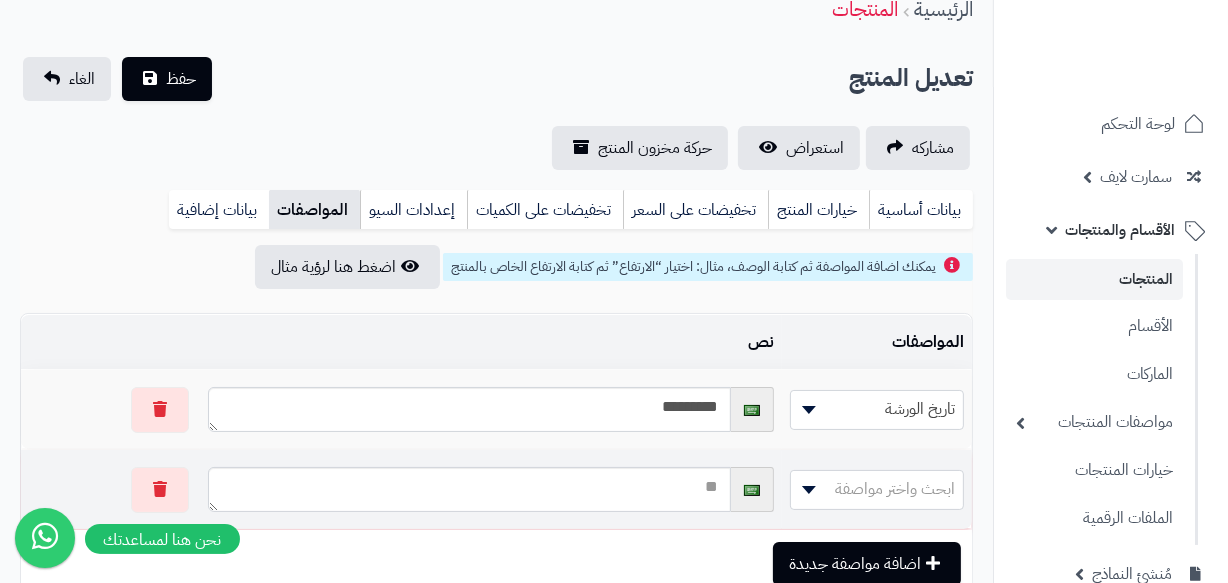 click on "ابحث واختر مواصفة" at bounding box center (895, 489) 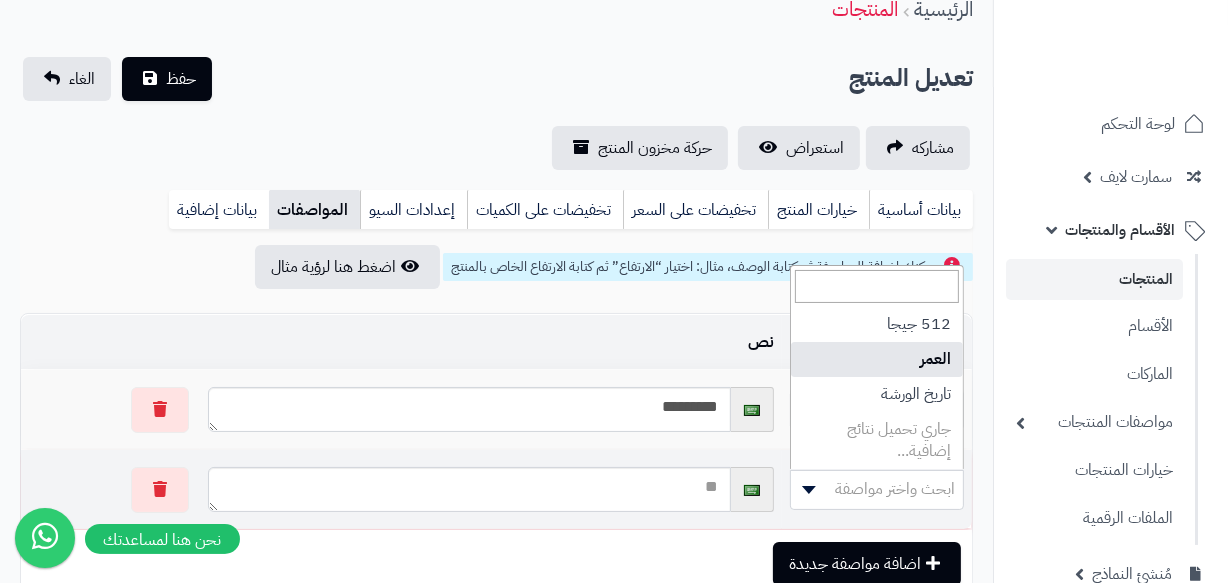 select on "**" 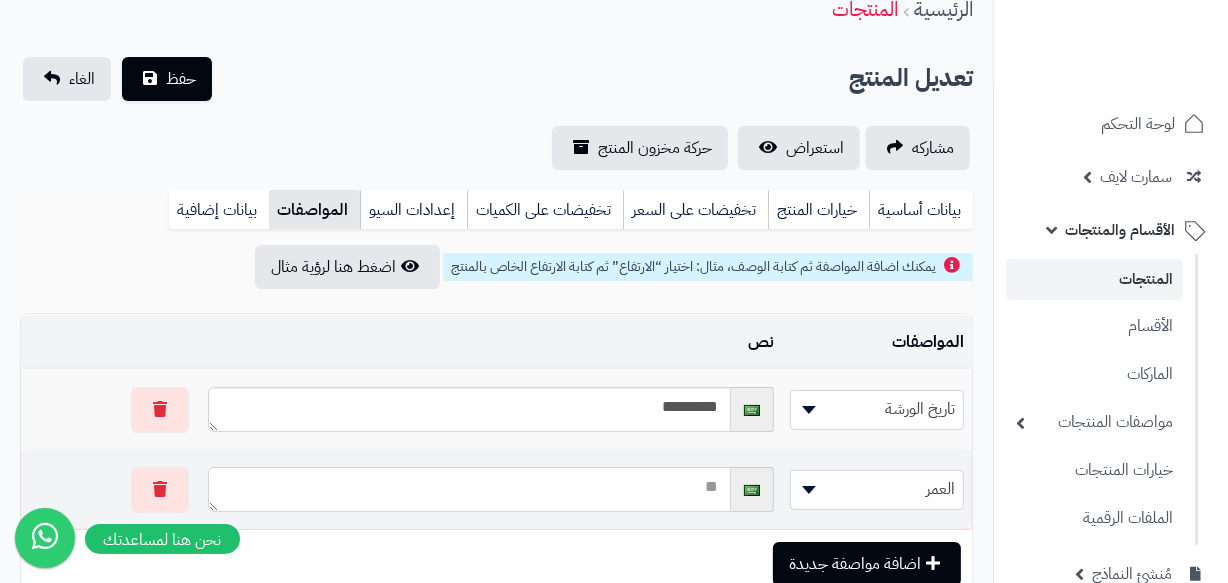 click at bounding box center (469, 489) 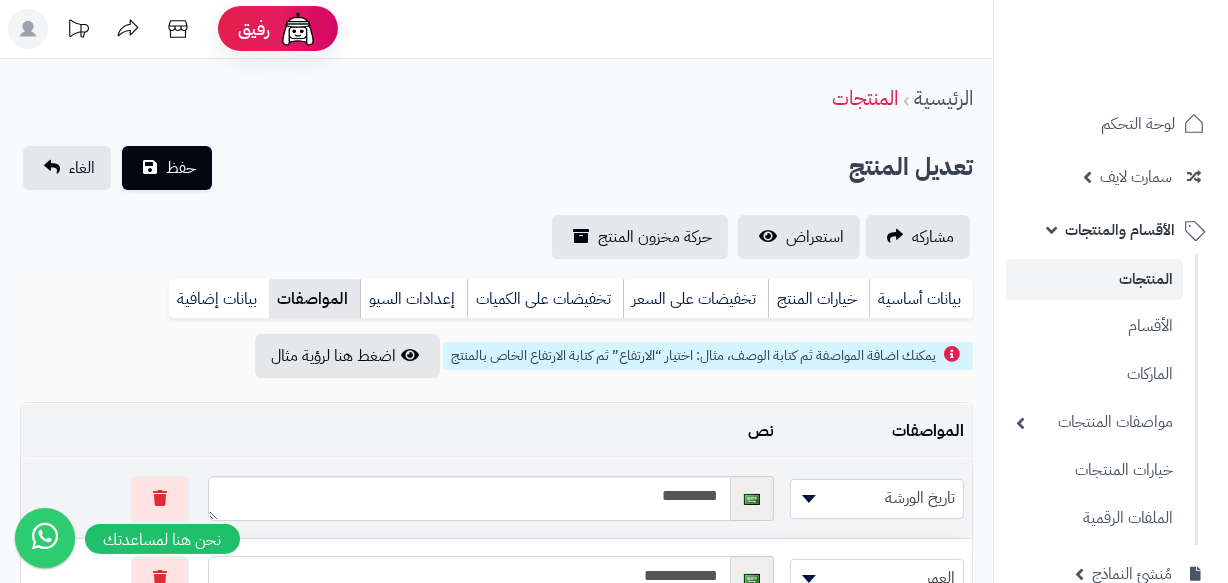 scroll, scrollTop: 0, scrollLeft: 0, axis: both 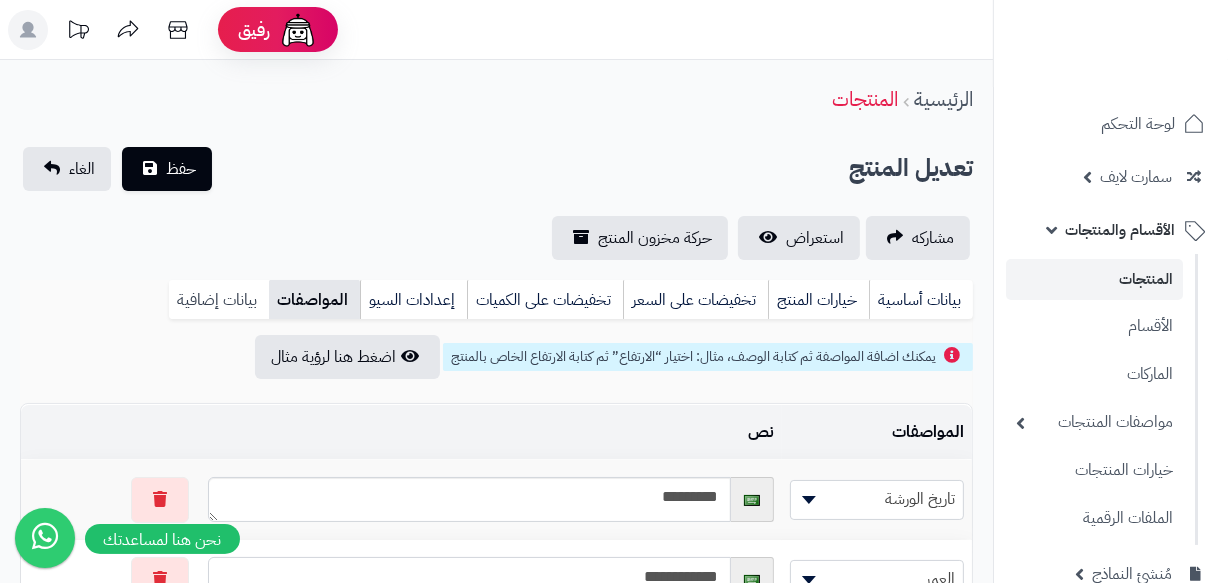 type on "**********" 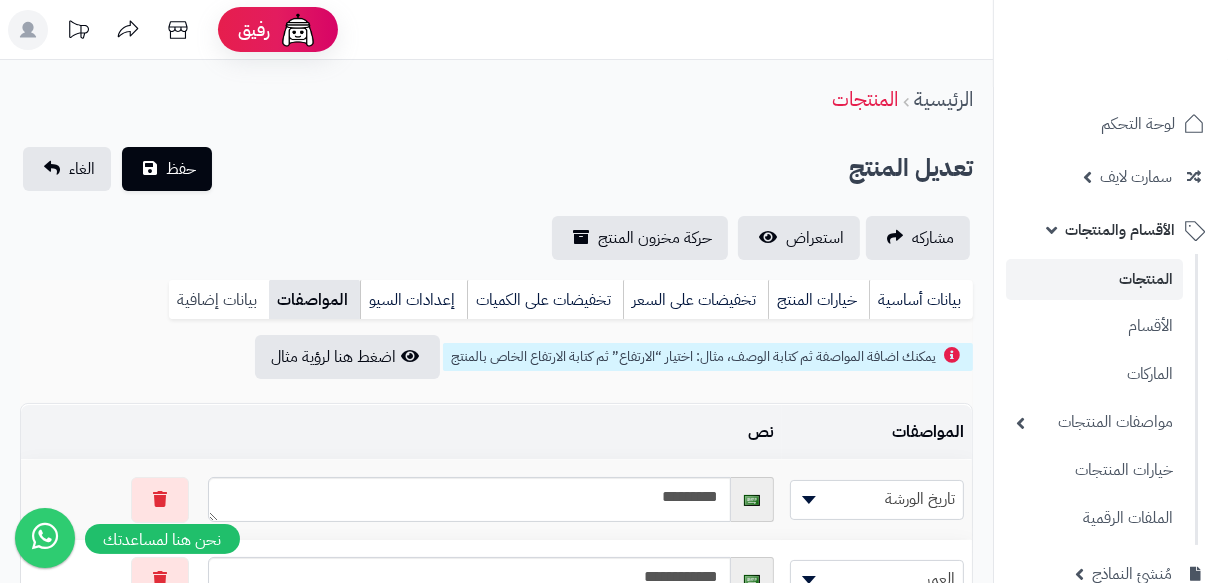 click on "بيانات إضافية" at bounding box center [219, 300] 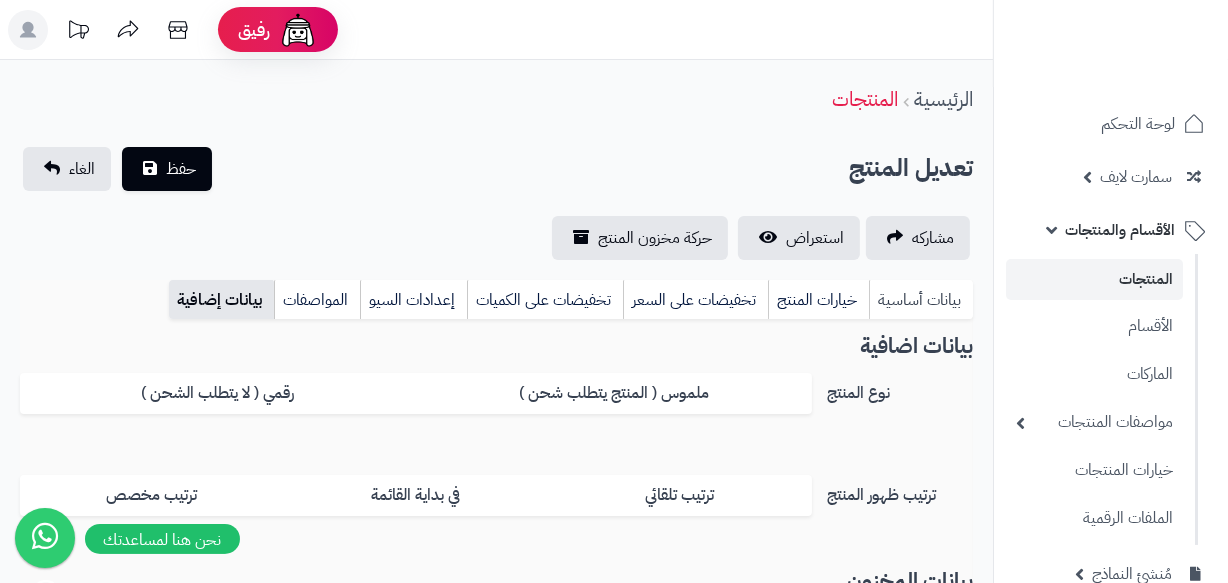 click on "بيانات أساسية" at bounding box center (921, 300) 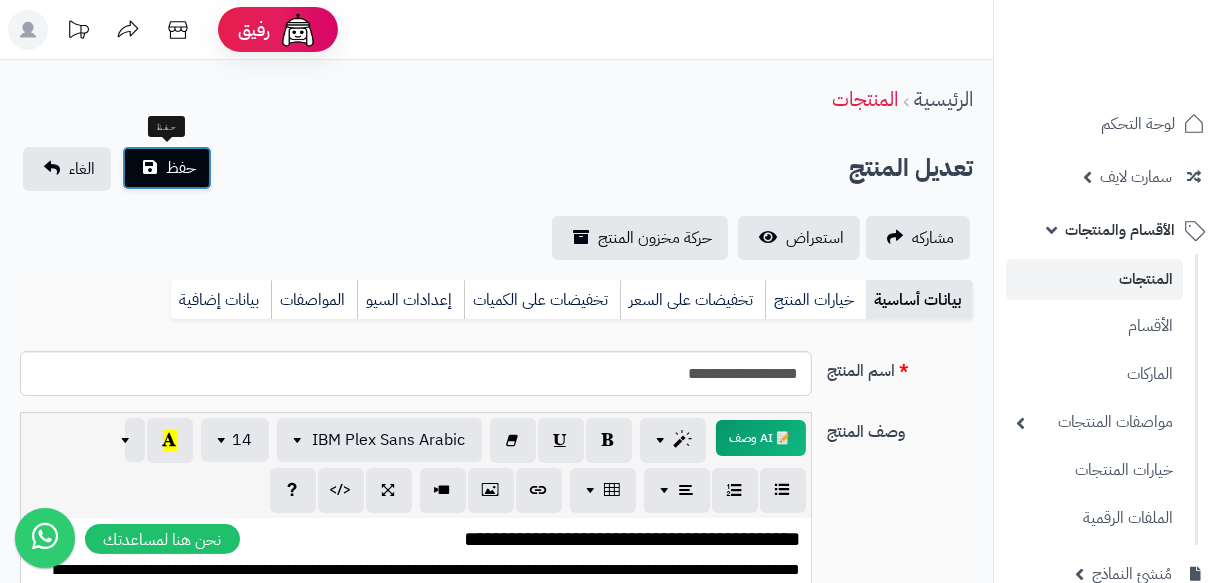 click on "حفظ" at bounding box center [167, 168] 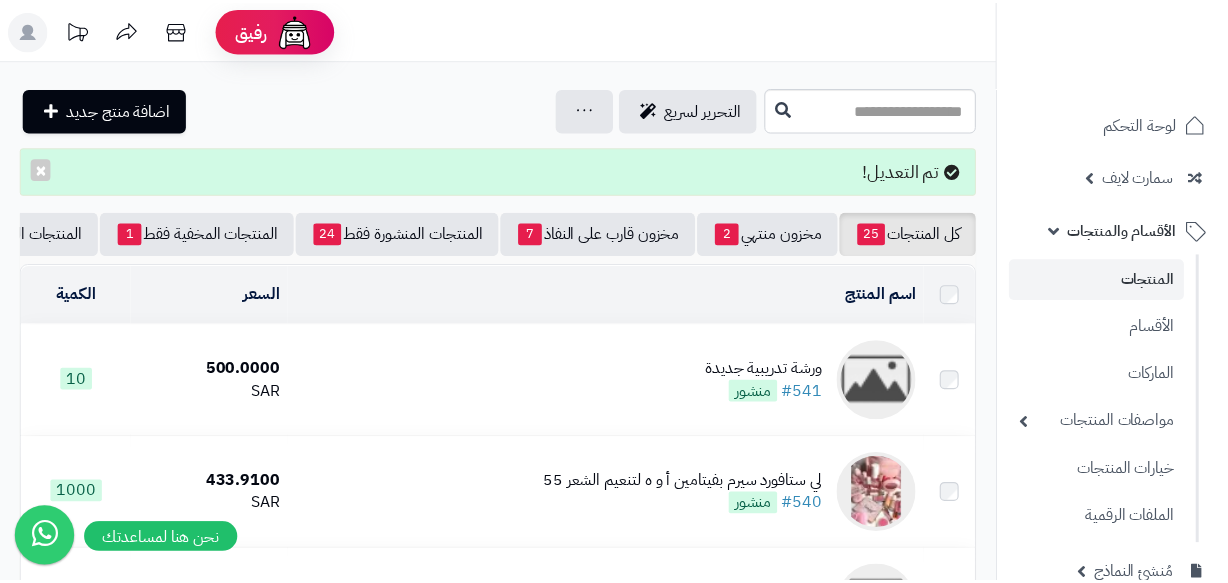 scroll, scrollTop: 0, scrollLeft: 0, axis: both 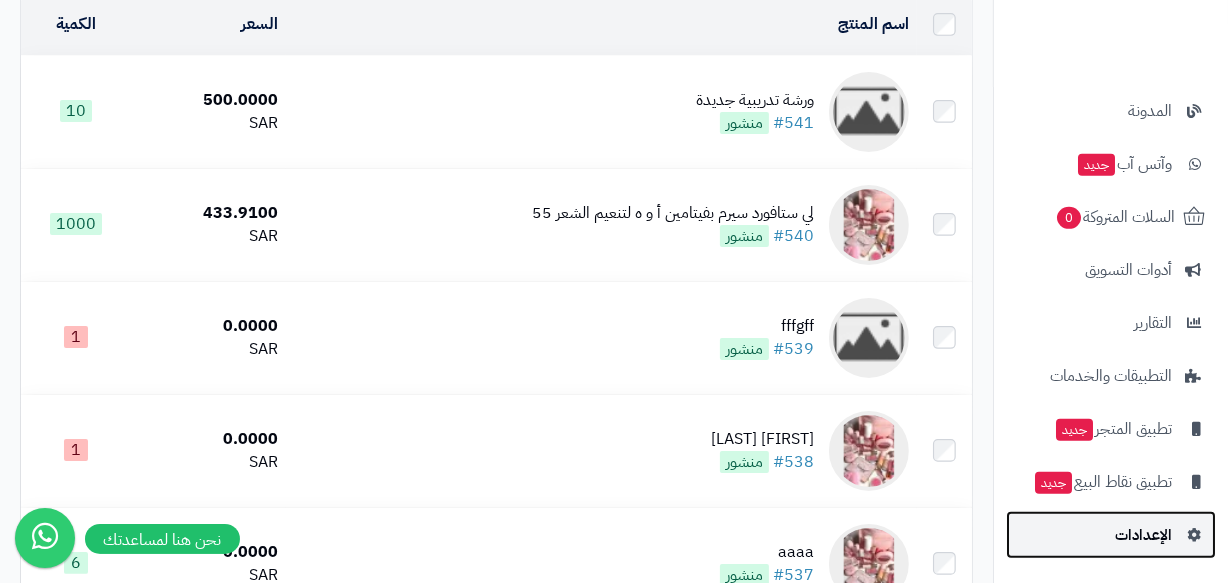 click on "الإعدادات" at bounding box center (1143, 535) 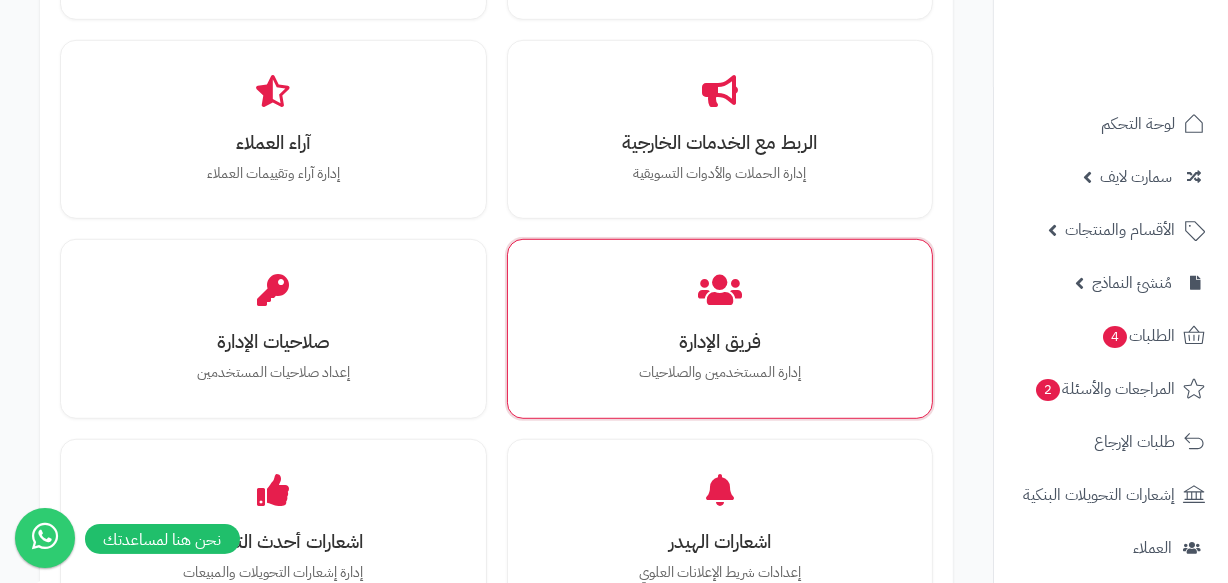 scroll, scrollTop: 1090, scrollLeft: 0, axis: vertical 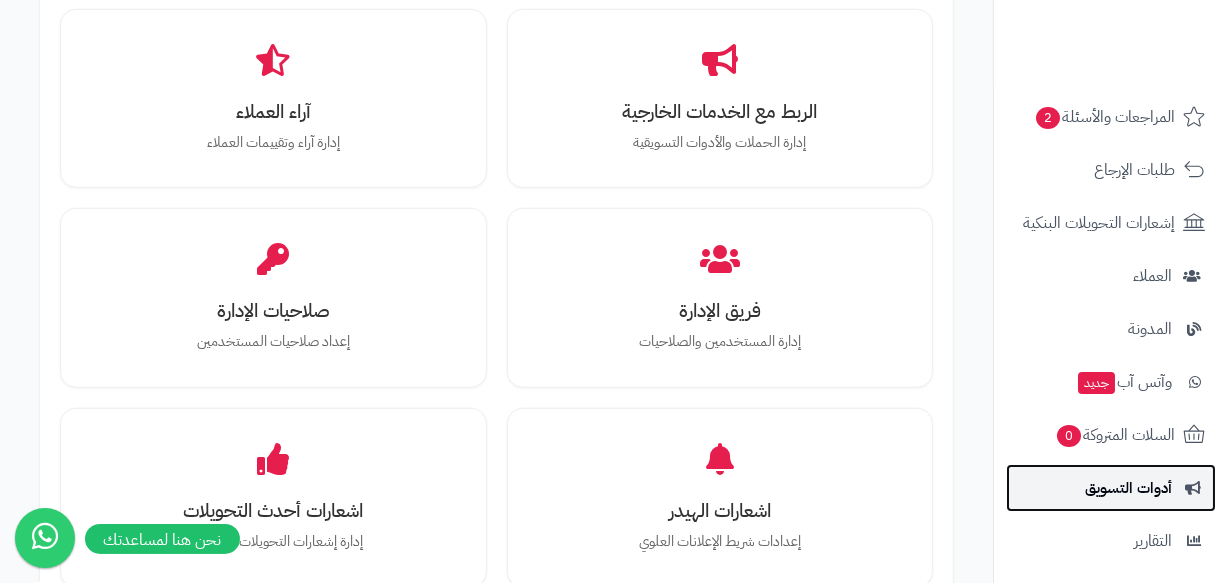click on "أدوات التسويق" at bounding box center (1111, 488) 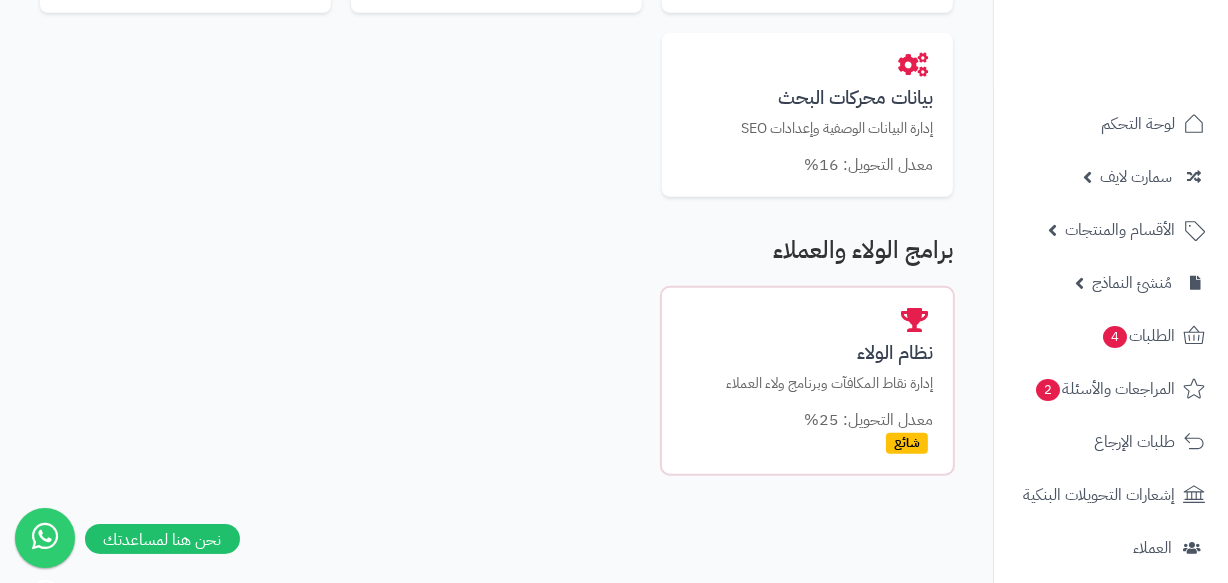 scroll, scrollTop: 1594, scrollLeft: 0, axis: vertical 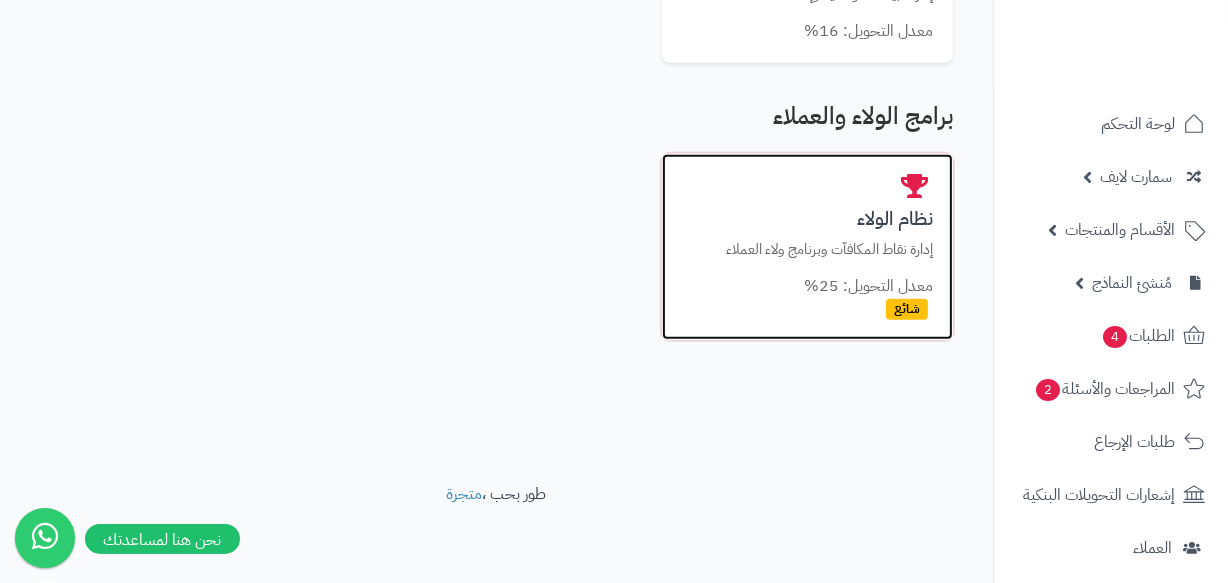 click on "نظام الولاء إدارة نقاط المكافآت وبرنامج ولاء العملاء
معدل التحويل: 25%
شائع" at bounding box center (807, 247) 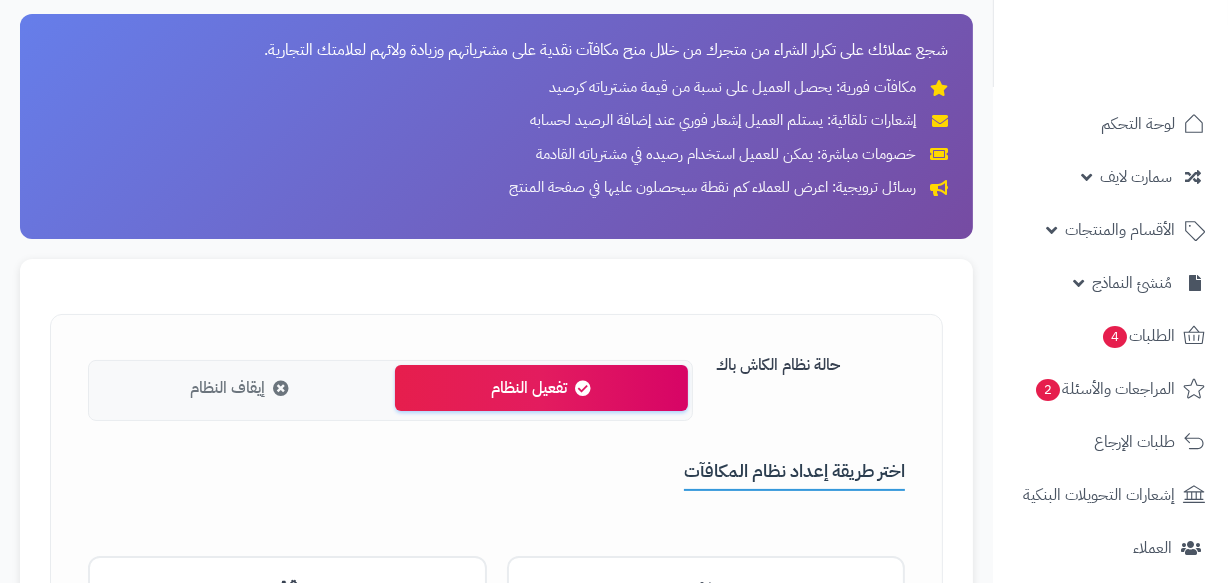 scroll, scrollTop: 181, scrollLeft: 0, axis: vertical 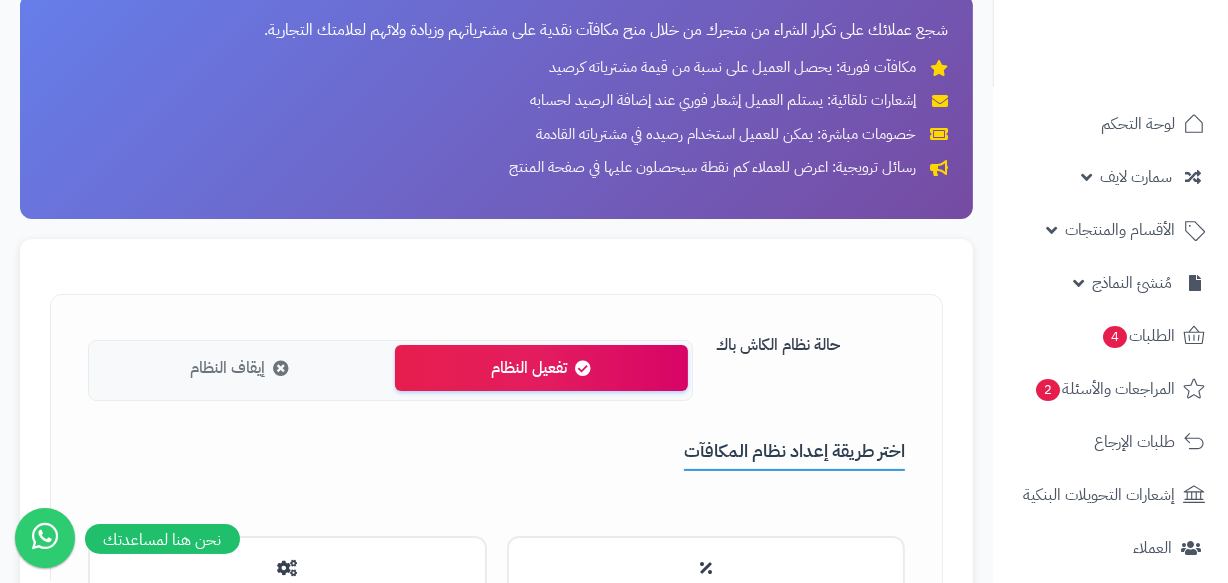 click on "إيقاف النظام" at bounding box center (240, 368) 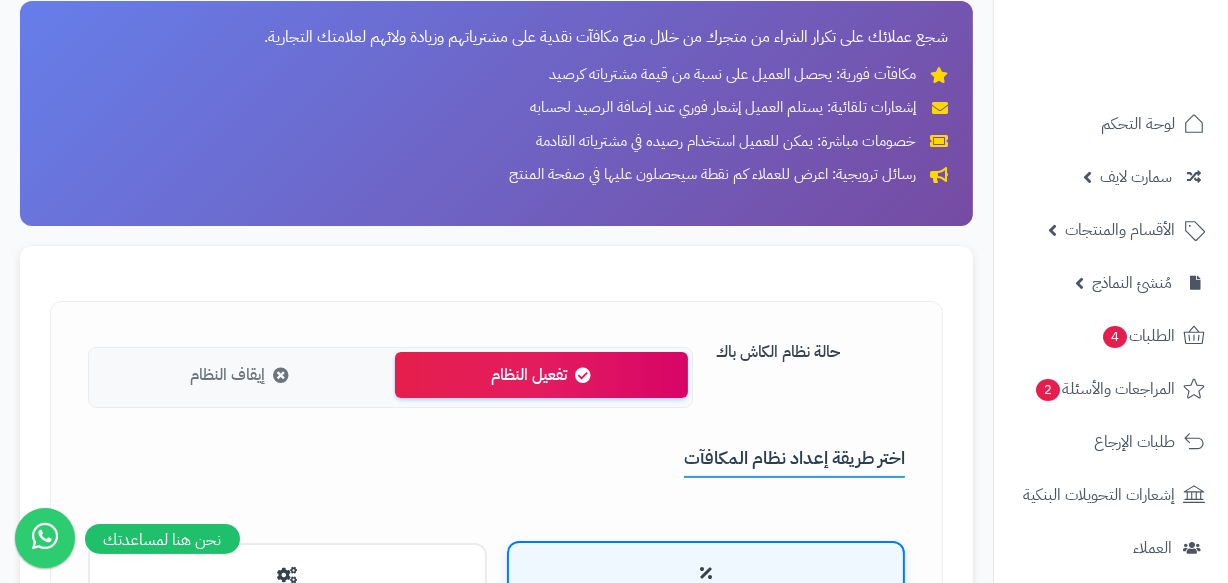 scroll, scrollTop: 181, scrollLeft: 0, axis: vertical 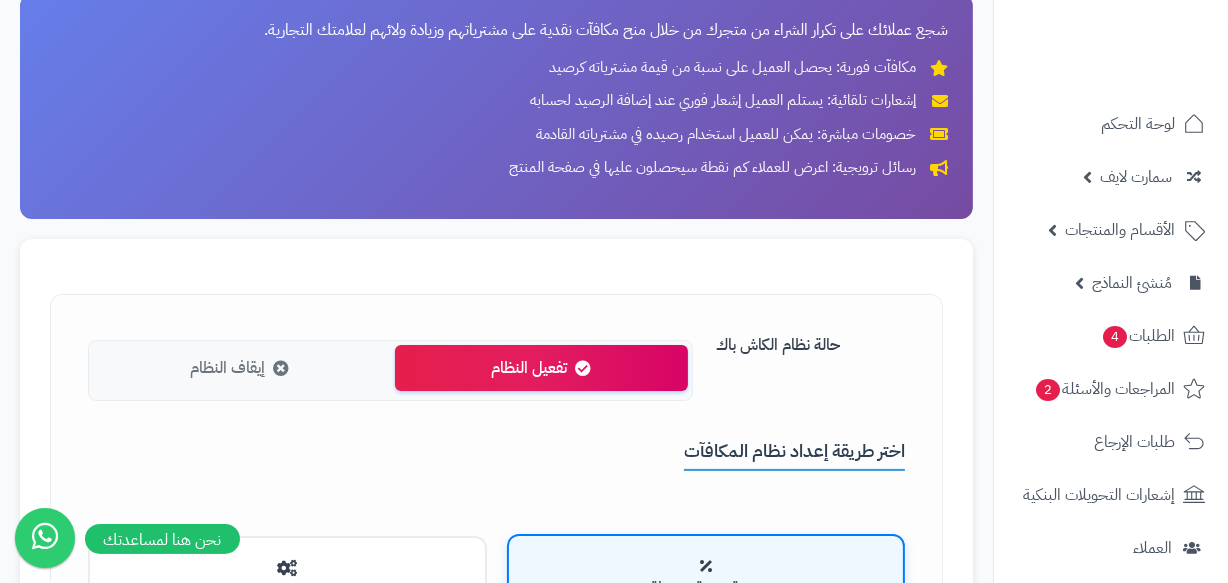 click on "إيقاف النظام" at bounding box center [240, 368] 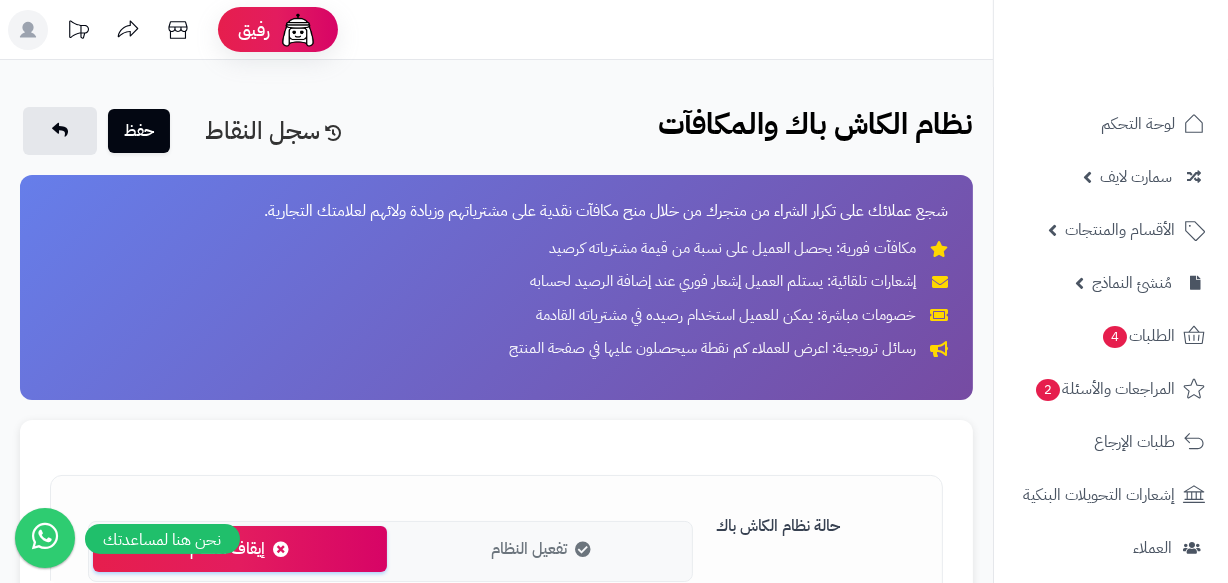 scroll, scrollTop: 0, scrollLeft: 0, axis: both 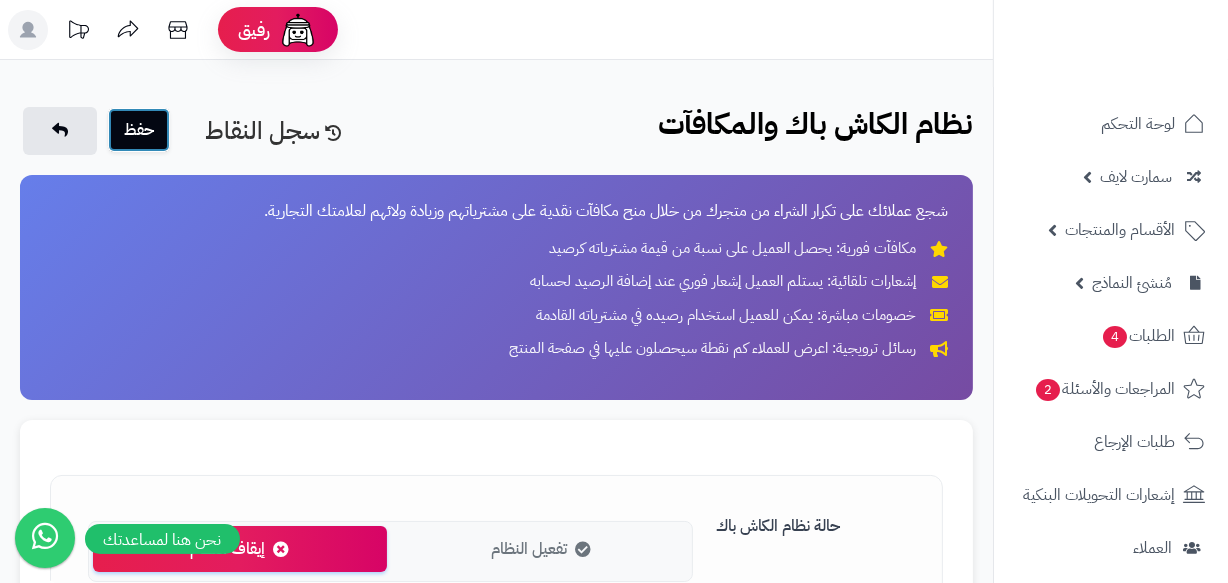 click on "حفظ" at bounding box center [139, 130] 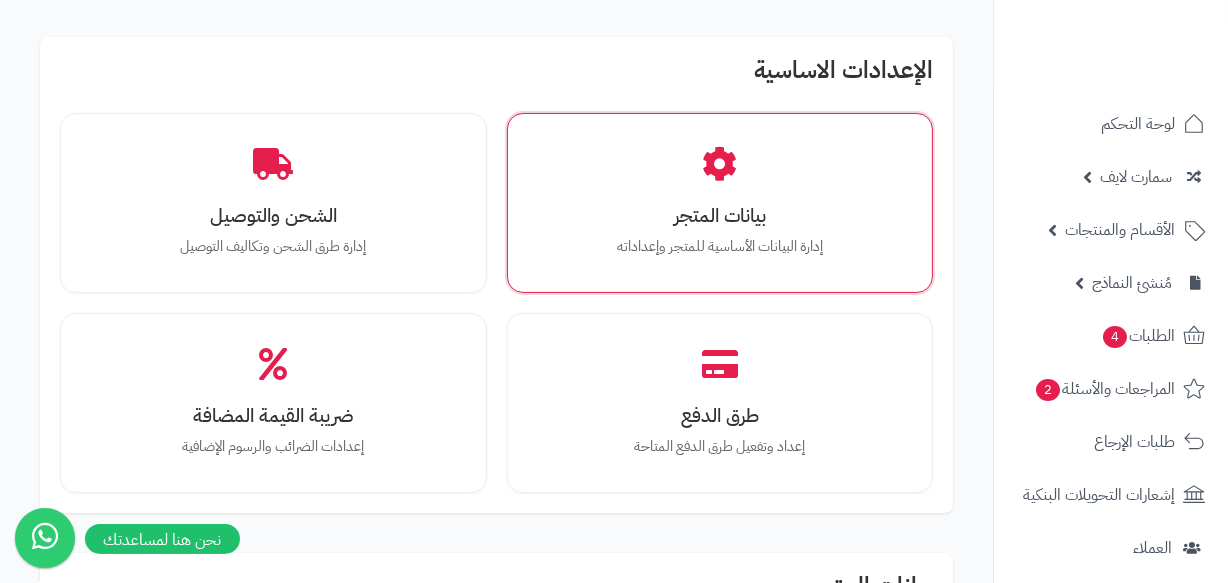 scroll, scrollTop: 181, scrollLeft: 0, axis: vertical 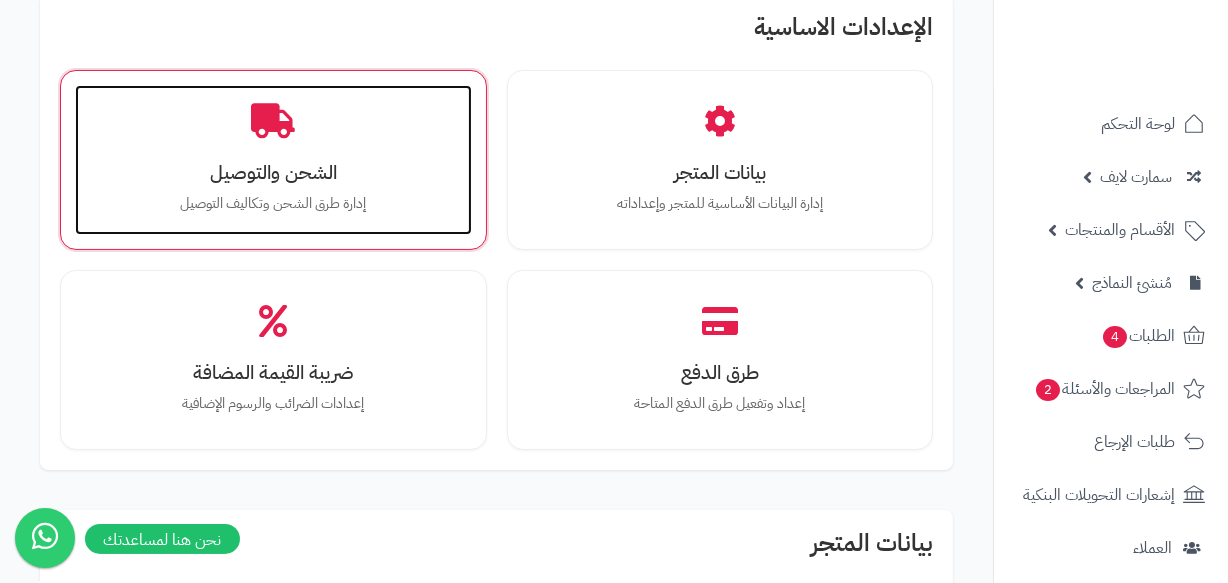 click on "إدارة طرق الشحن وتكاليف التوصيل" at bounding box center [273, 204] 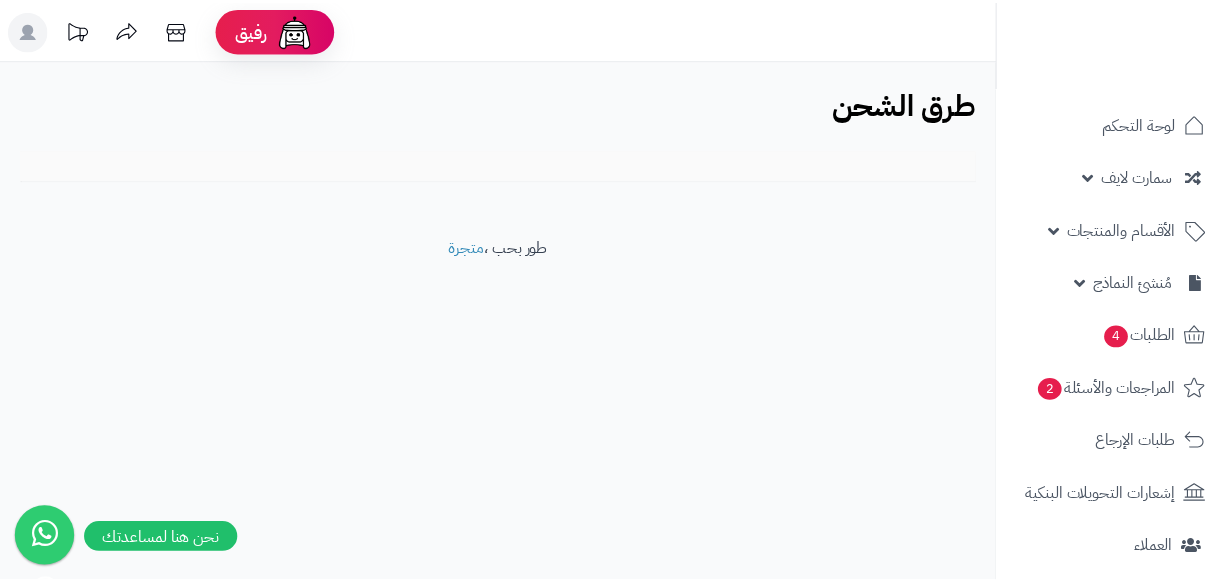 scroll, scrollTop: 0, scrollLeft: 0, axis: both 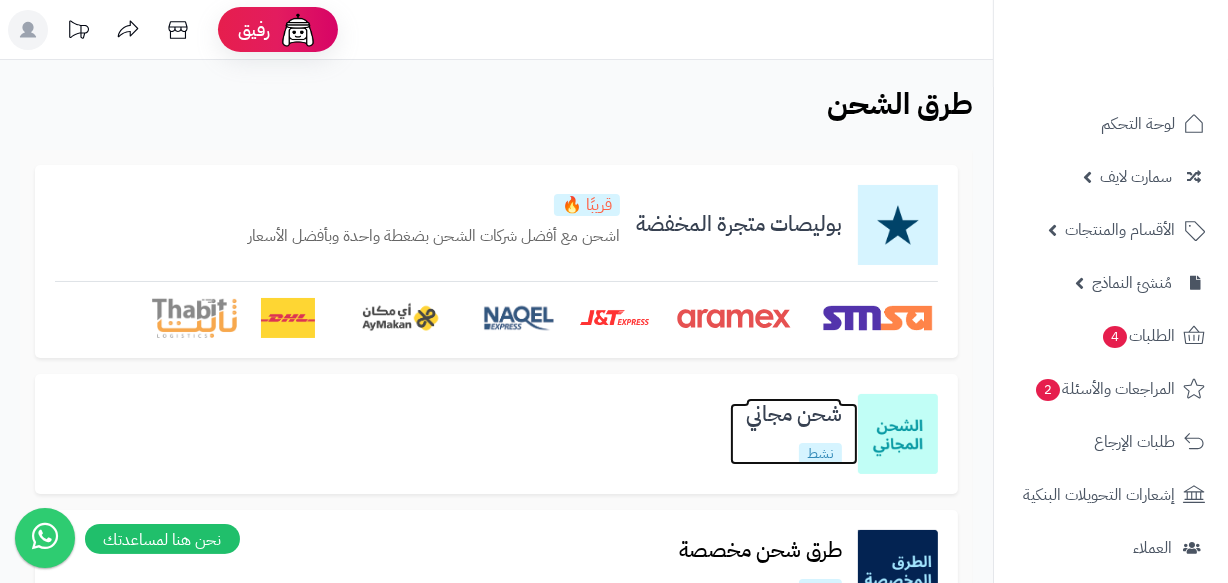 click on "شحن مجاني" at bounding box center [794, 414] 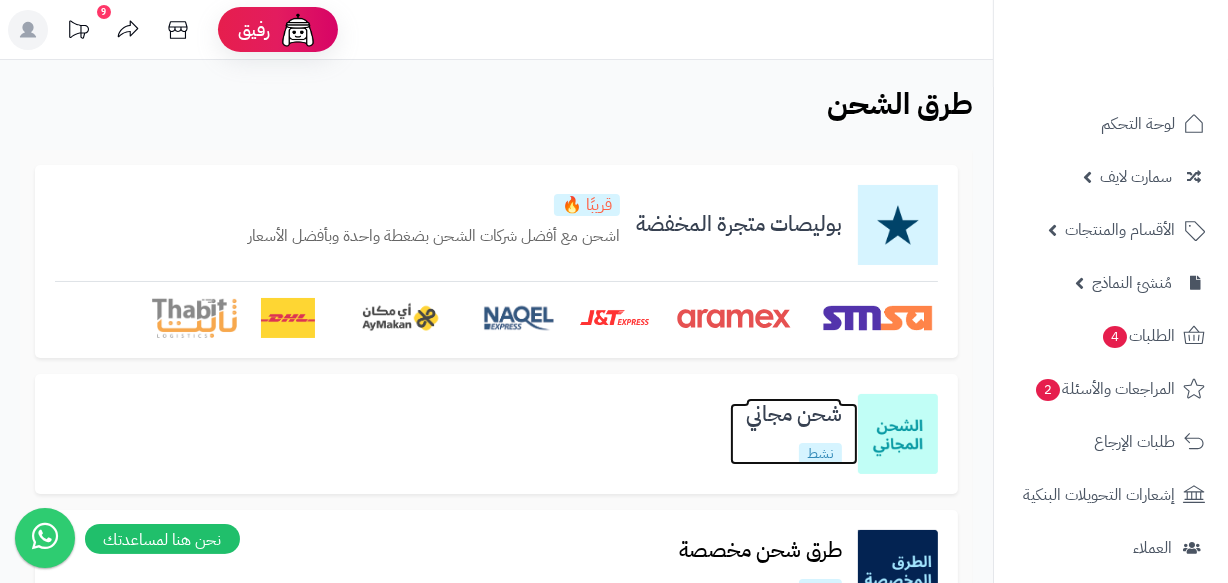 click on "نشط" at bounding box center (820, 454) 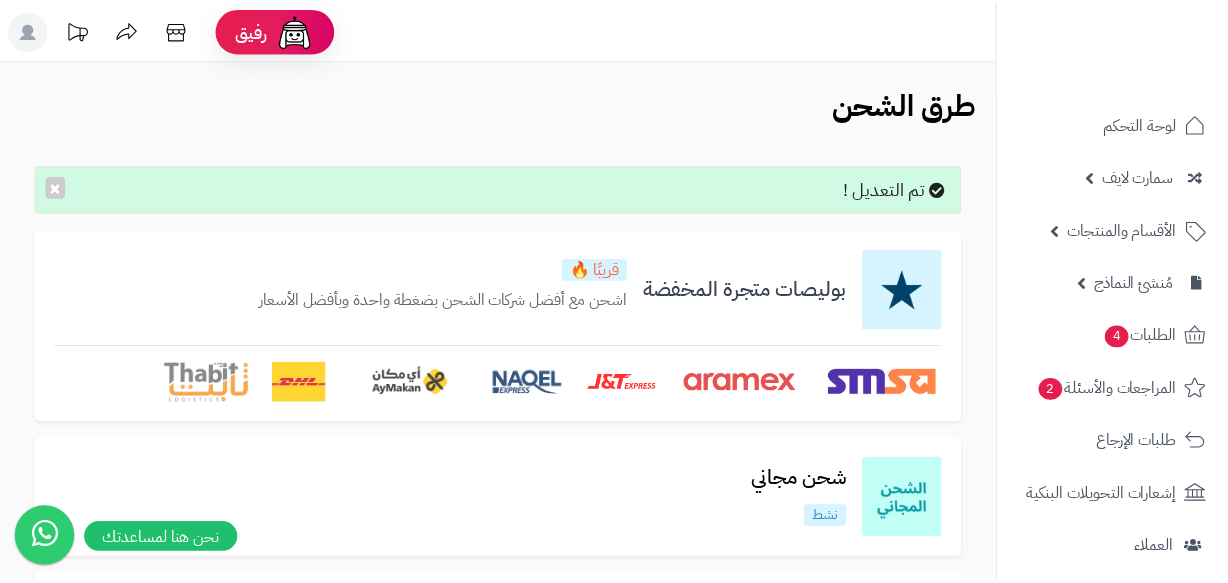 scroll, scrollTop: 0, scrollLeft: 0, axis: both 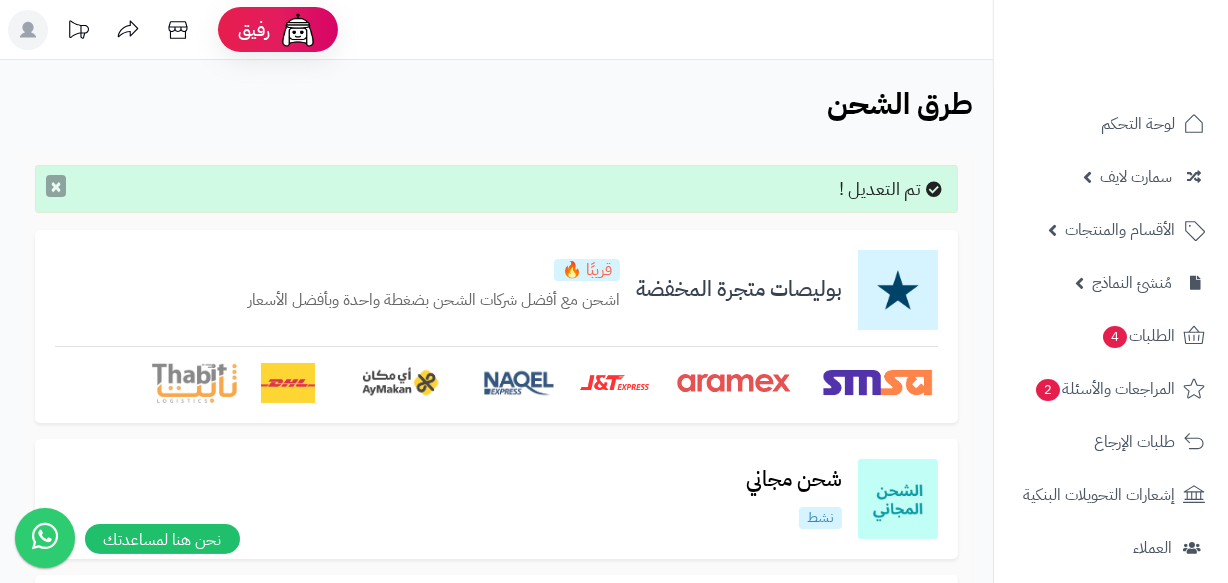 click on "×" at bounding box center (56, 186) 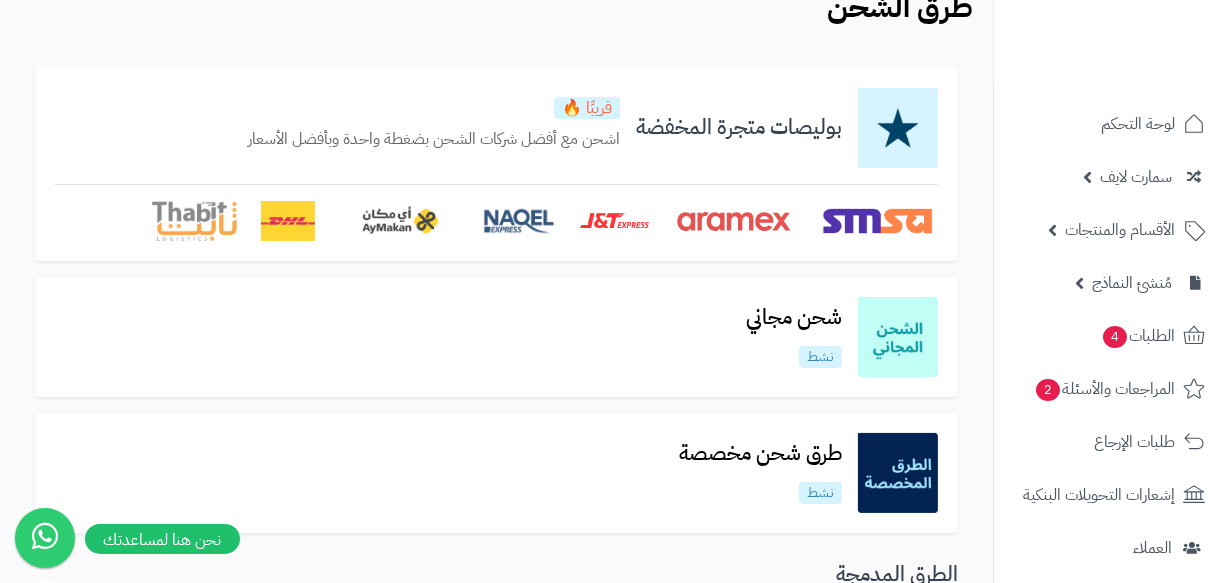 scroll, scrollTop: 90, scrollLeft: 0, axis: vertical 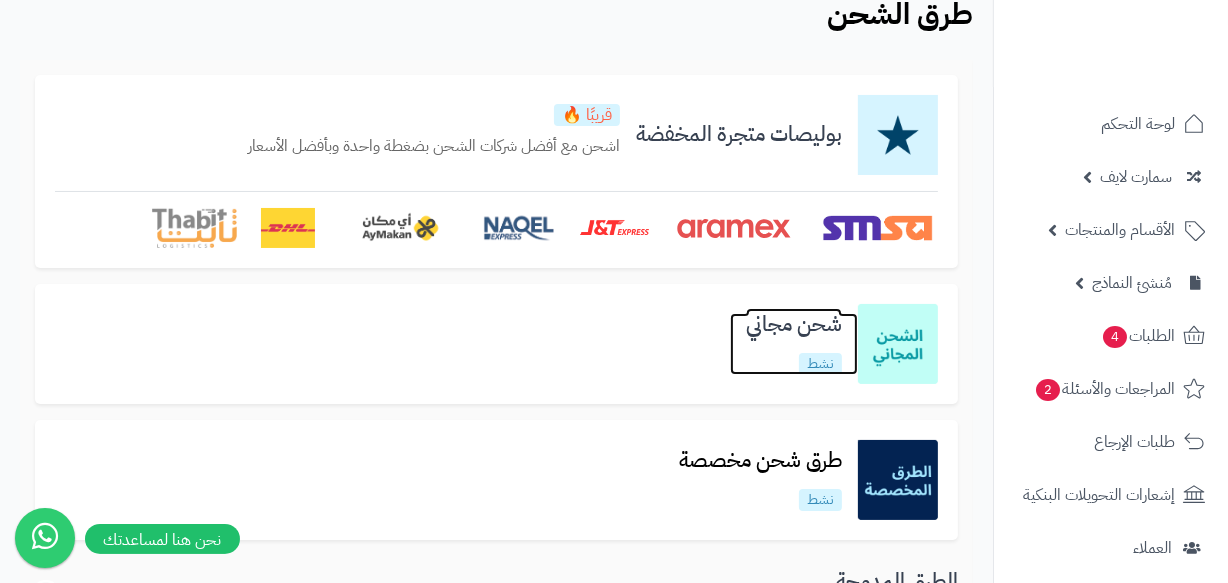 click on "شحن مجاني
نشط" at bounding box center (794, 343) 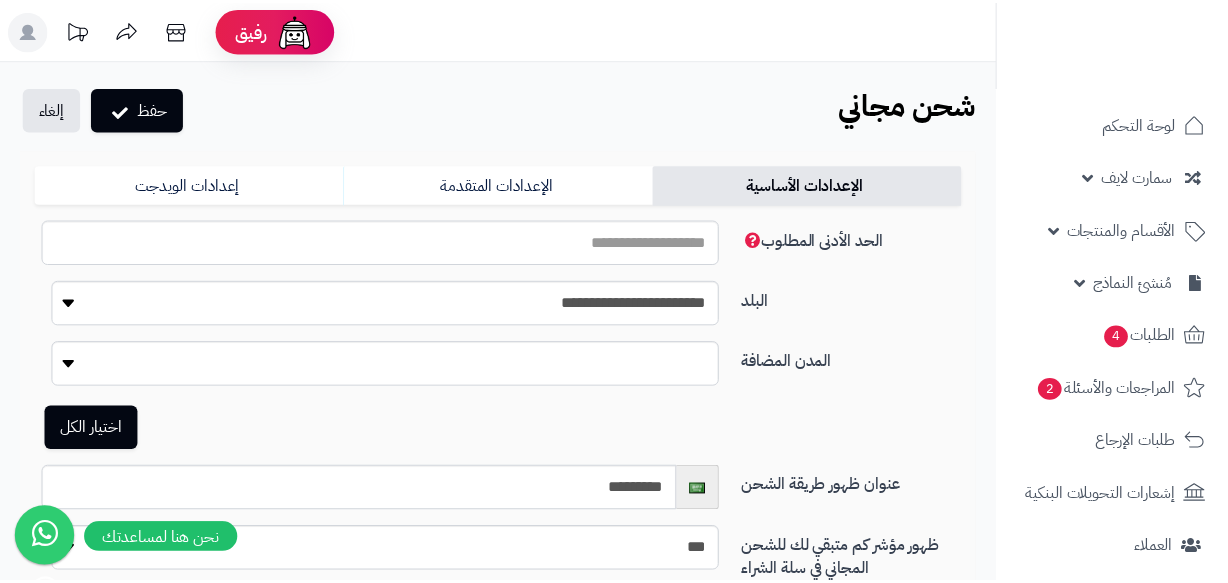 scroll, scrollTop: 0, scrollLeft: 0, axis: both 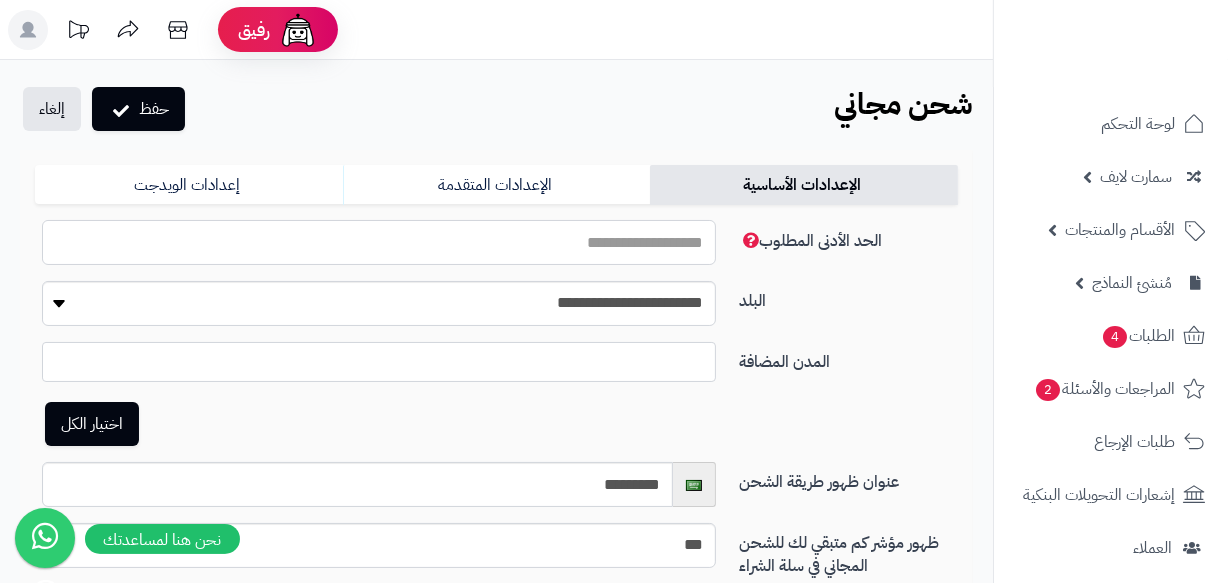 click on "***" at bounding box center (379, 242) 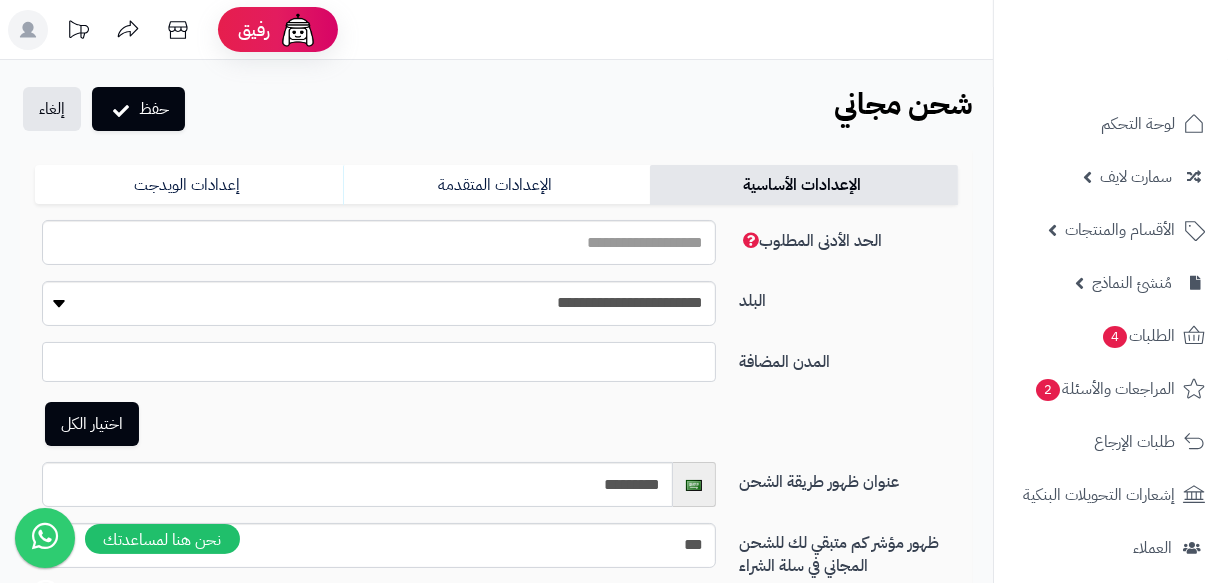 click on "الحد الأدنى المطلوب" at bounding box center (810, 241) 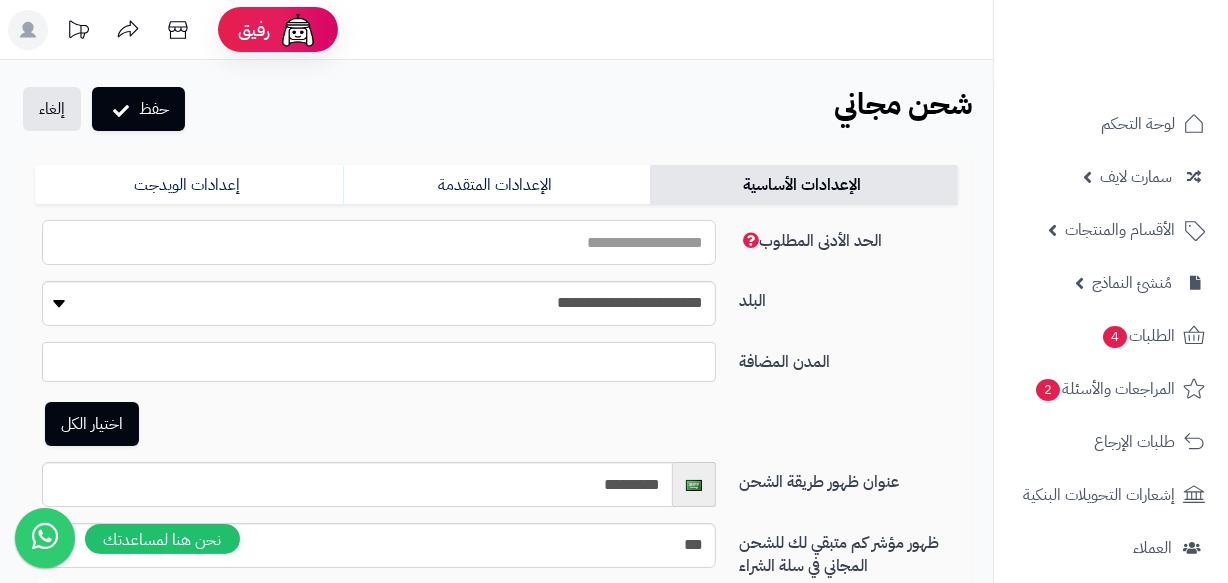 click on "***" at bounding box center (379, 242) 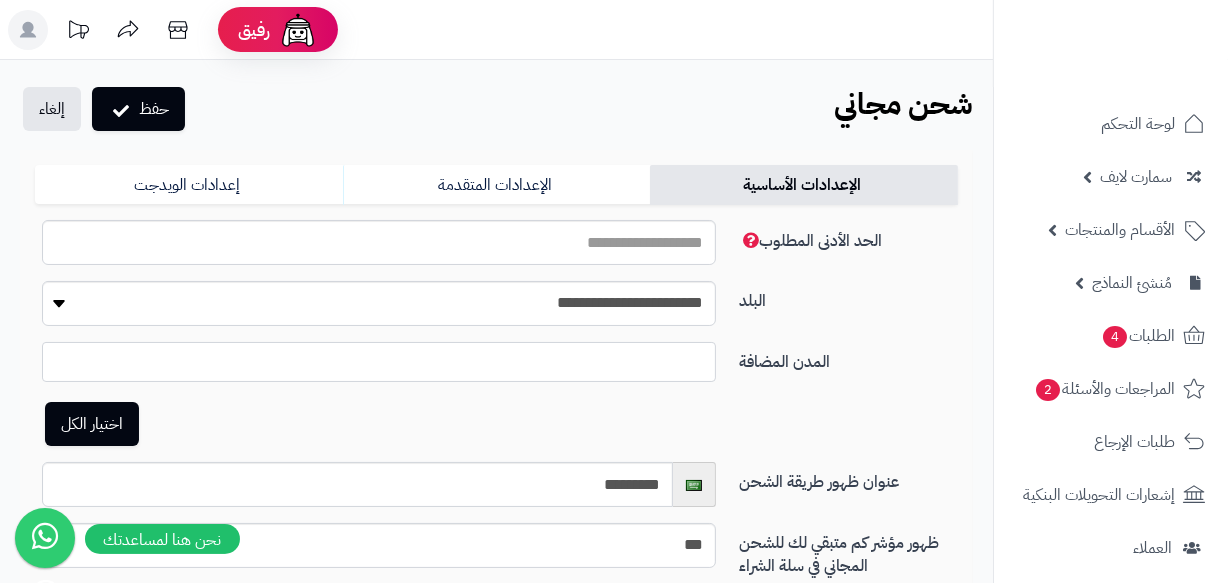 click on "البلد" at bounding box center [848, 297] 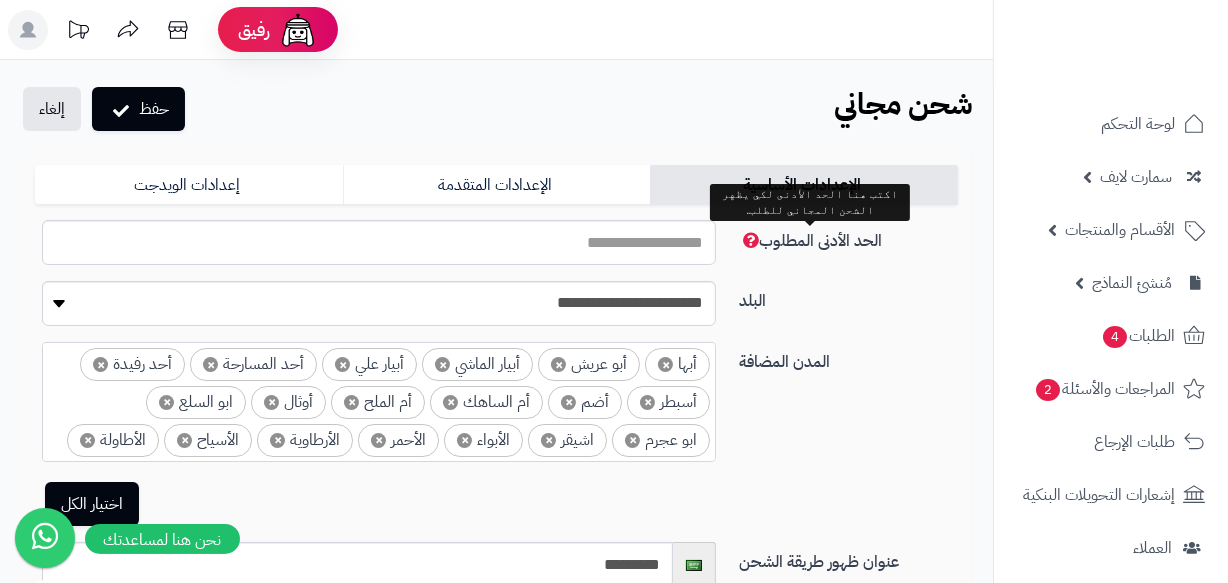 select on "***" 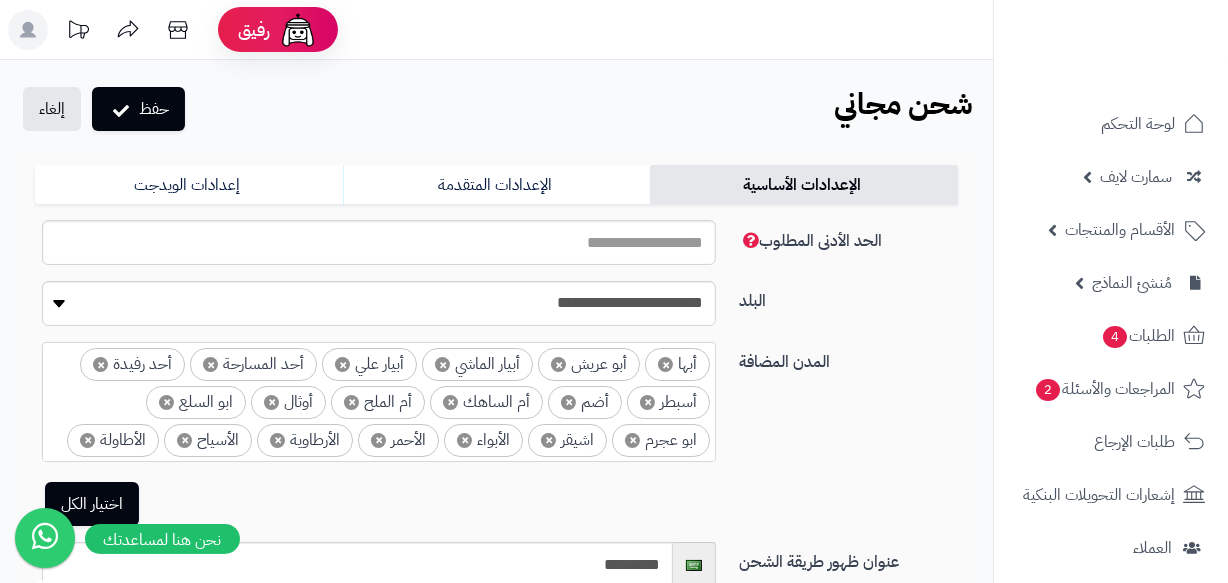 scroll, scrollTop: 0, scrollLeft: 0, axis: both 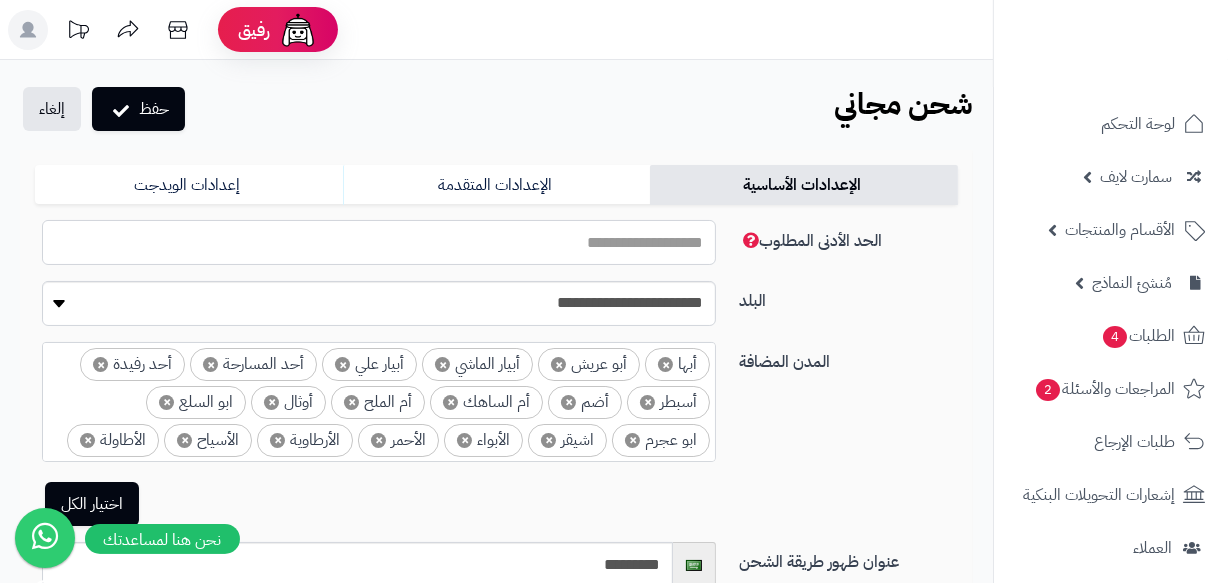 click on "***" at bounding box center [379, 242] 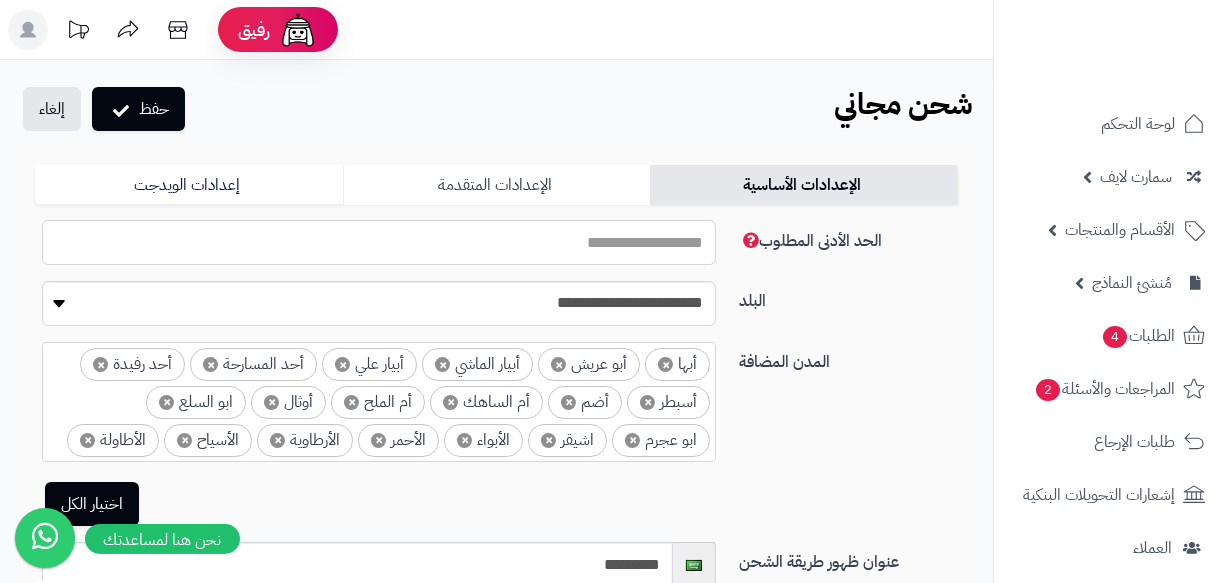 type on "***" 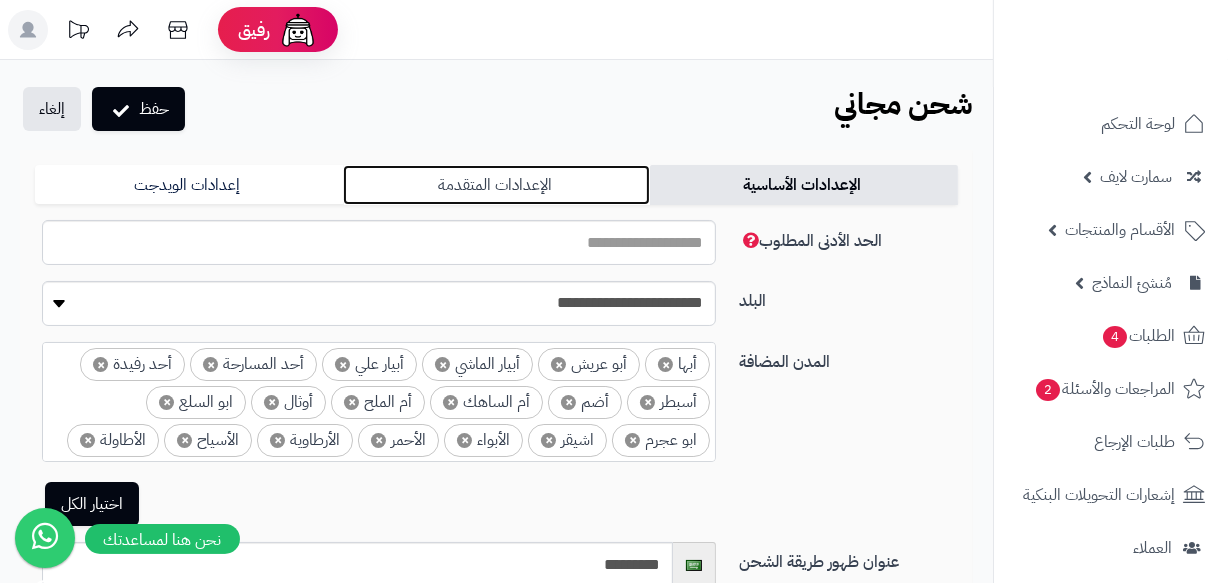 click on "الإعدادات المتقدمة" at bounding box center [497, 185] 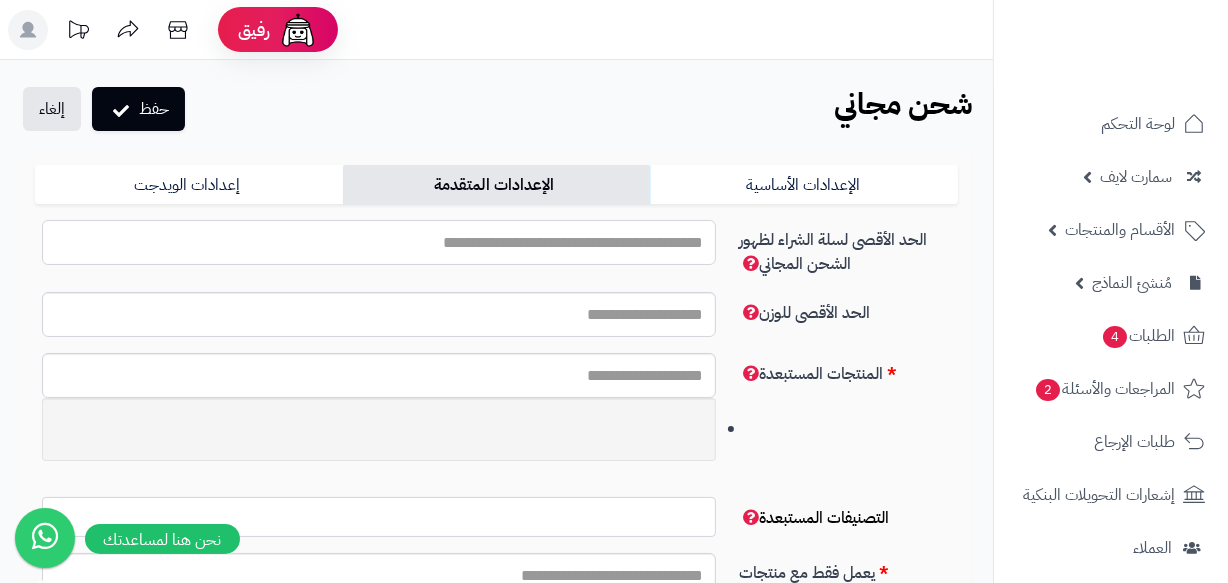 click on "الحد الأدنى المطلوب" at bounding box center [379, 242] 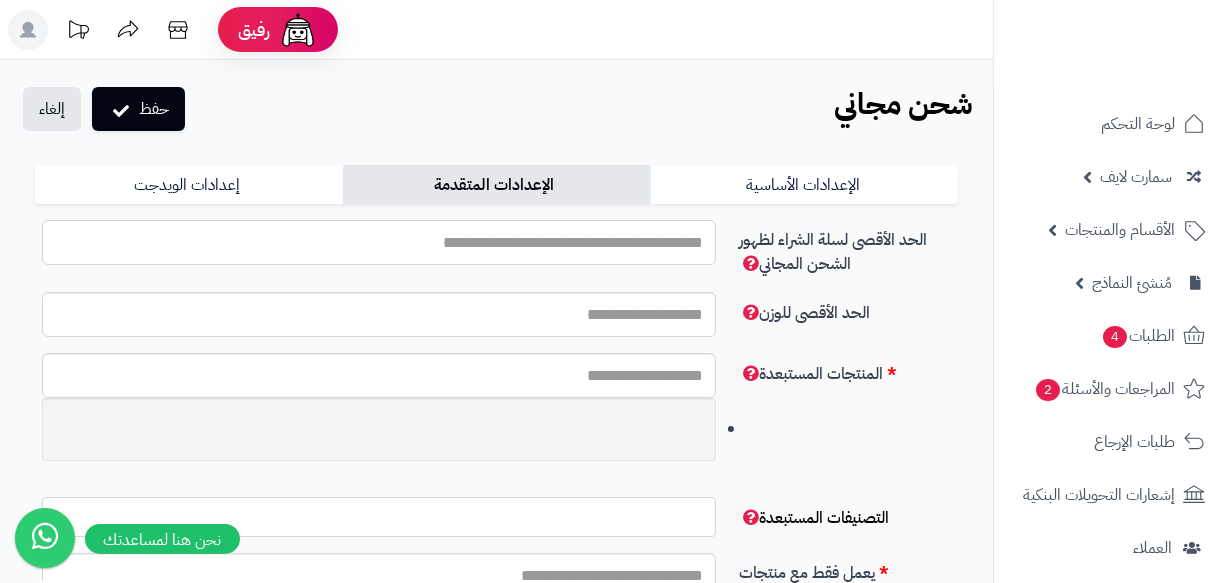 click on "الحد الأدنى المطلوب" at bounding box center (379, 242) 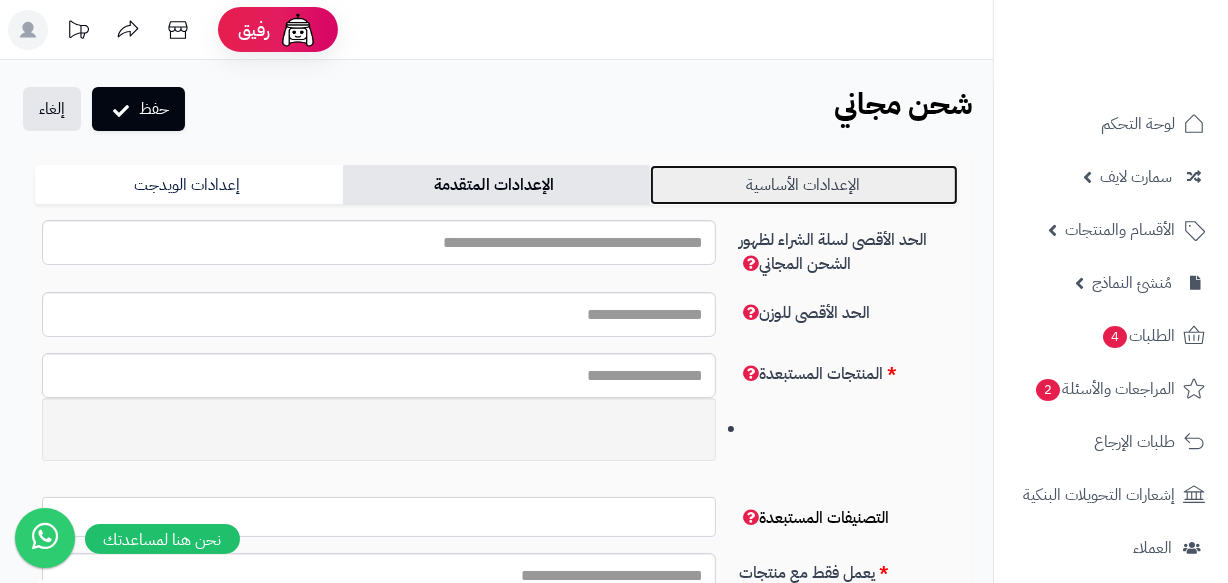 click on "الإعدادات الأساسية" at bounding box center (804, 185) 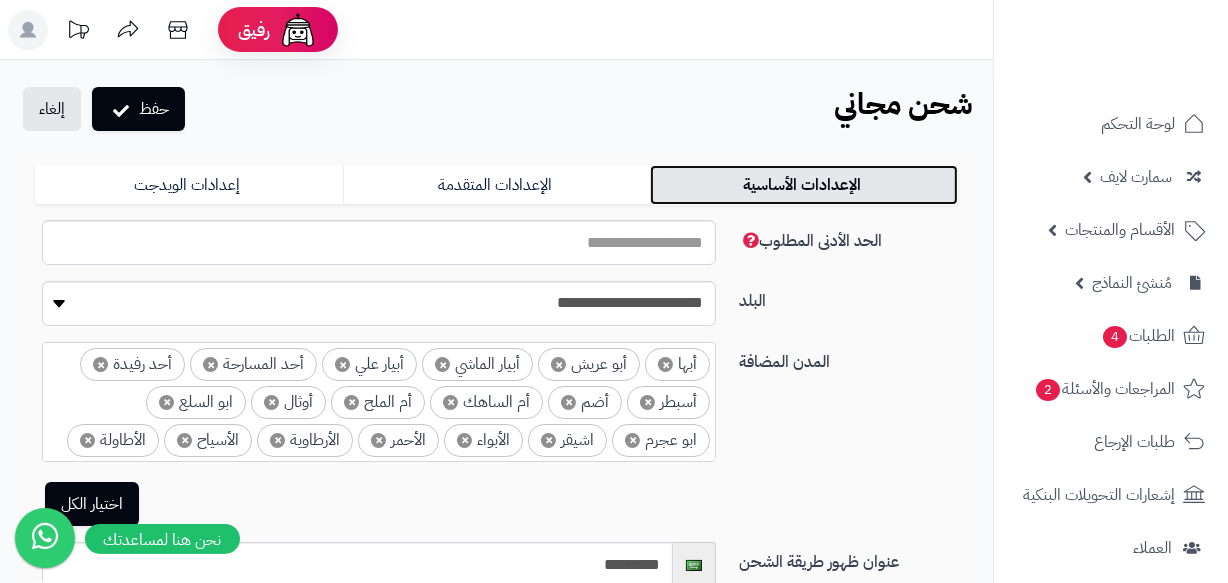 click on "الإعدادات الأساسية" at bounding box center (804, 185) 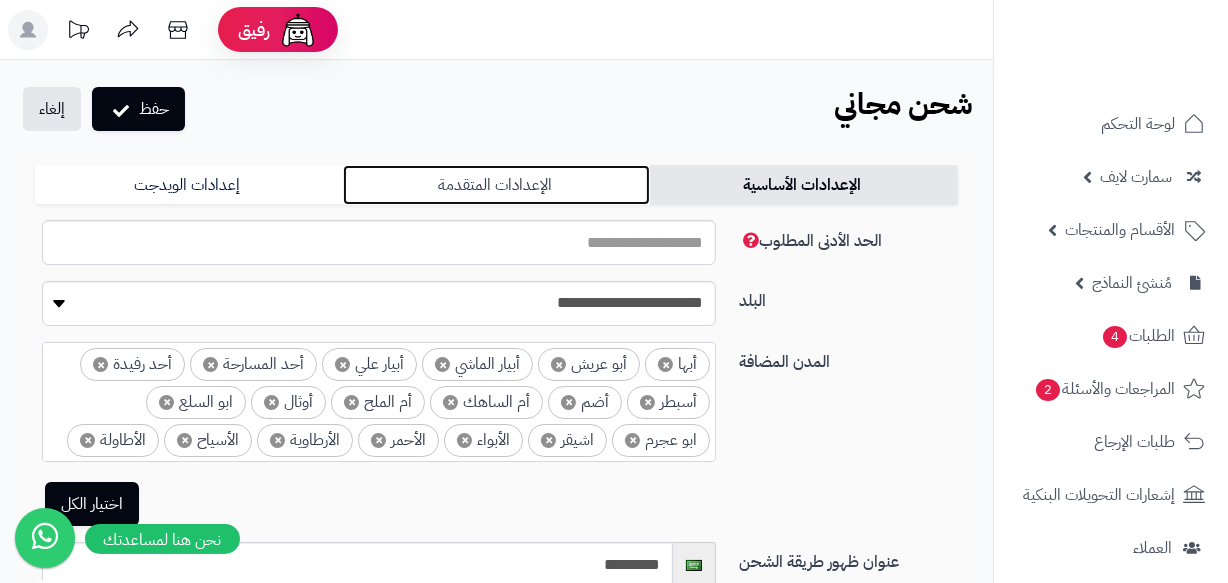 click on "الإعدادات المتقدمة" at bounding box center (497, 185) 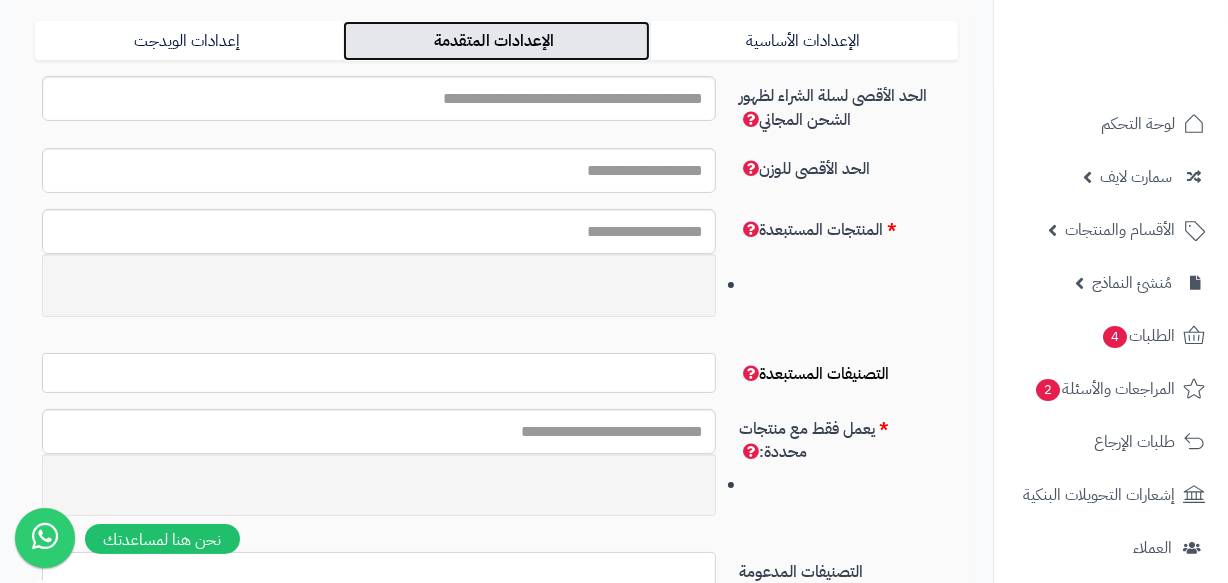 scroll, scrollTop: 0, scrollLeft: 0, axis: both 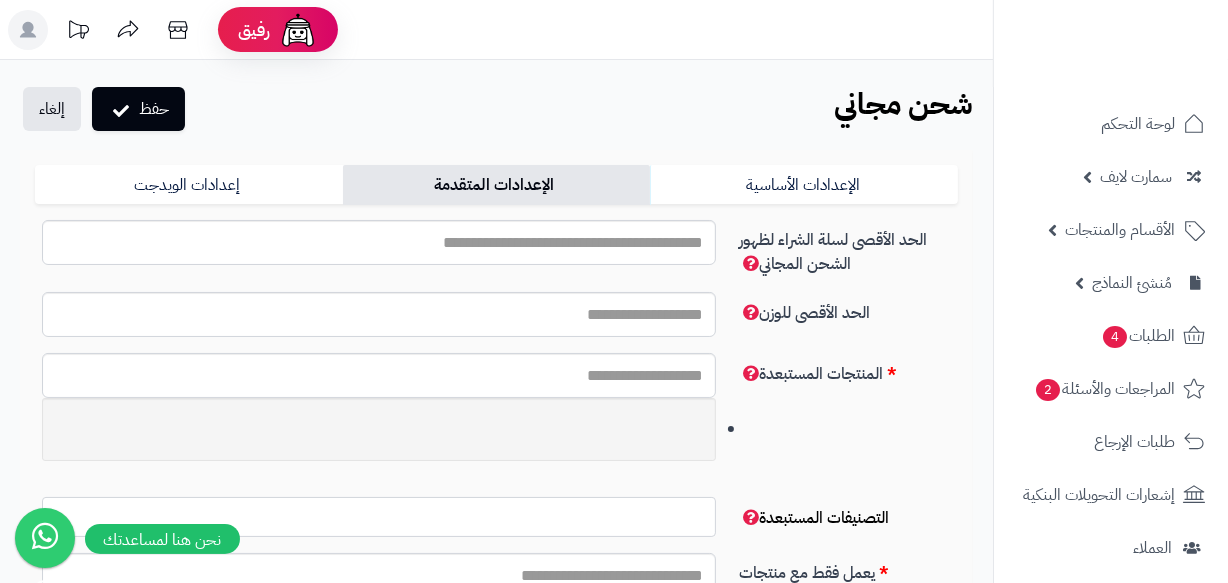 click on "**********" at bounding box center (496, 538) 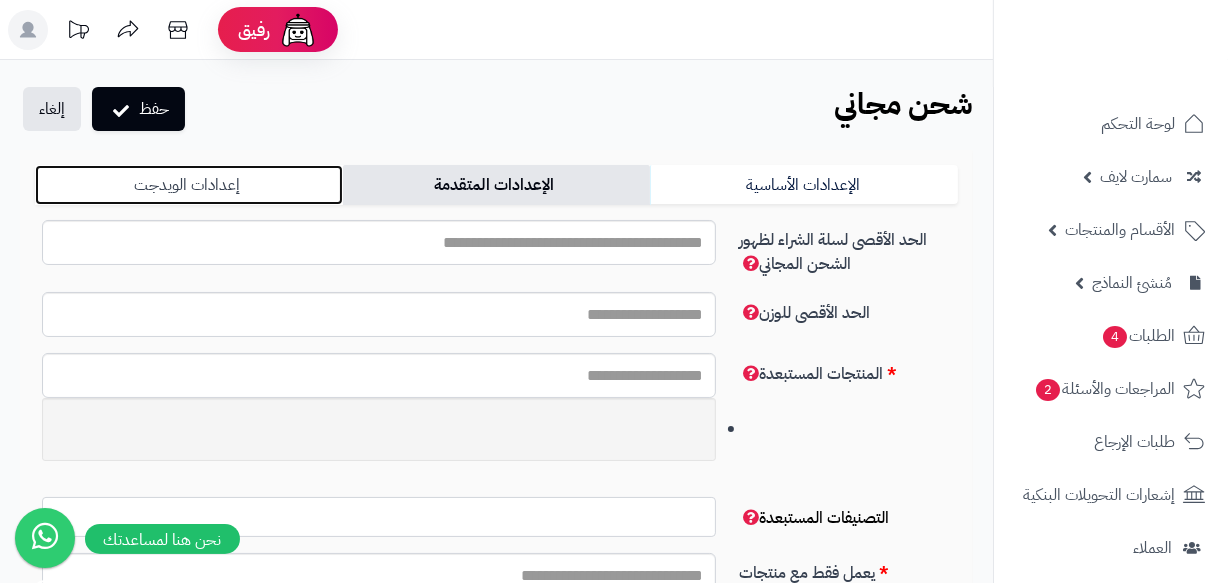 click on "إعدادات الويدجت" at bounding box center [189, 185] 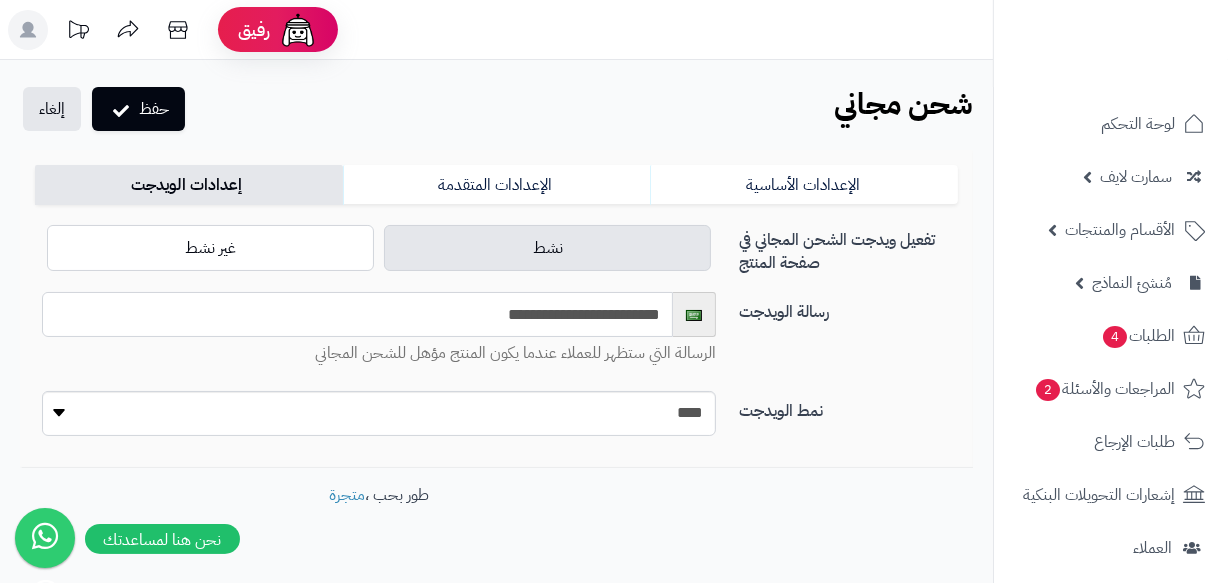 click on "**********" at bounding box center [357, 314] 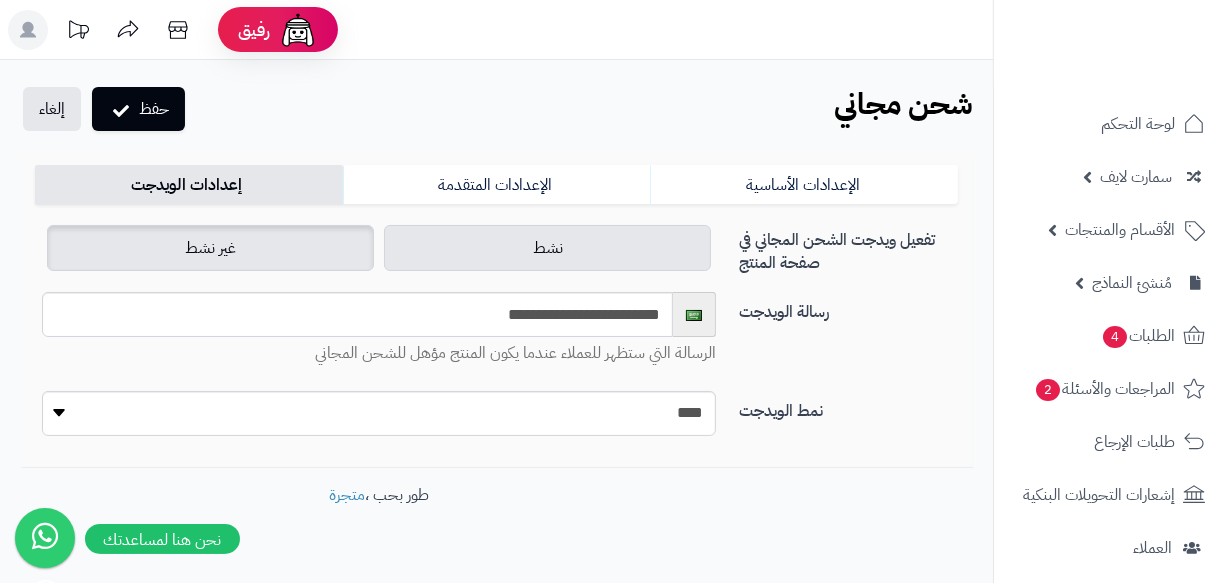click on "غير نشط" at bounding box center (210, 248) 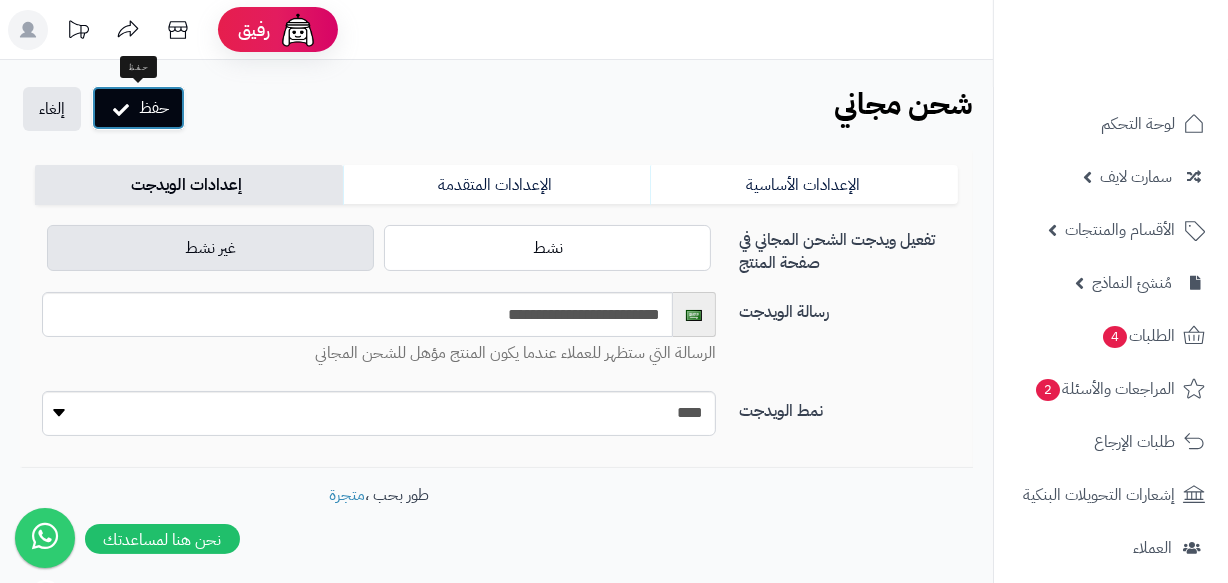 click on "حفظ" at bounding box center (138, 108) 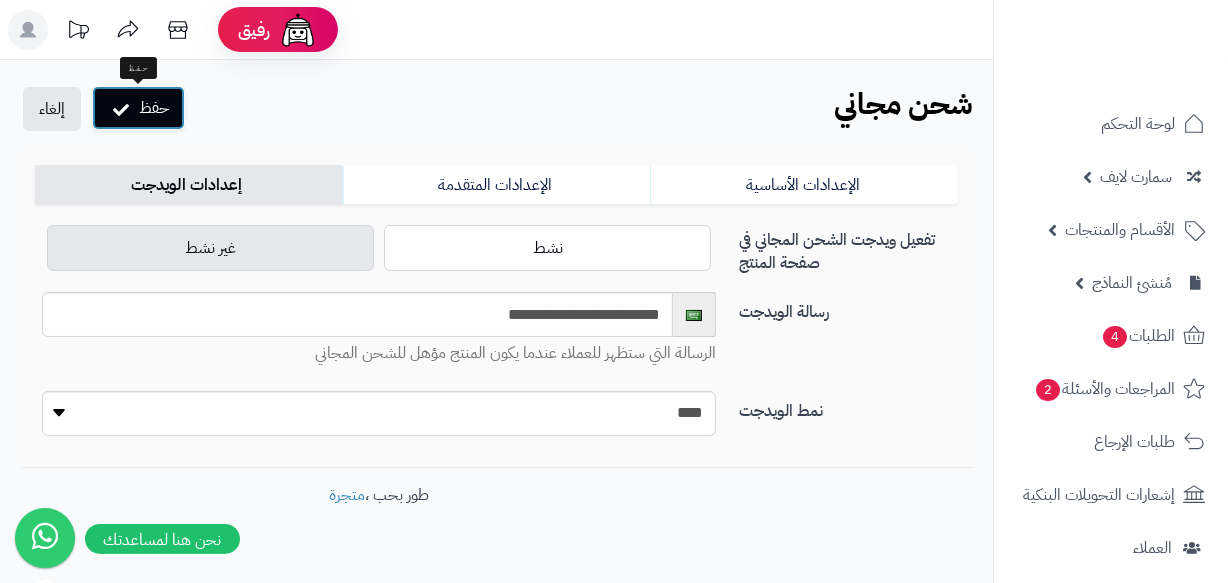 click on "حفظ" at bounding box center [138, 108] 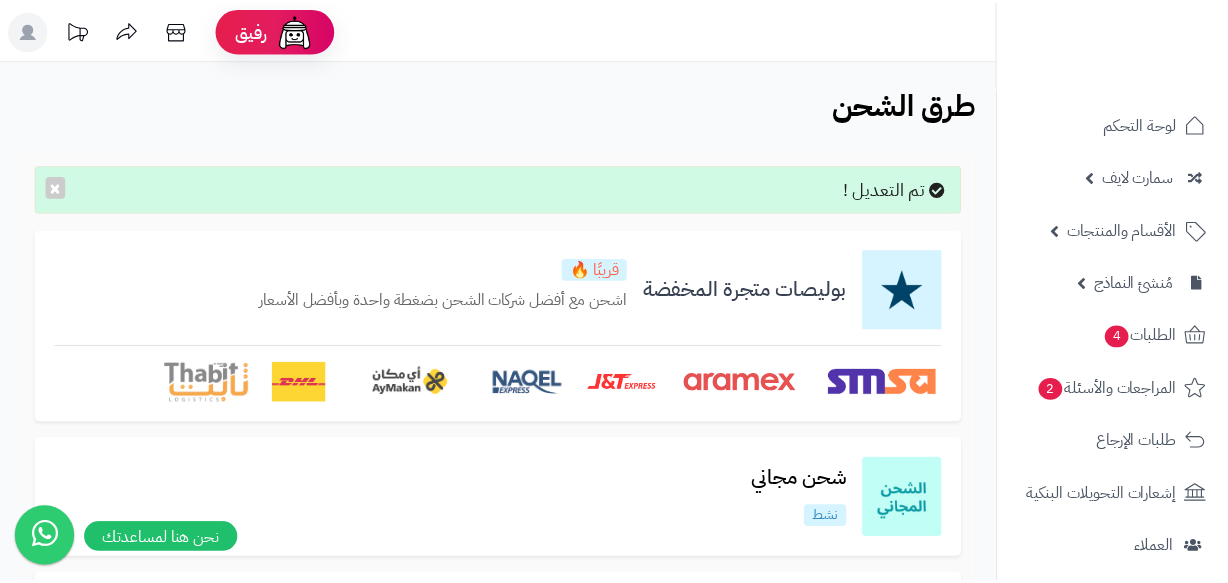 scroll, scrollTop: 0, scrollLeft: 0, axis: both 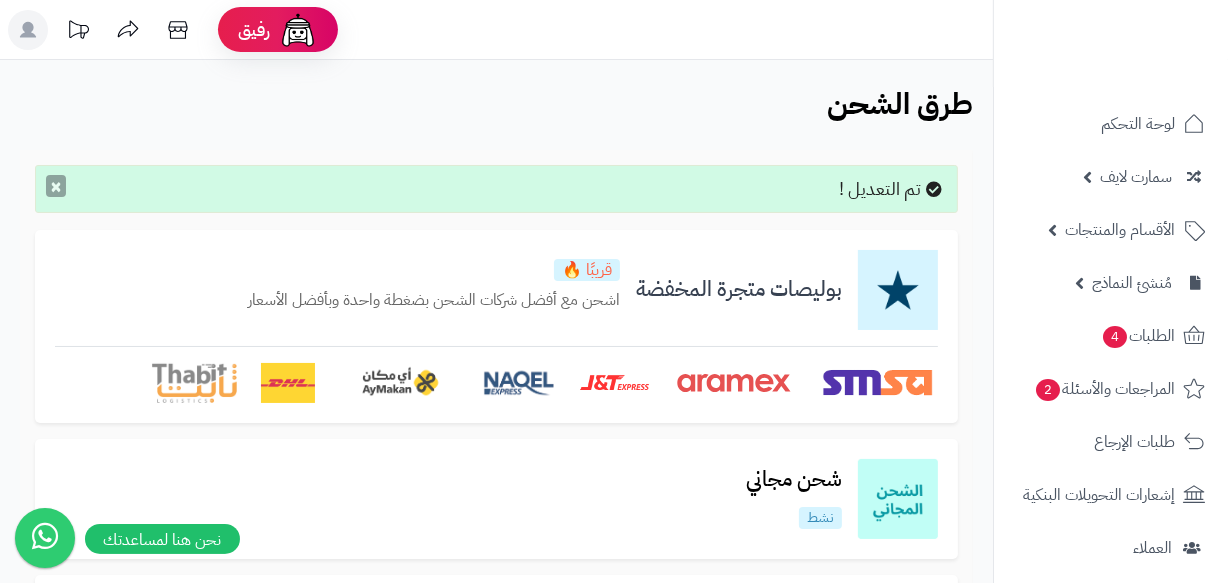 click on "×" at bounding box center (56, 186) 